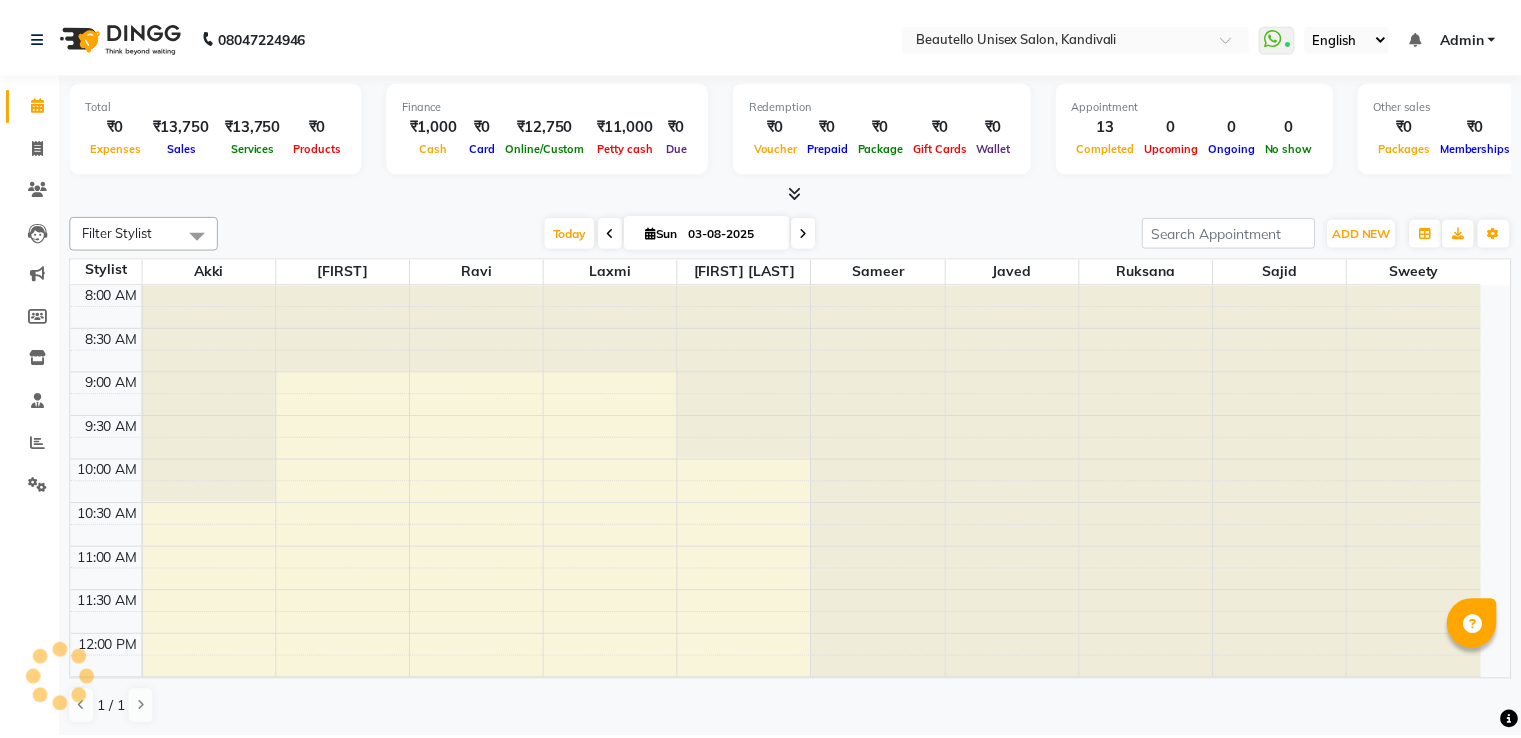 scroll, scrollTop: 0, scrollLeft: 0, axis: both 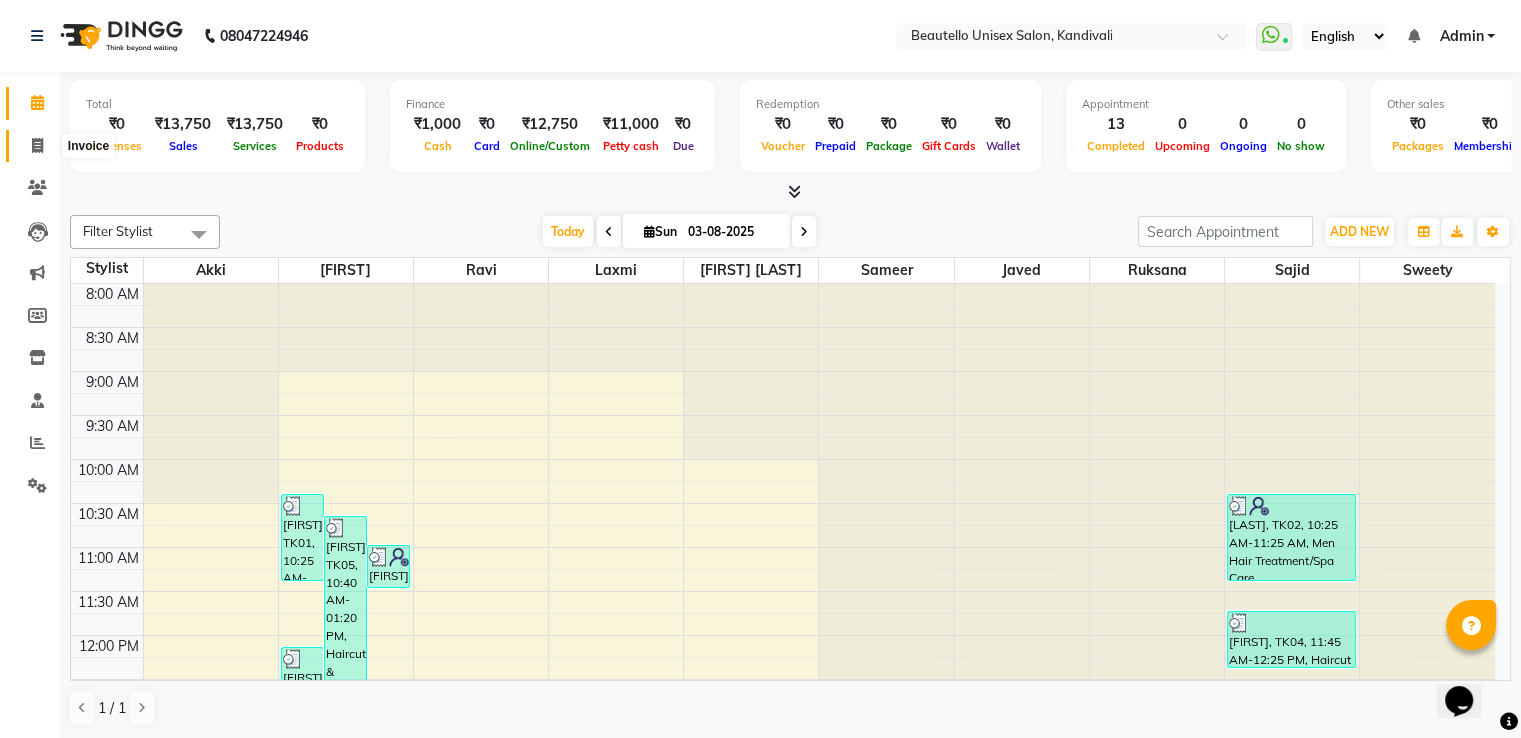 click 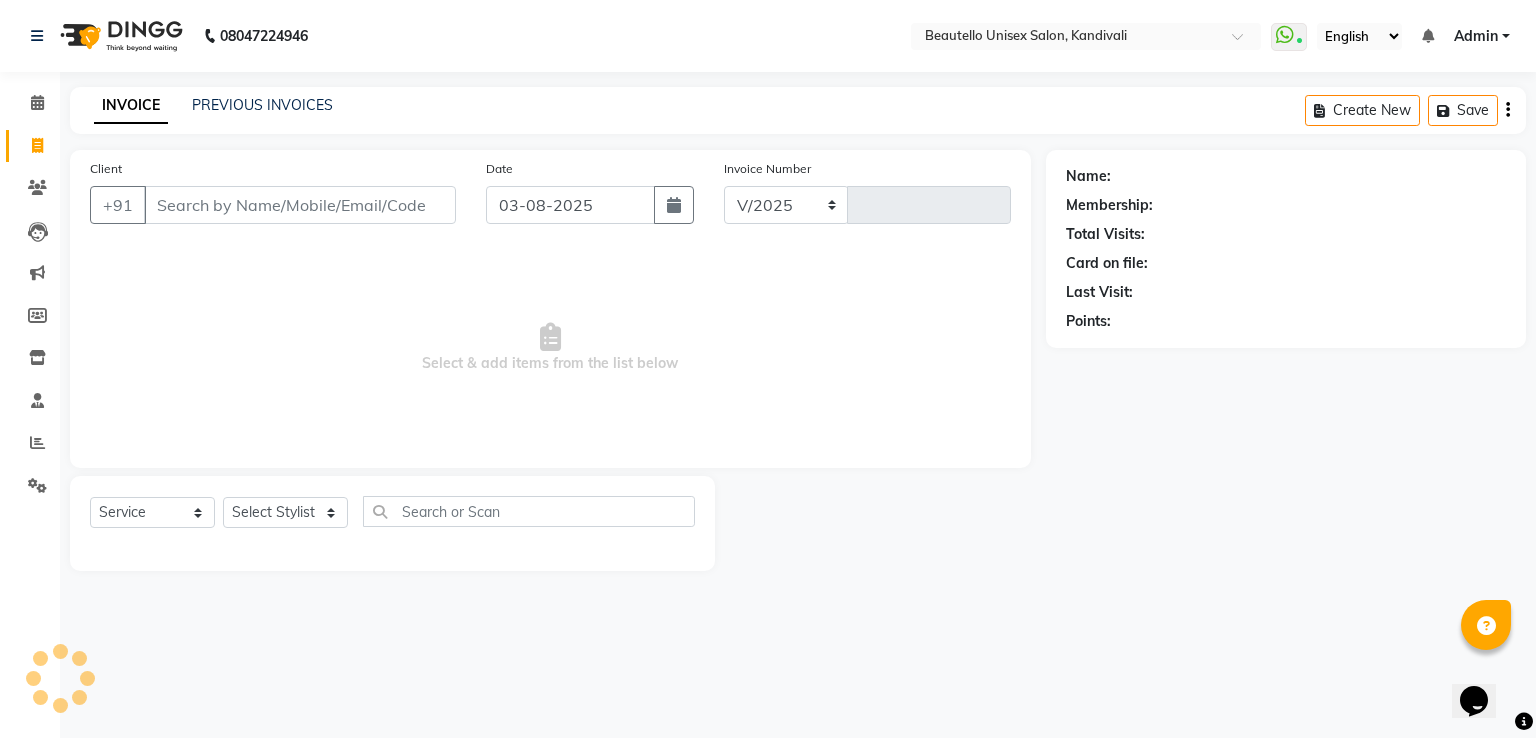select on "5051" 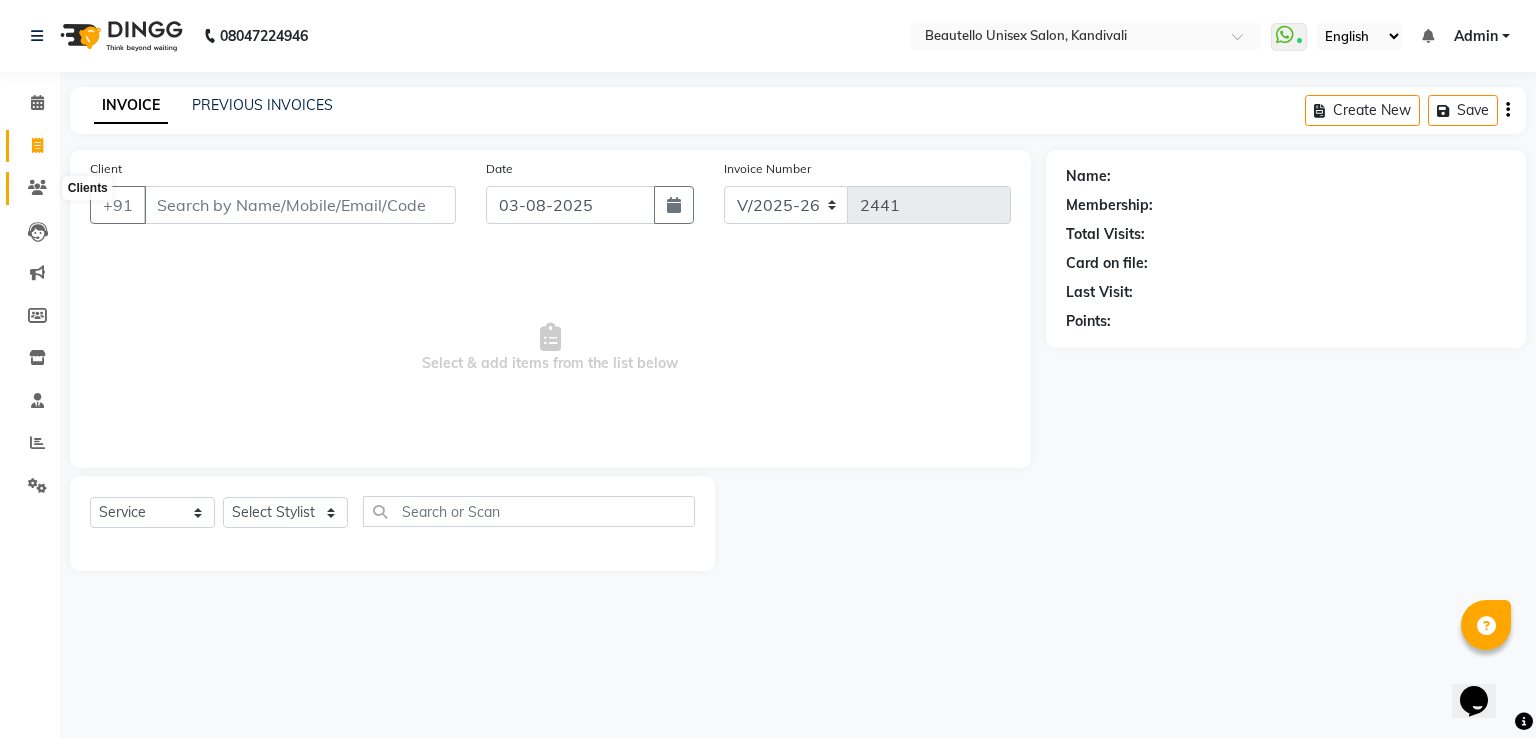 click 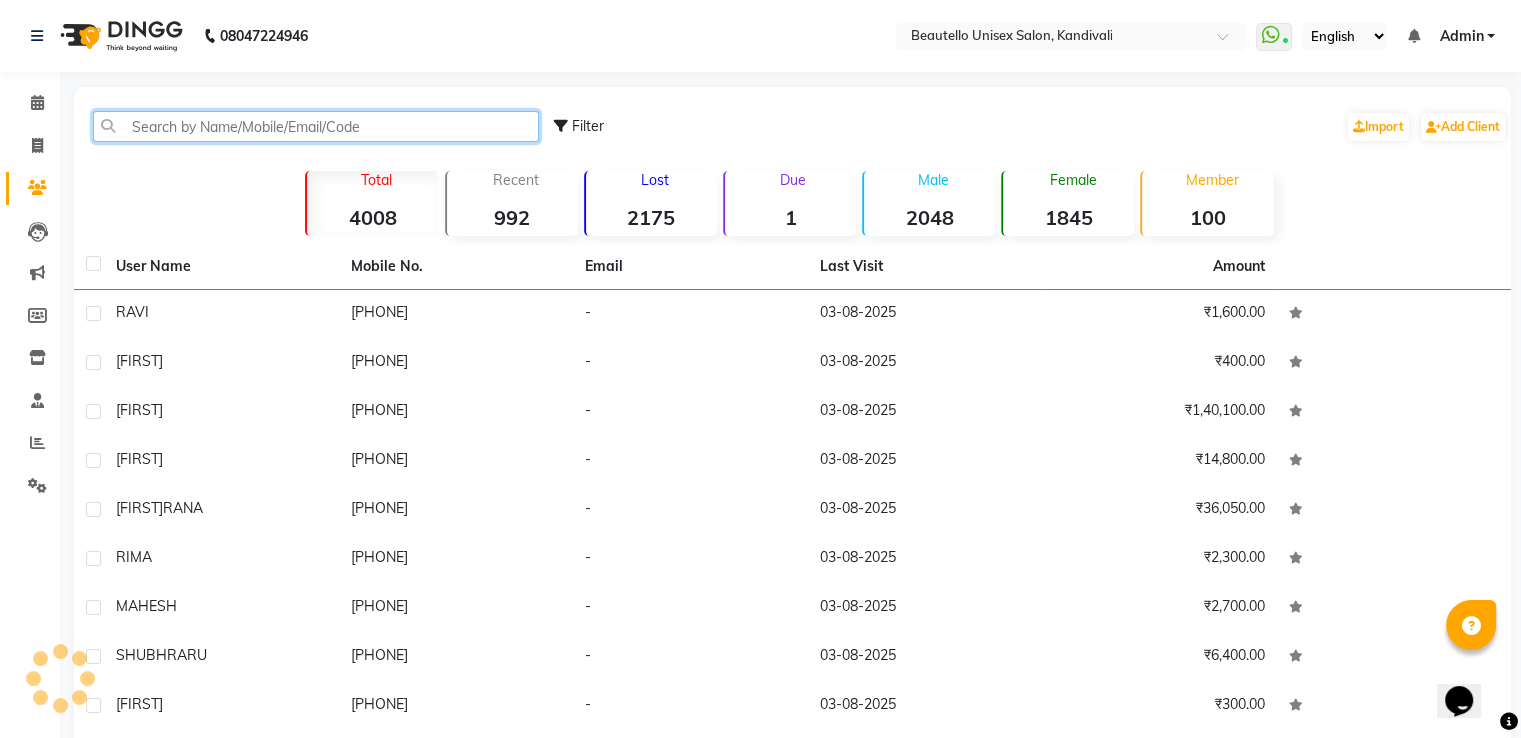 click 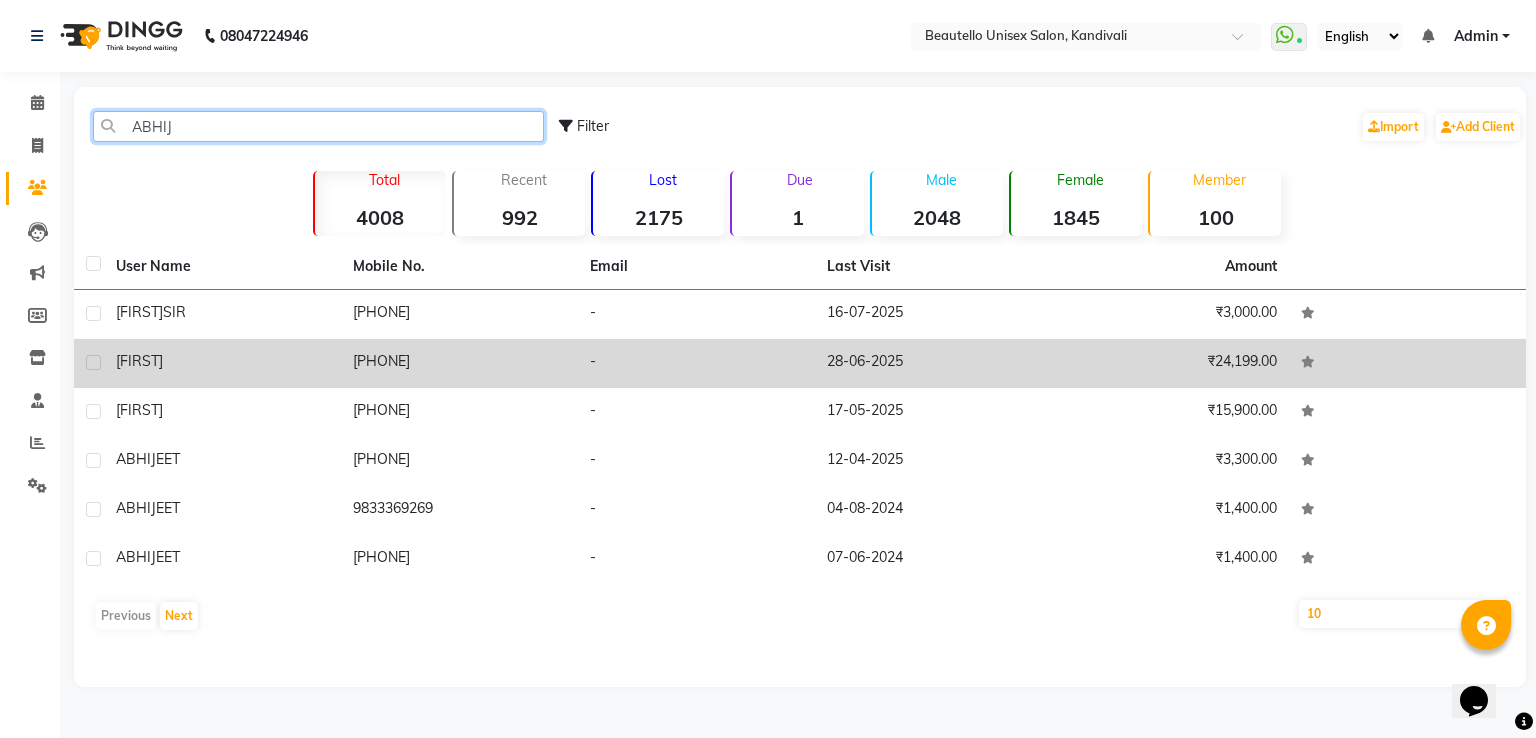 type on "ABHIJ" 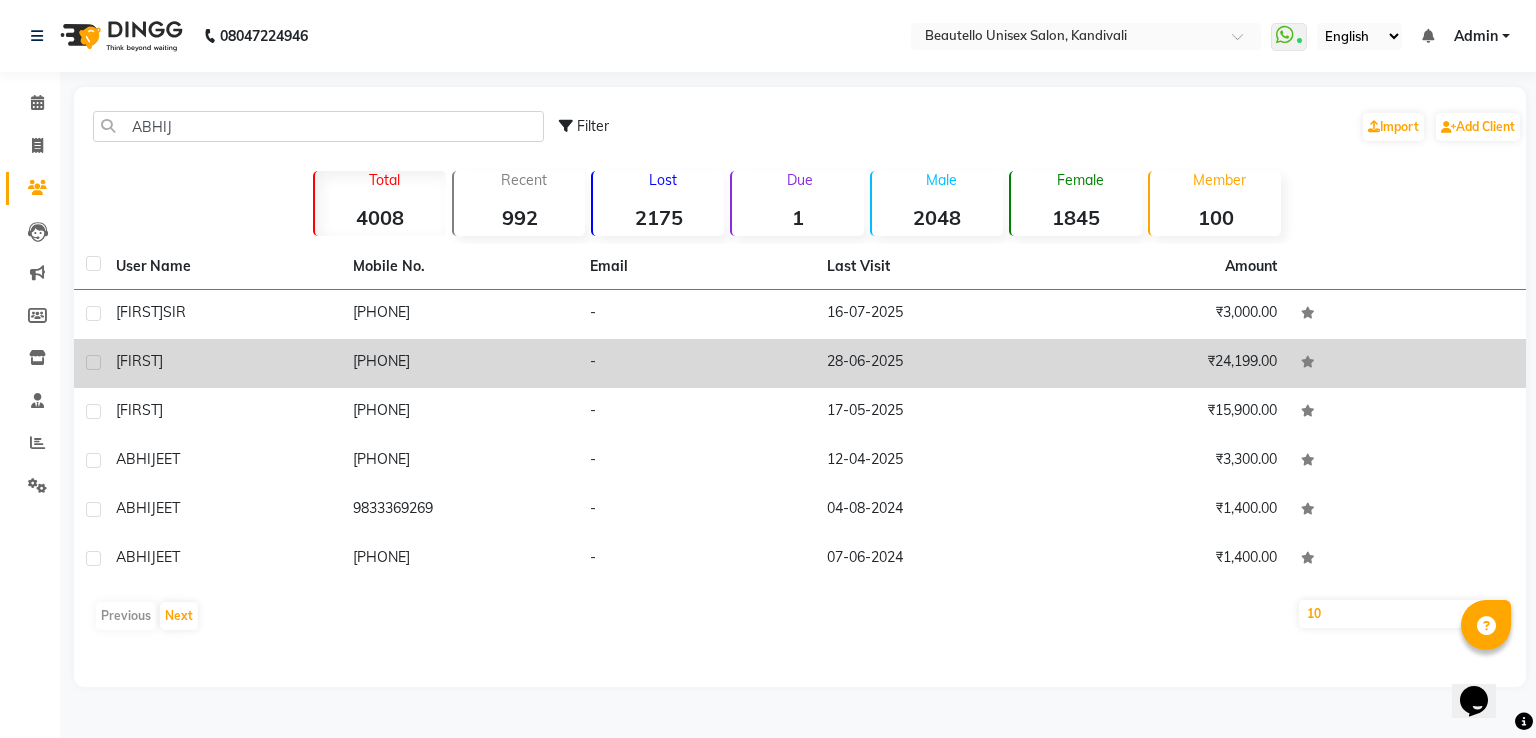 click on "[PHONE]" 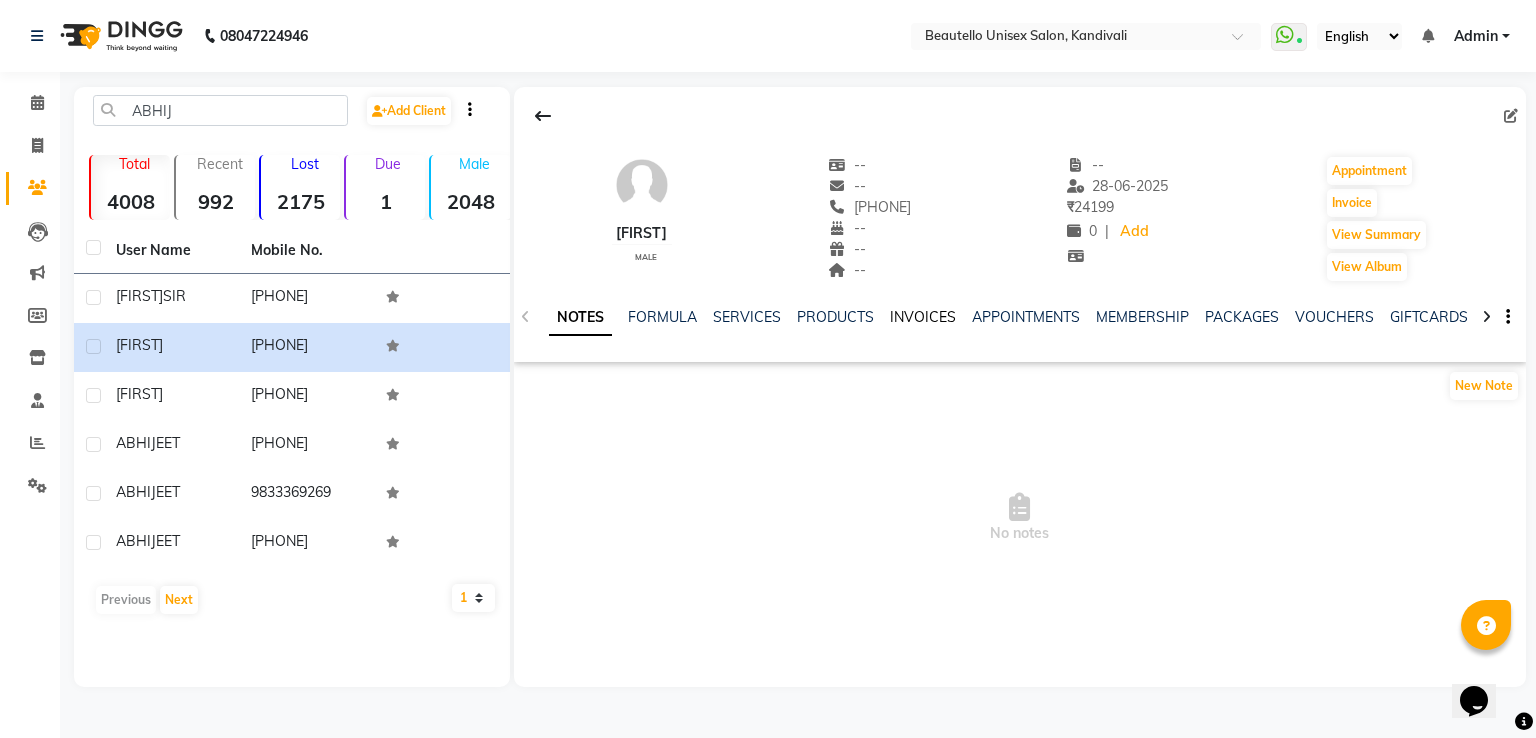 click on "INVOICES" 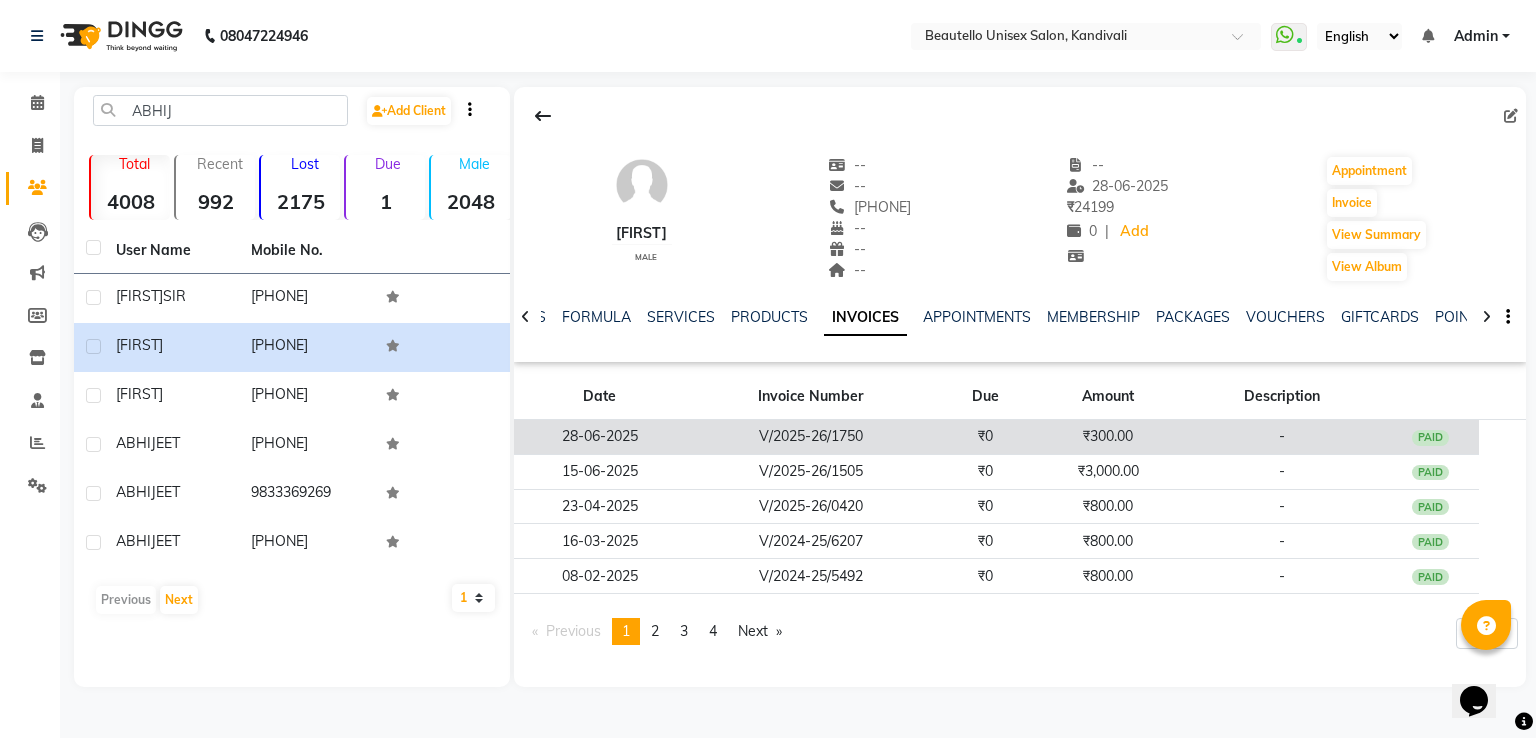 click on "V/2025-26/1750" 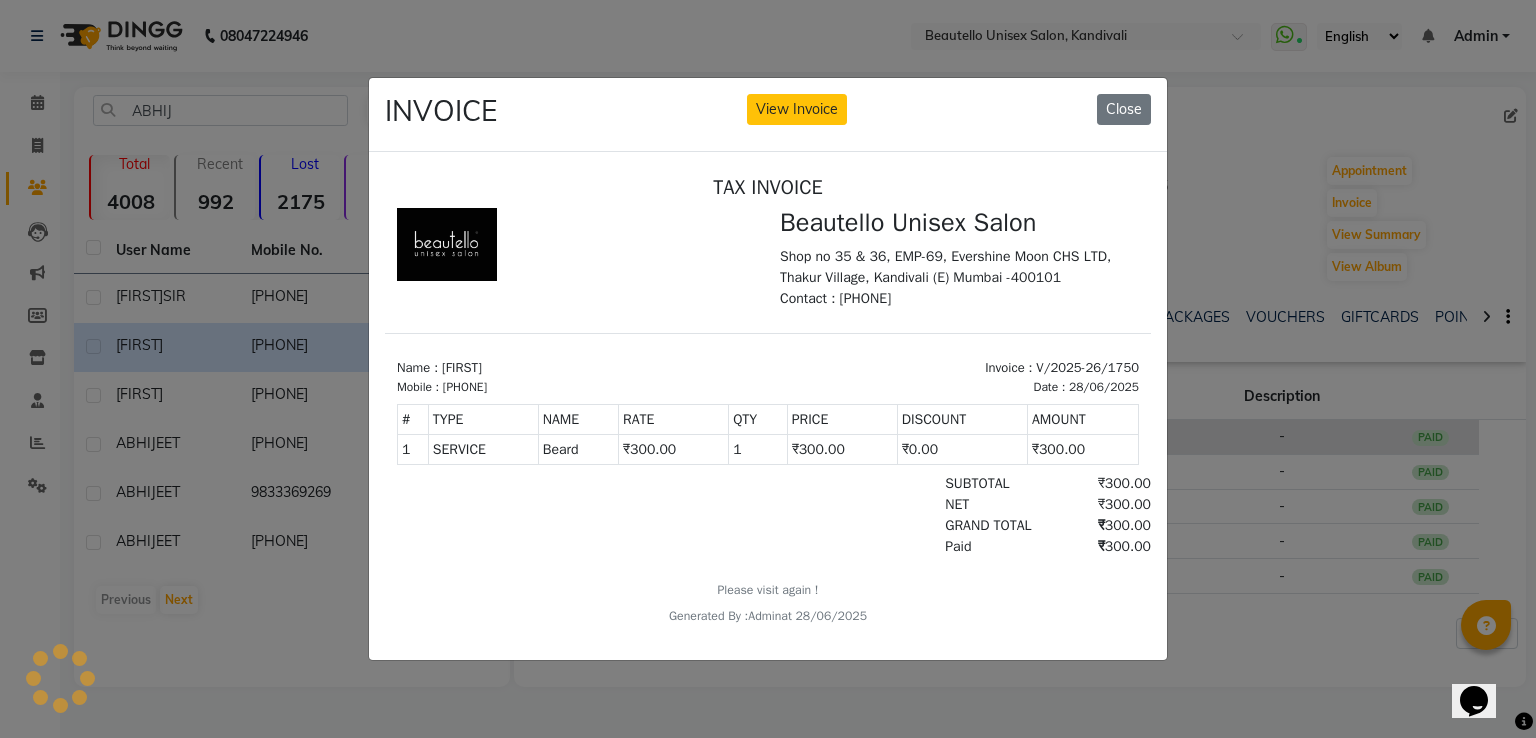 scroll, scrollTop: 0, scrollLeft: 0, axis: both 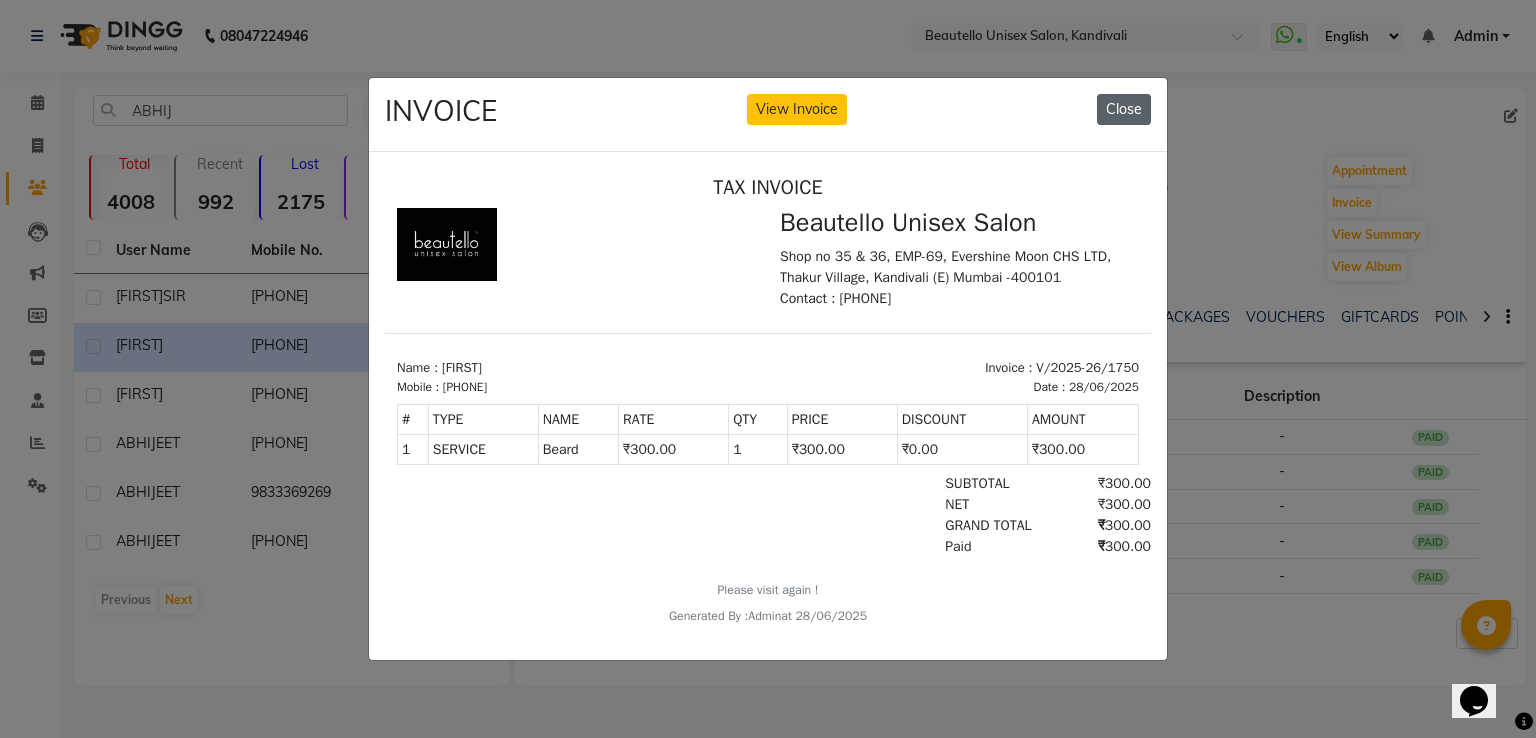 click on "Close" 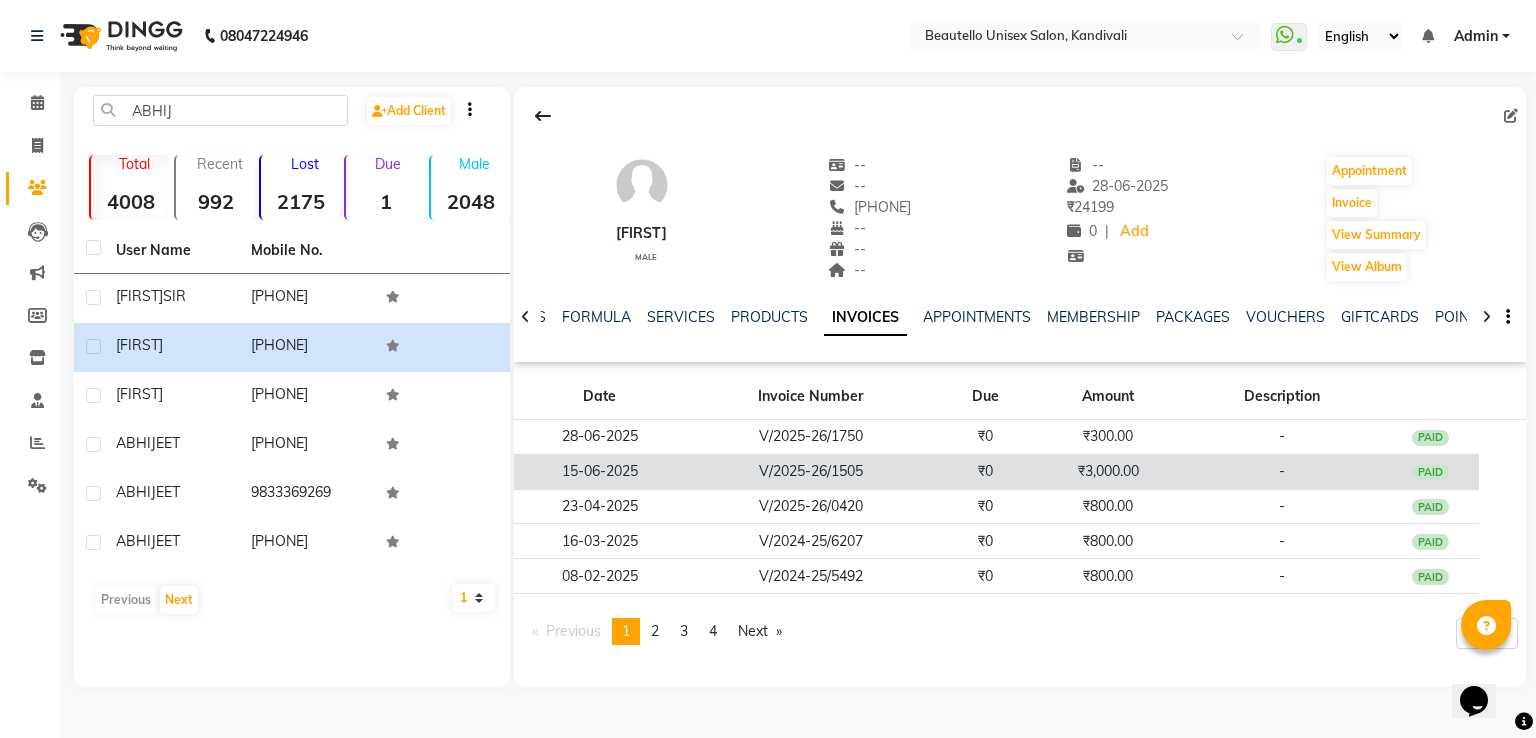 click on "V/2025-26/1505" 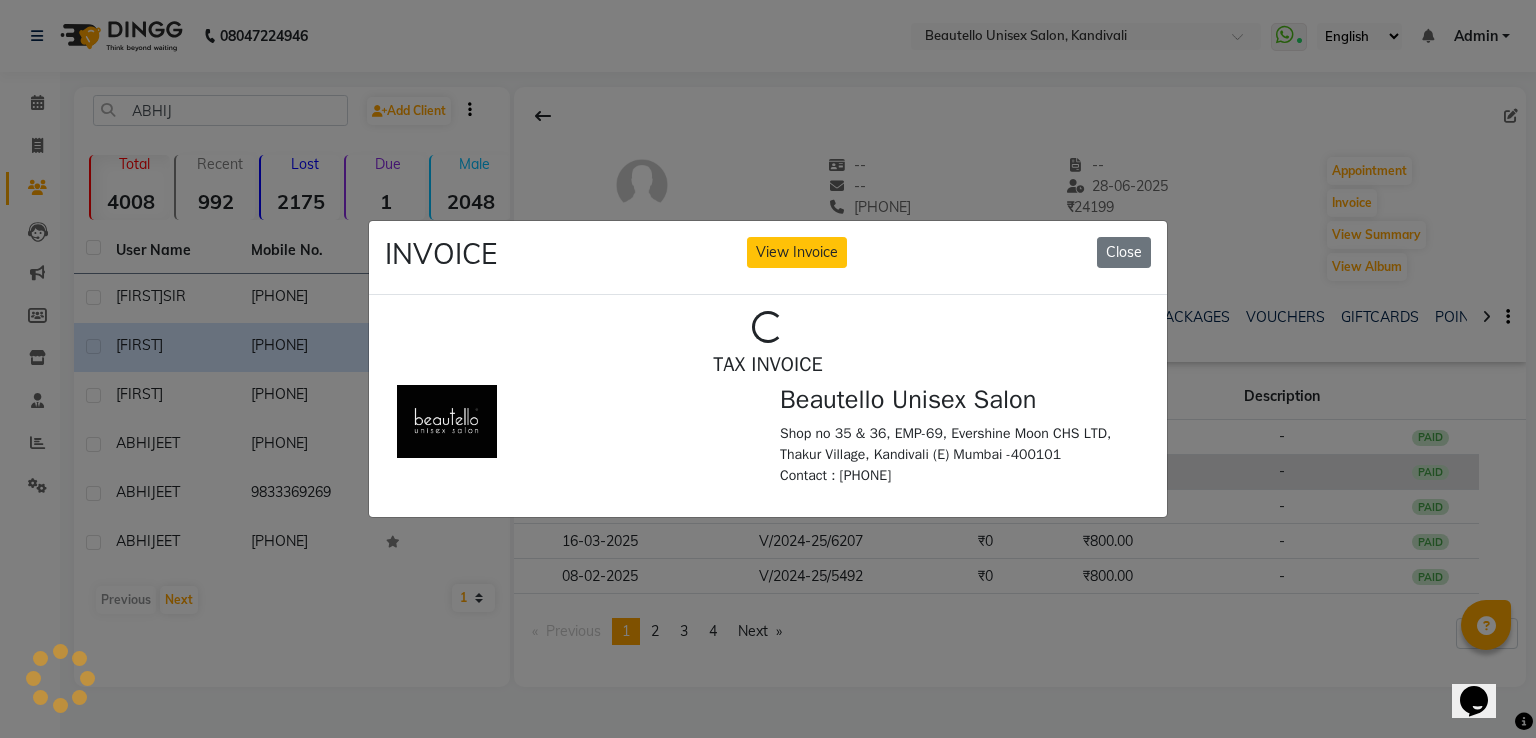 scroll, scrollTop: 0, scrollLeft: 0, axis: both 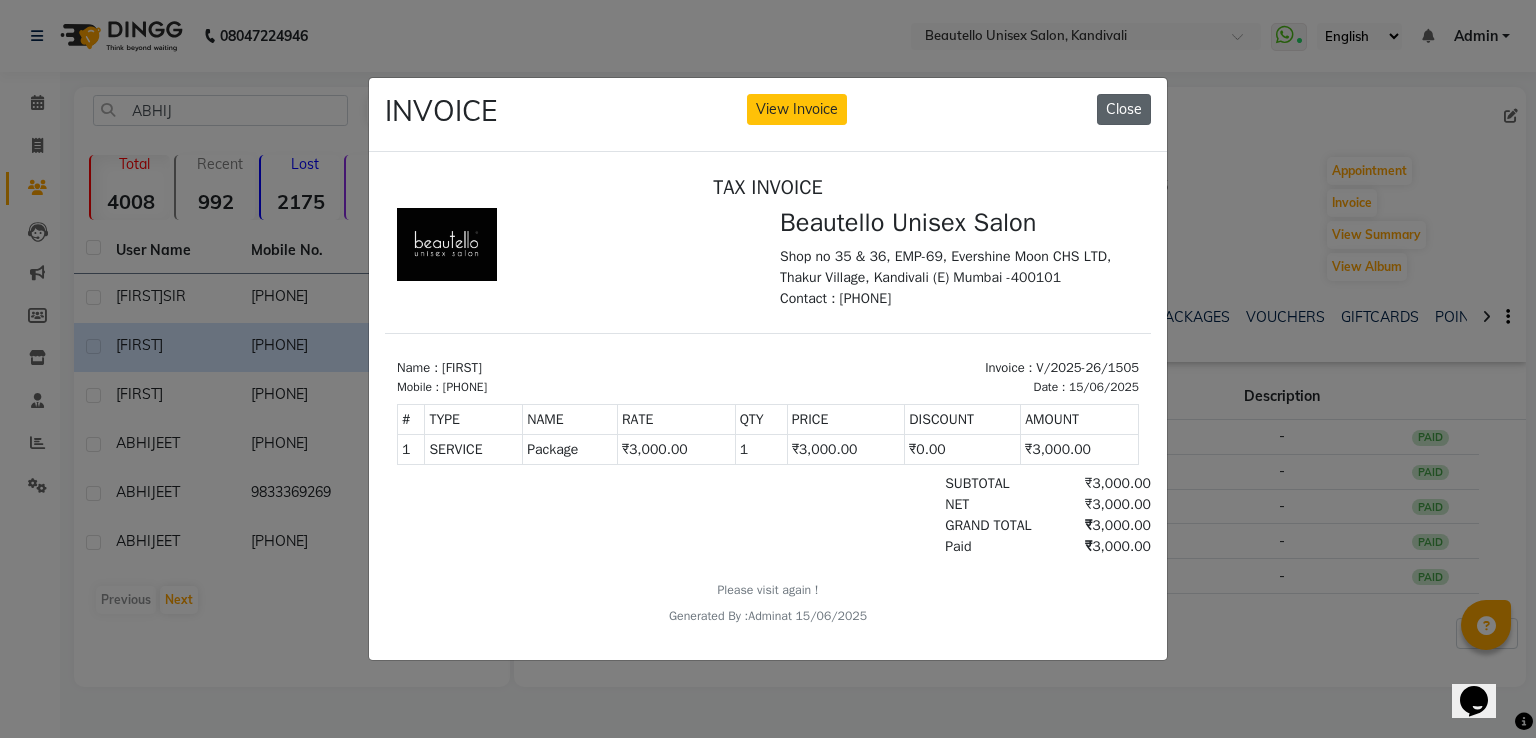 click on "Close" 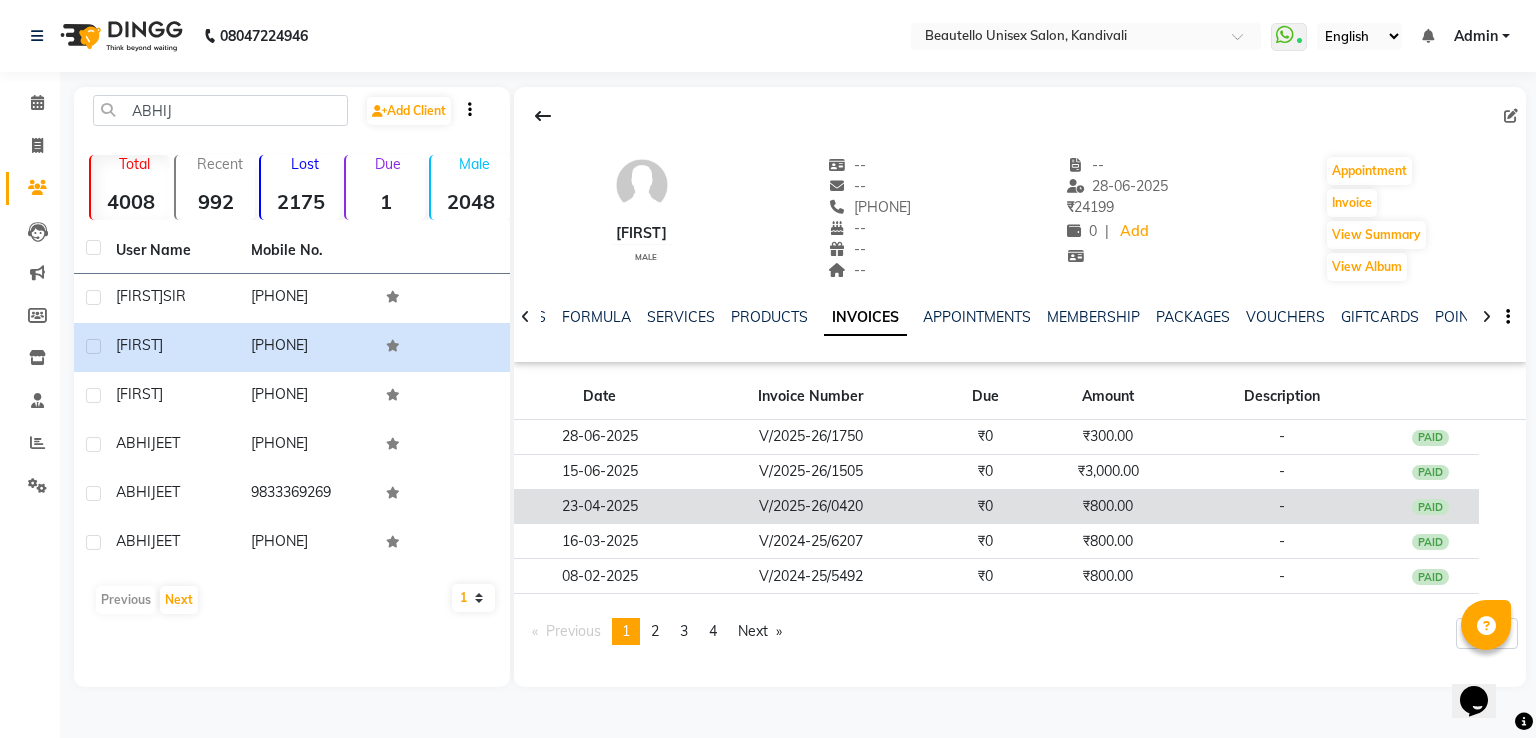 click on "V/2025-26/0420" 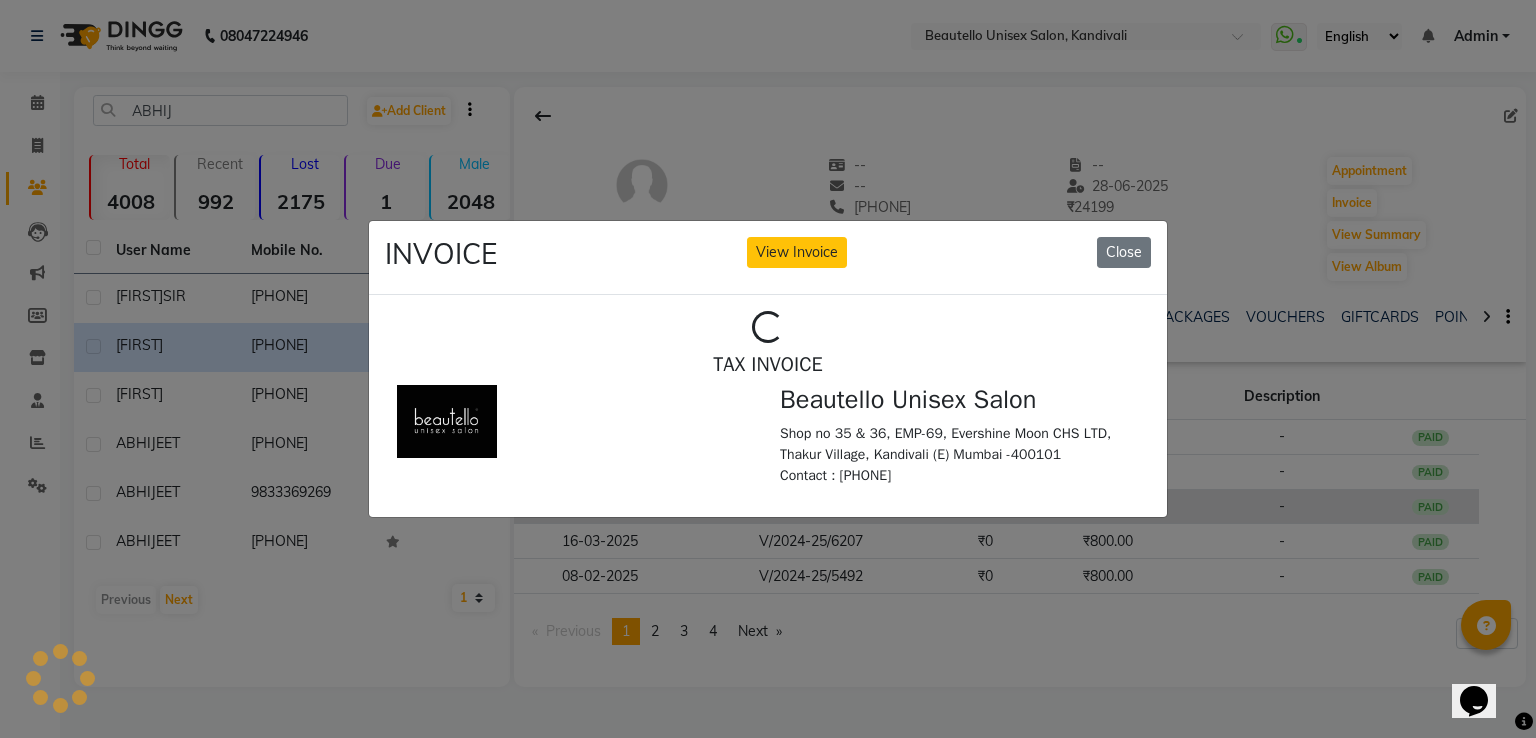 scroll, scrollTop: 0, scrollLeft: 0, axis: both 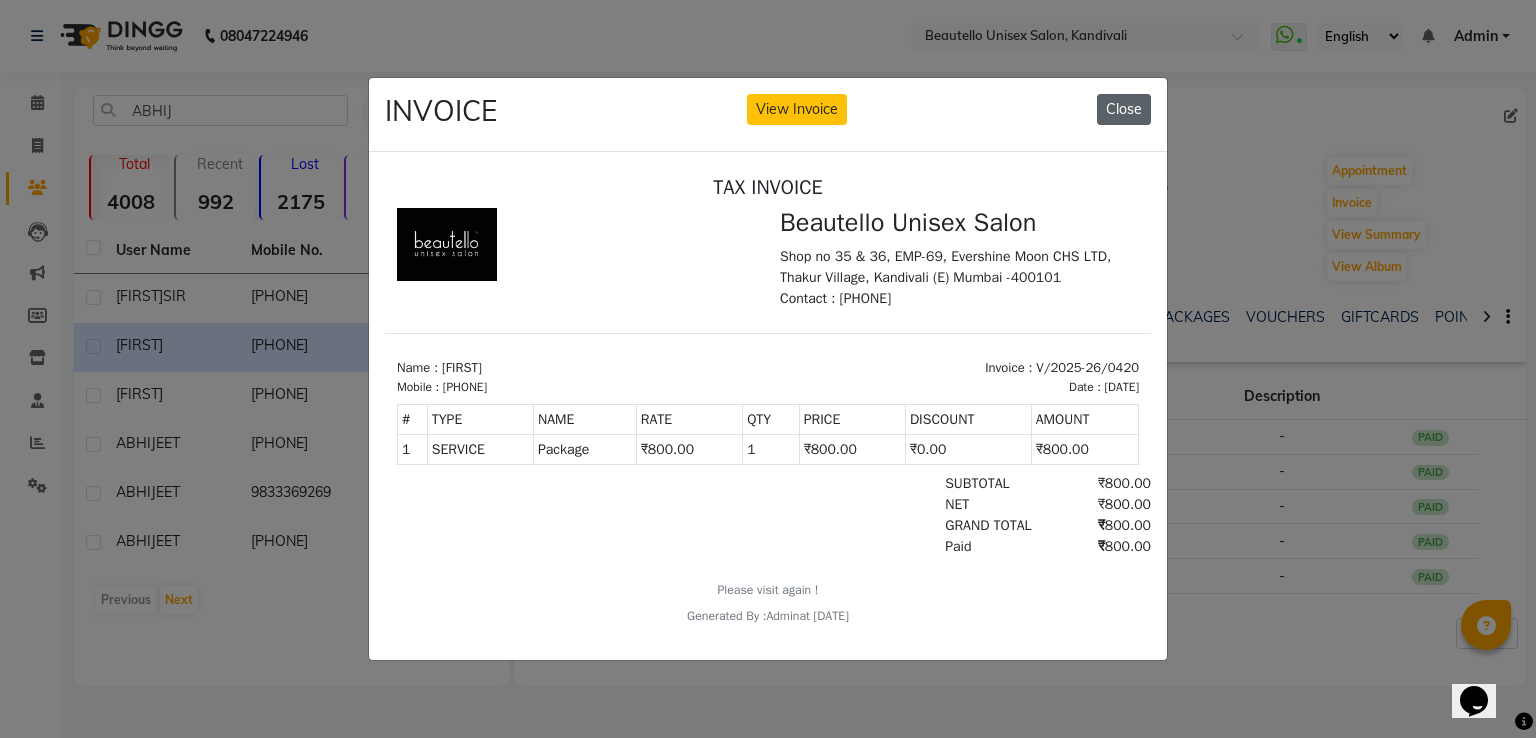 click on "Close" 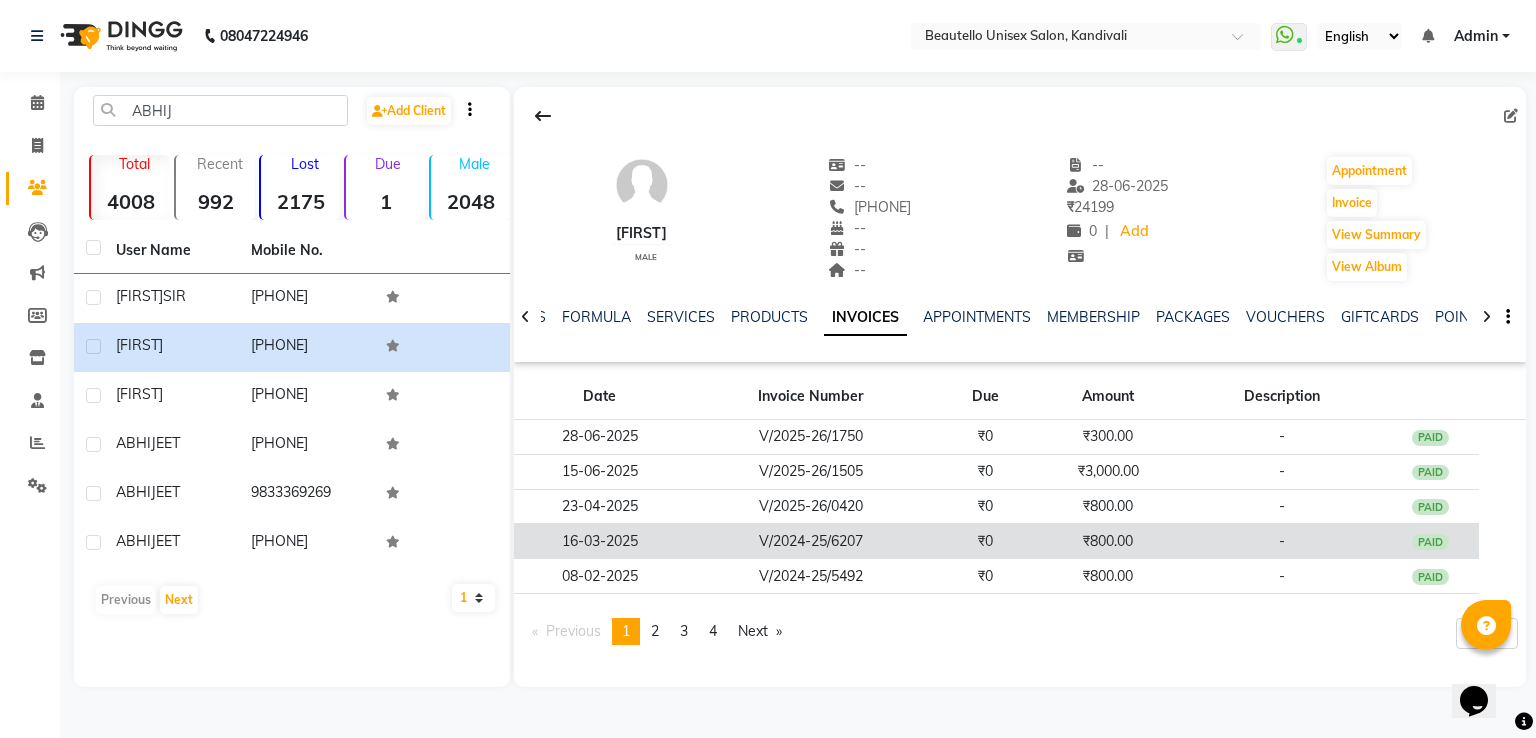 click on "V/2024-25/6207" 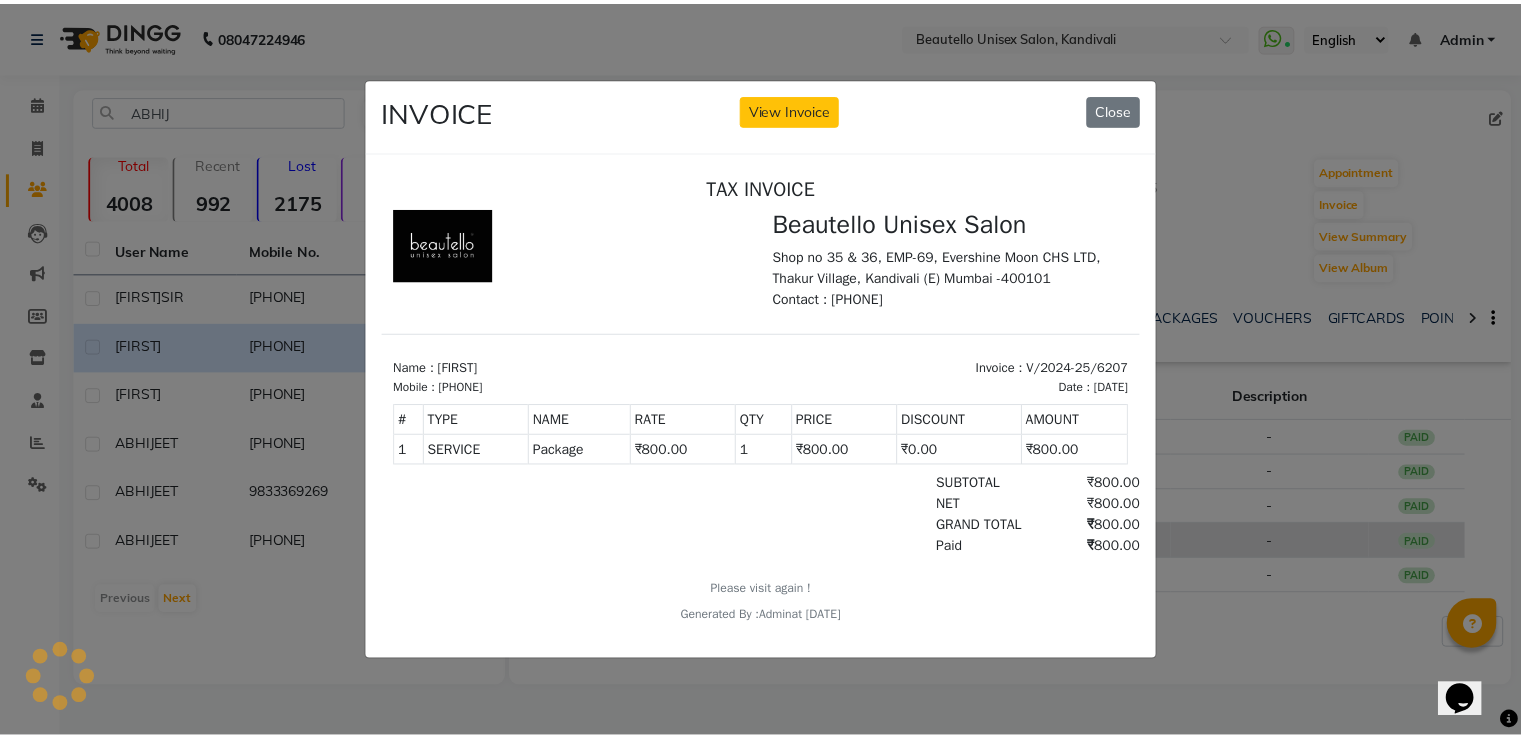 scroll, scrollTop: 0, scrollLeft: 0, axis: both 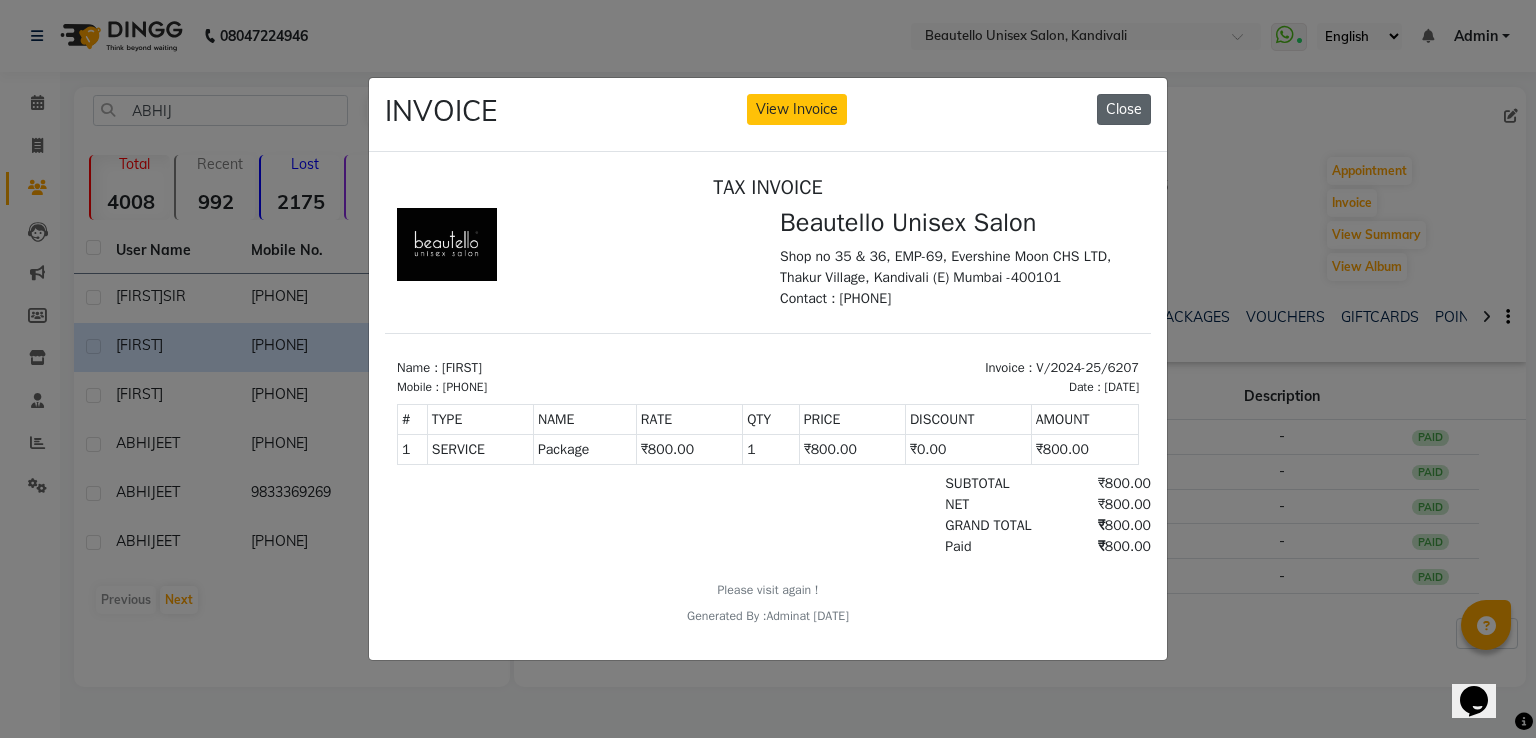 click on "Close" 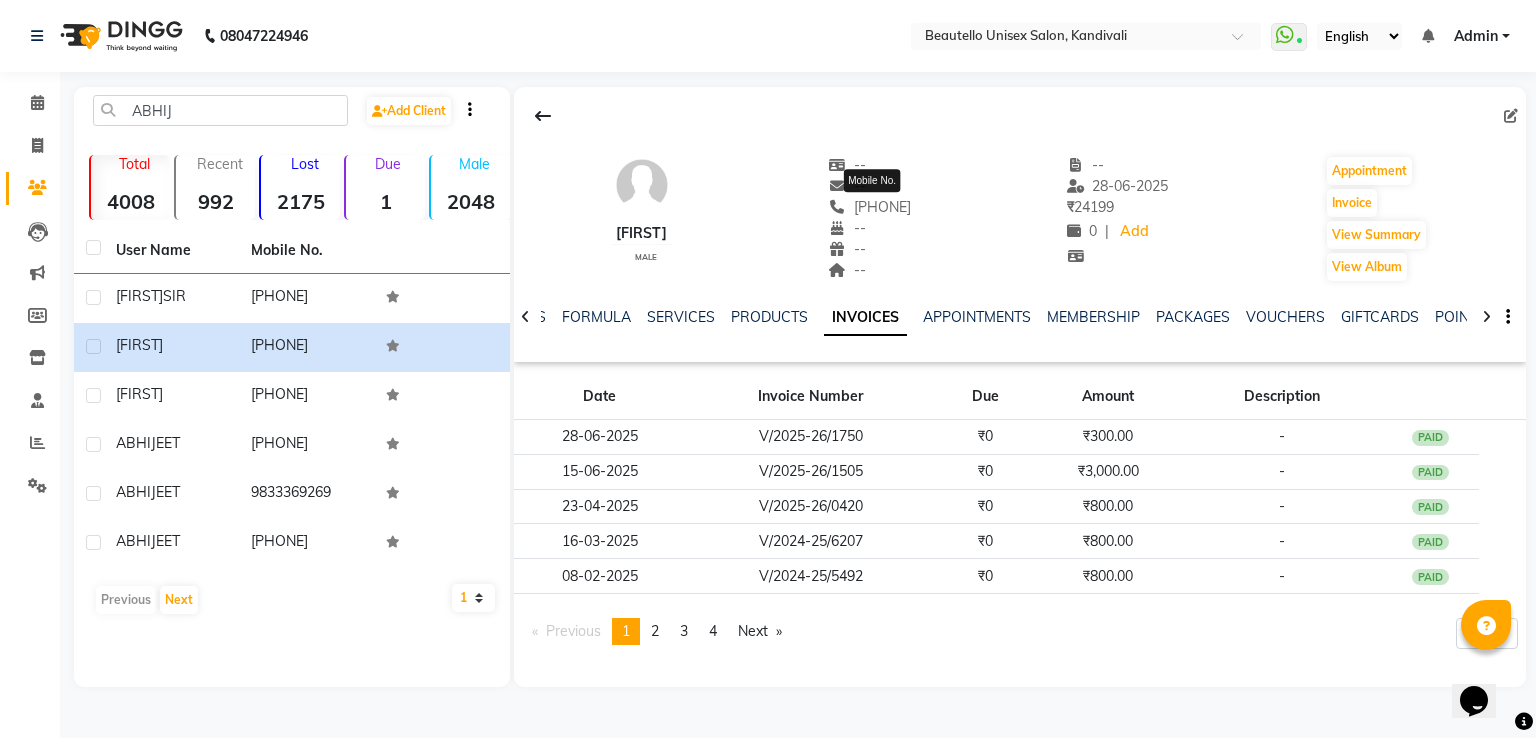 click on "[PHONE]" 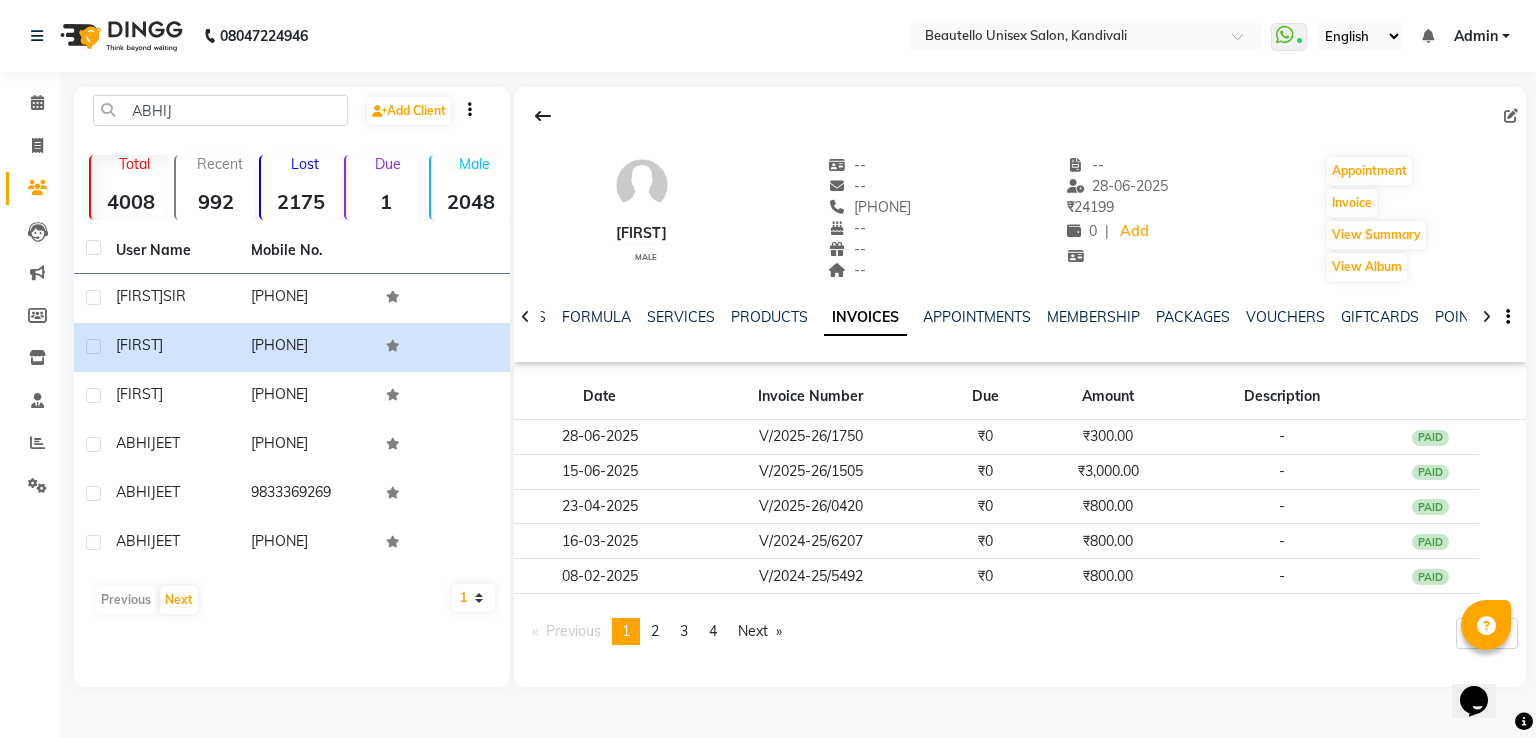 click on "[PHONE]" 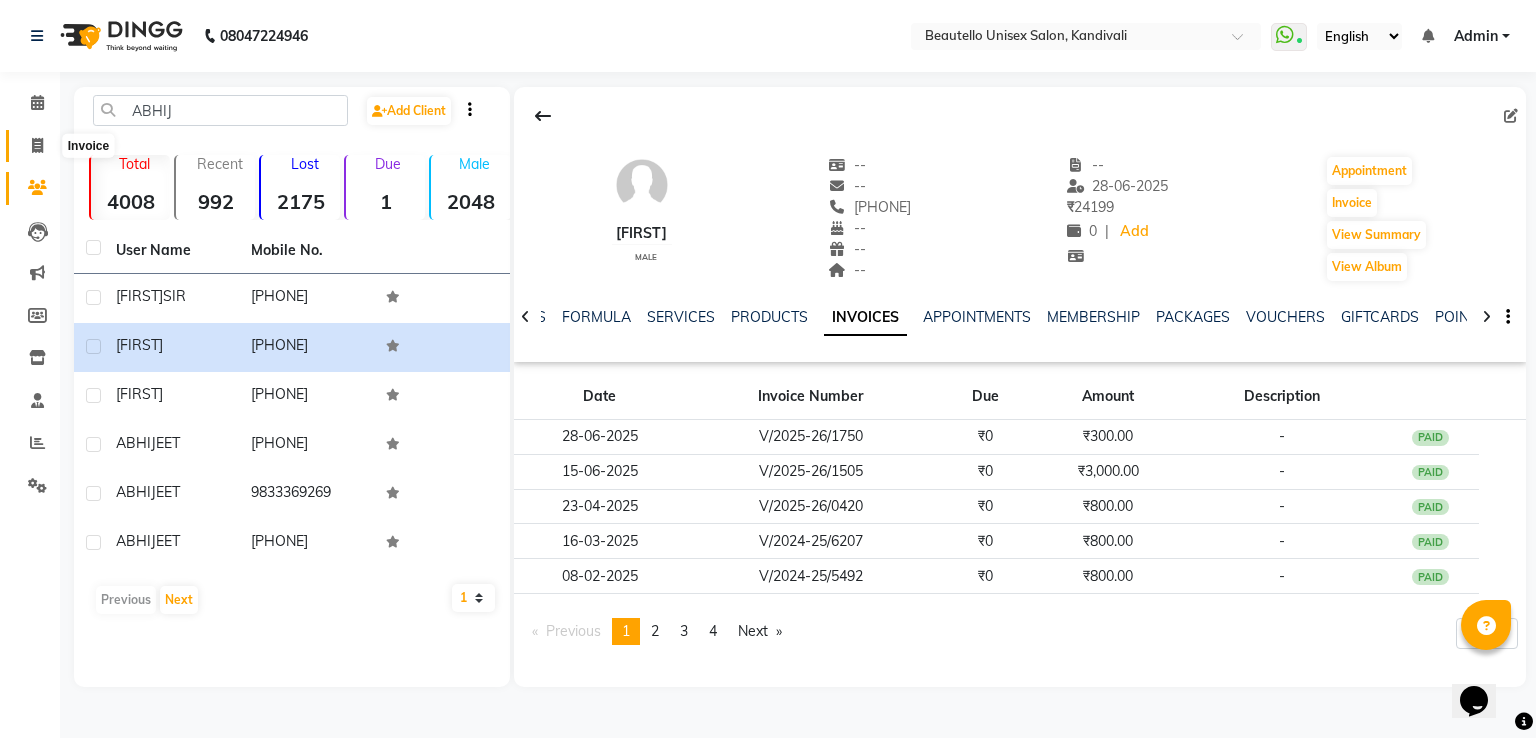 click 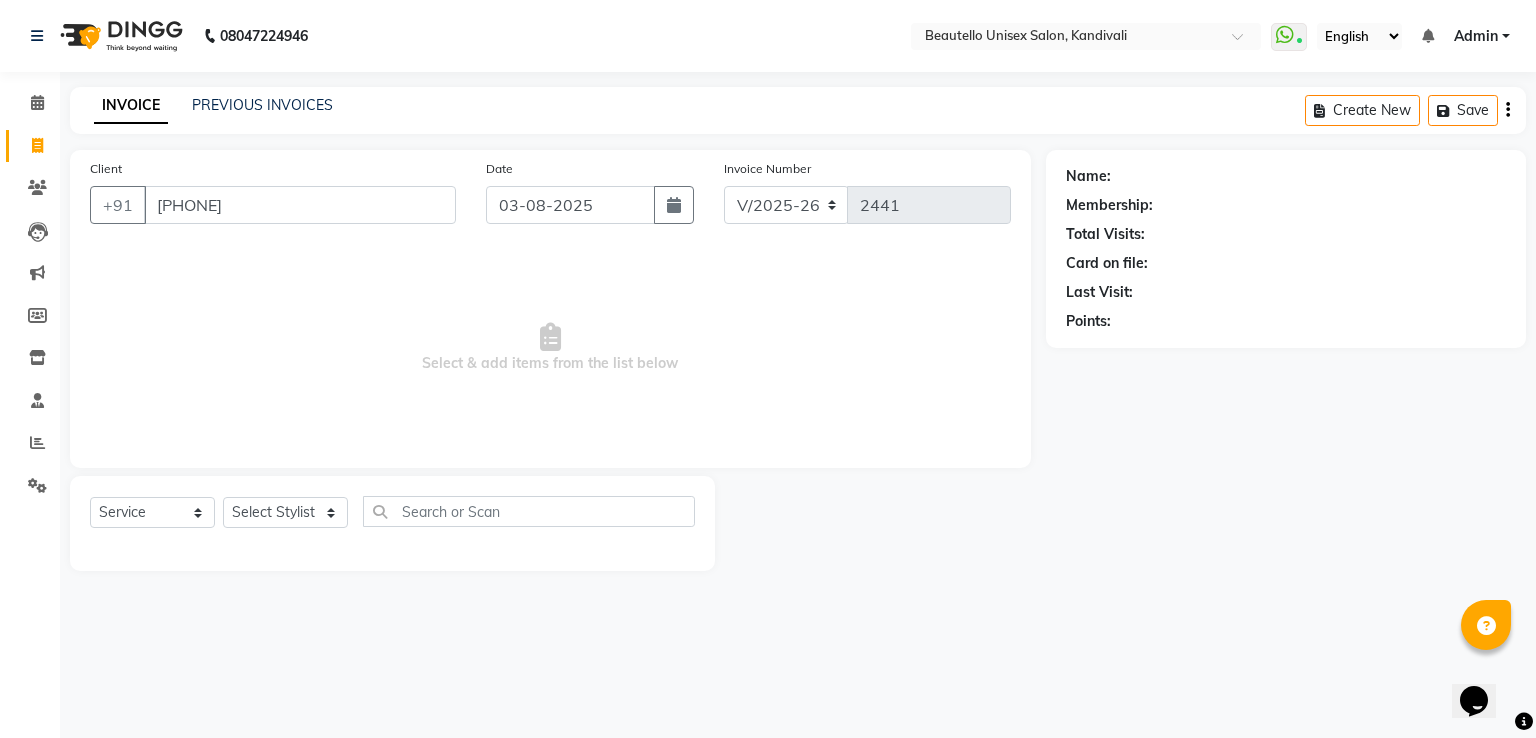 type on "[PHONE]" 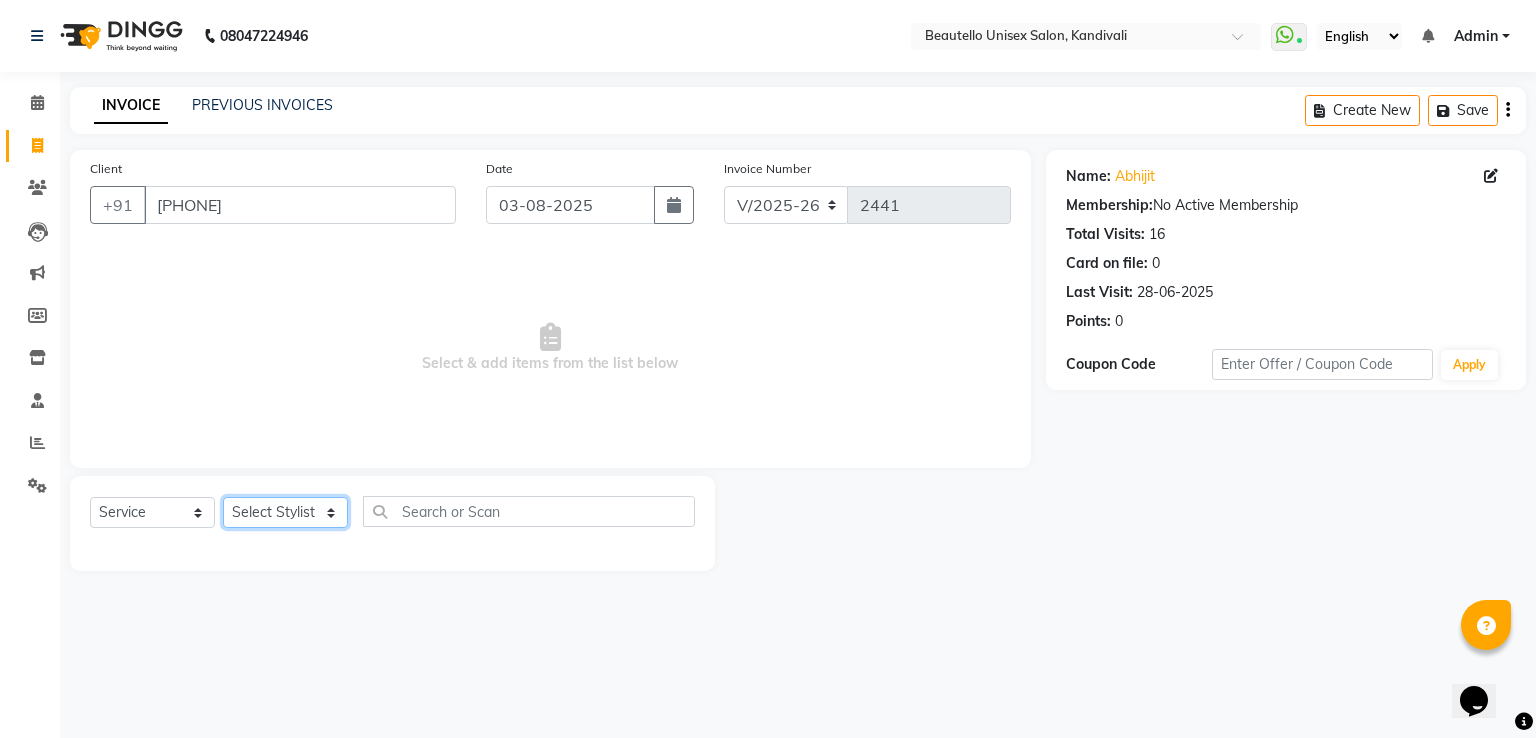 click on "Select Stylist  Akki  Javed  Laxmi Ravi  Ruksana Sajid Sameer Suhail  Sukriti Mam Sweety" 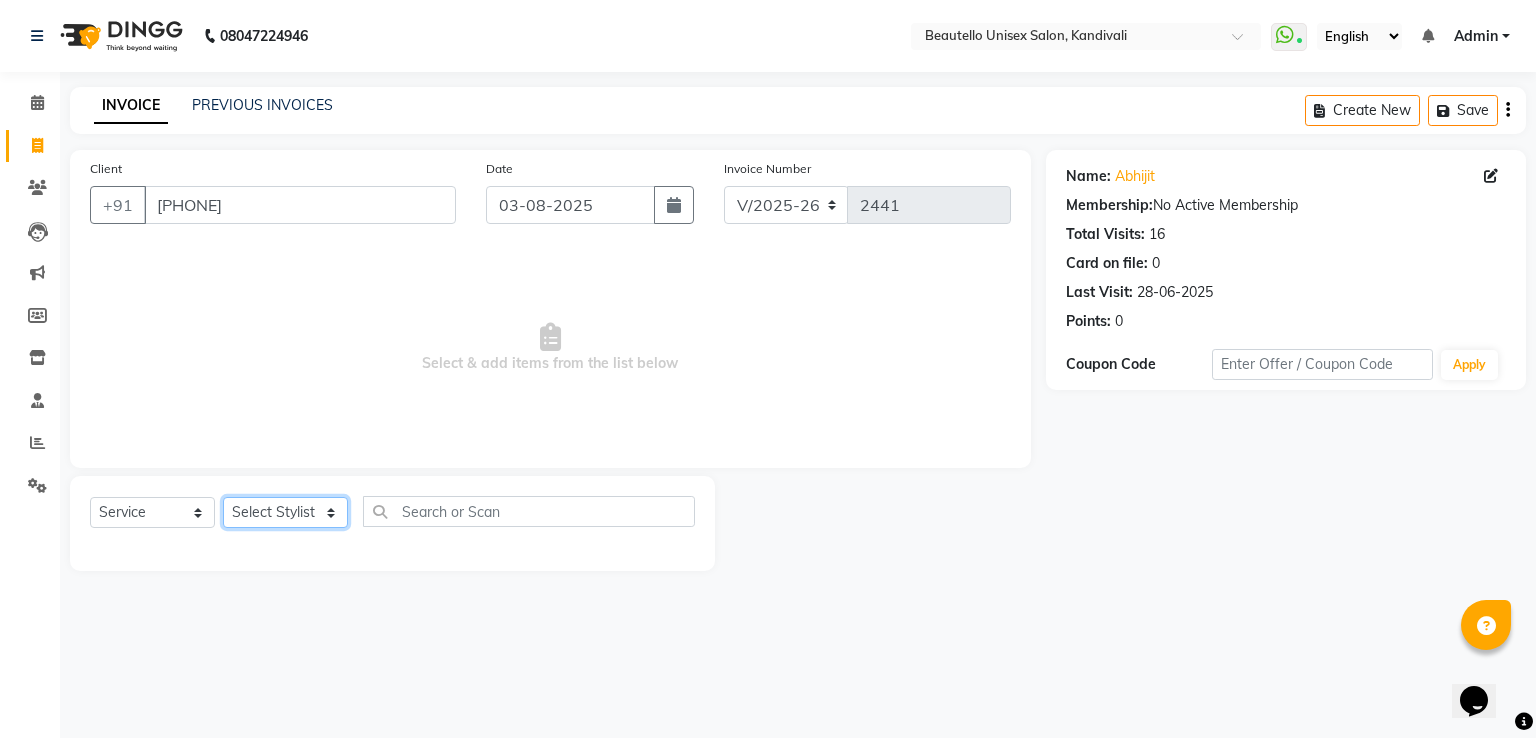 select on "31994" 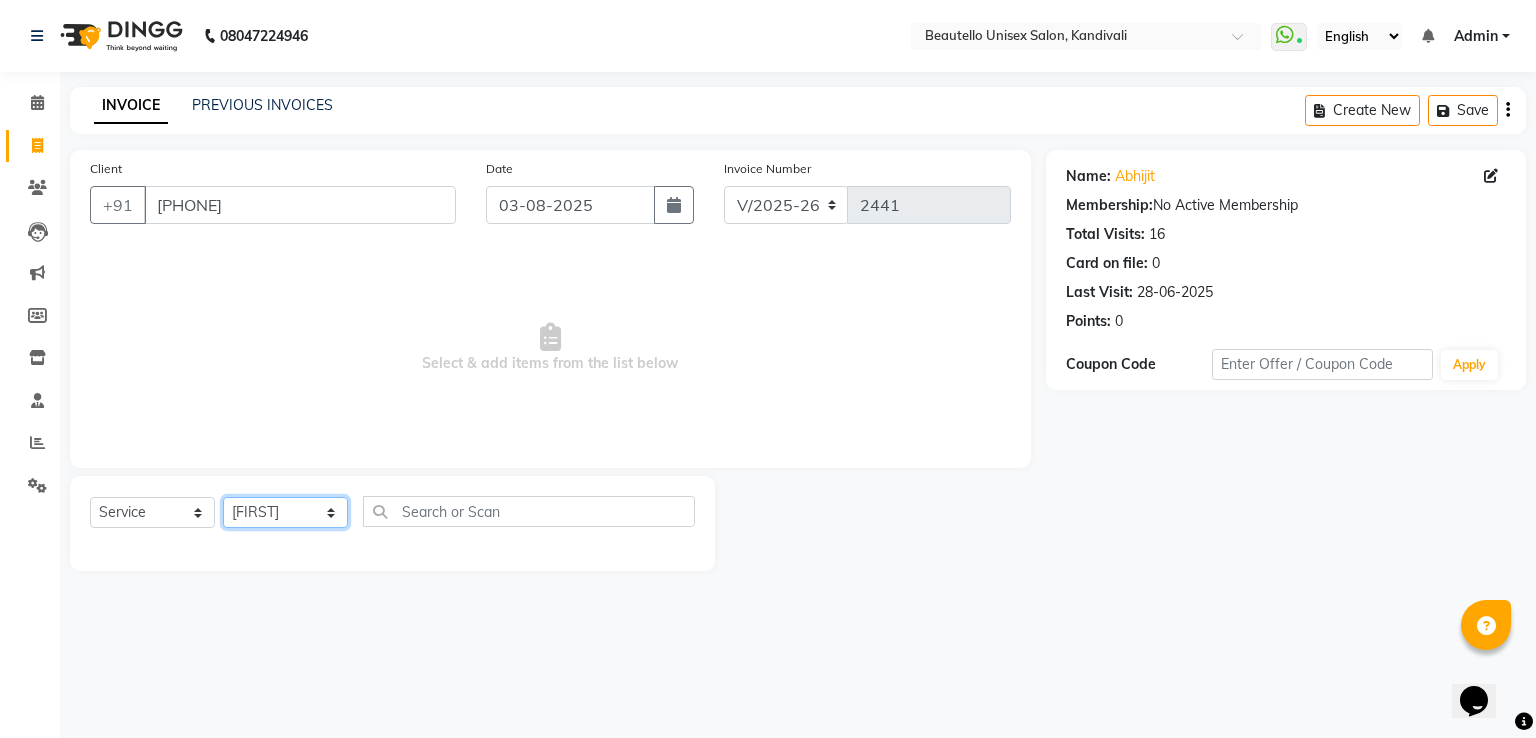 click on "Select Stylist  Akki  Javed  Laxmi Ravi  Ruksana Sajid Sameer Suhail  Sukriti Mam Sweety" 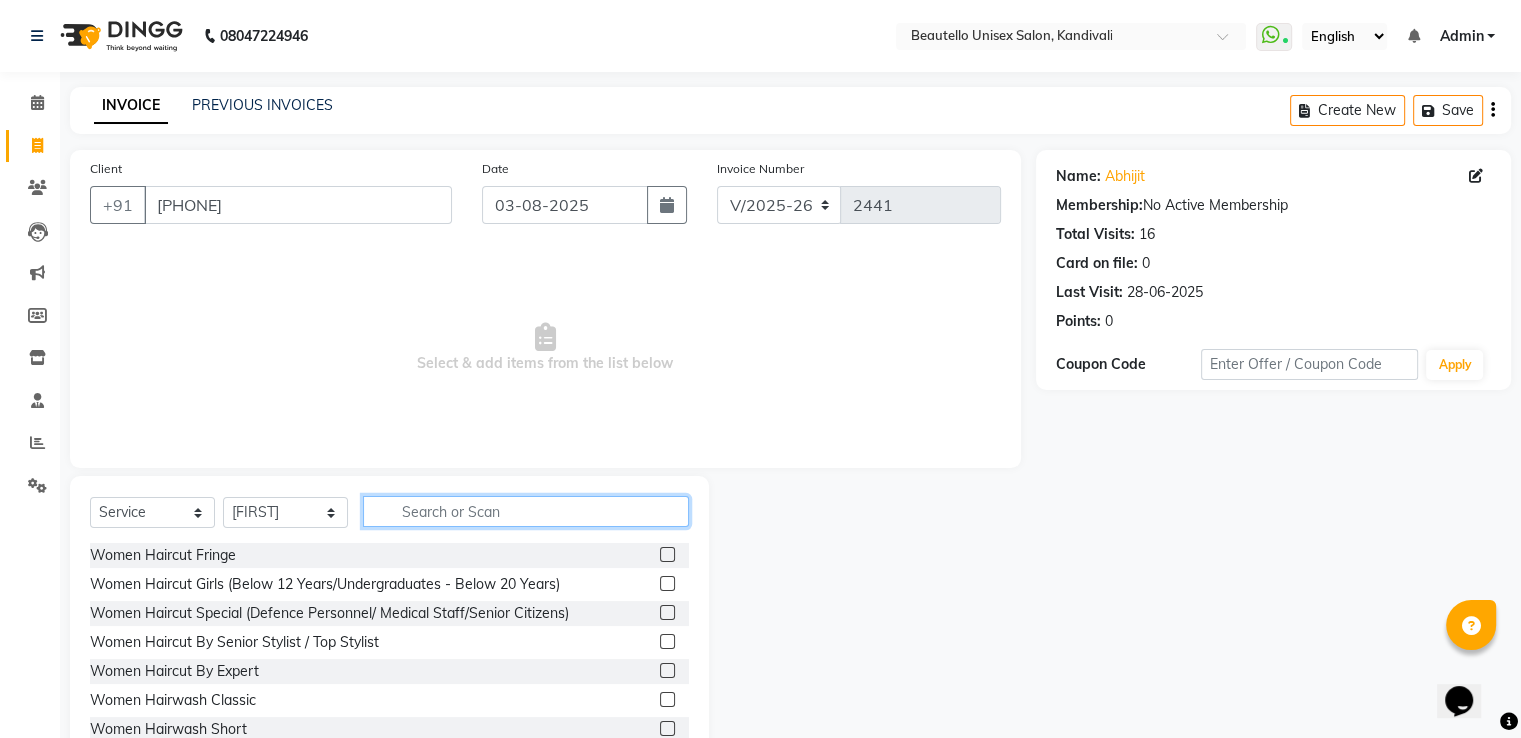 click 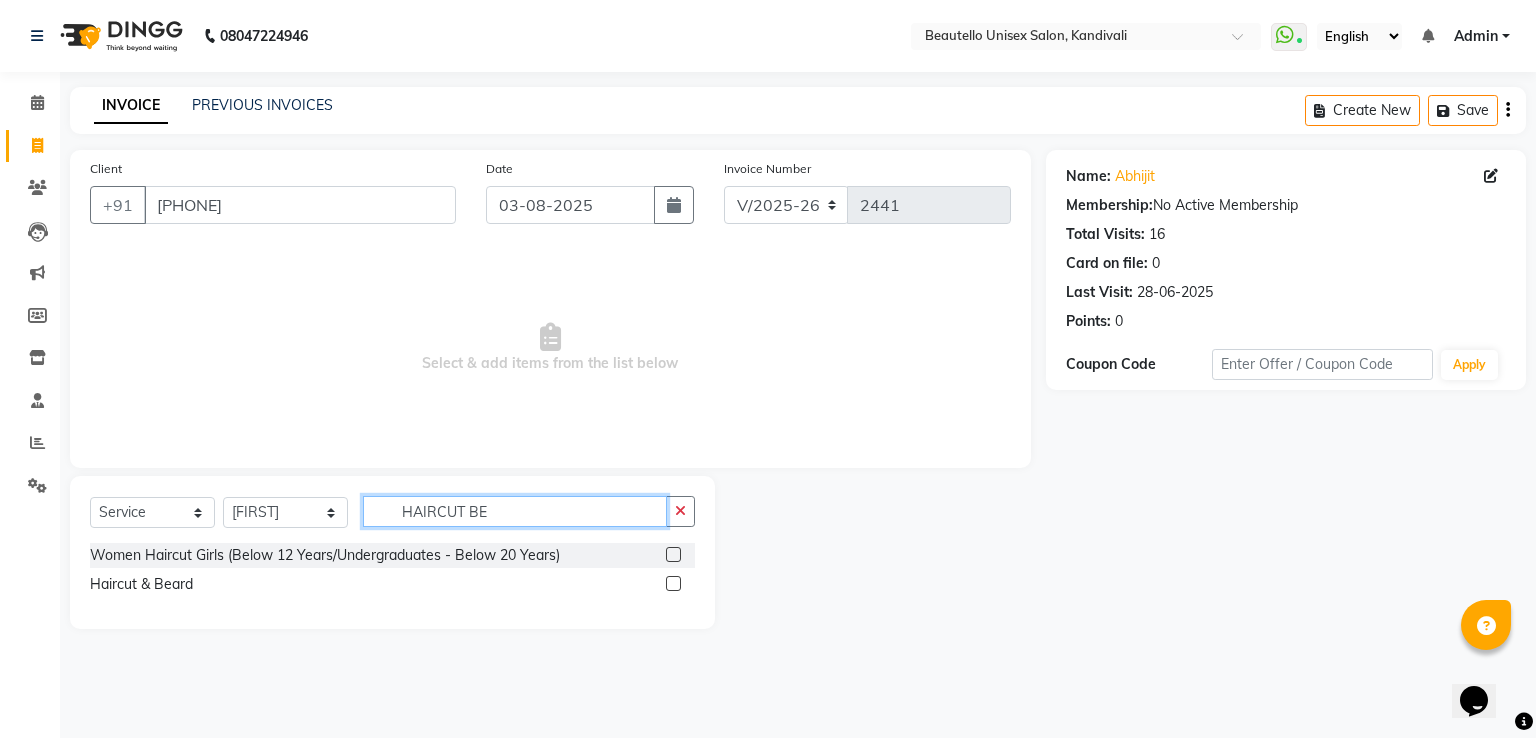type on "HAIRCUT BE" 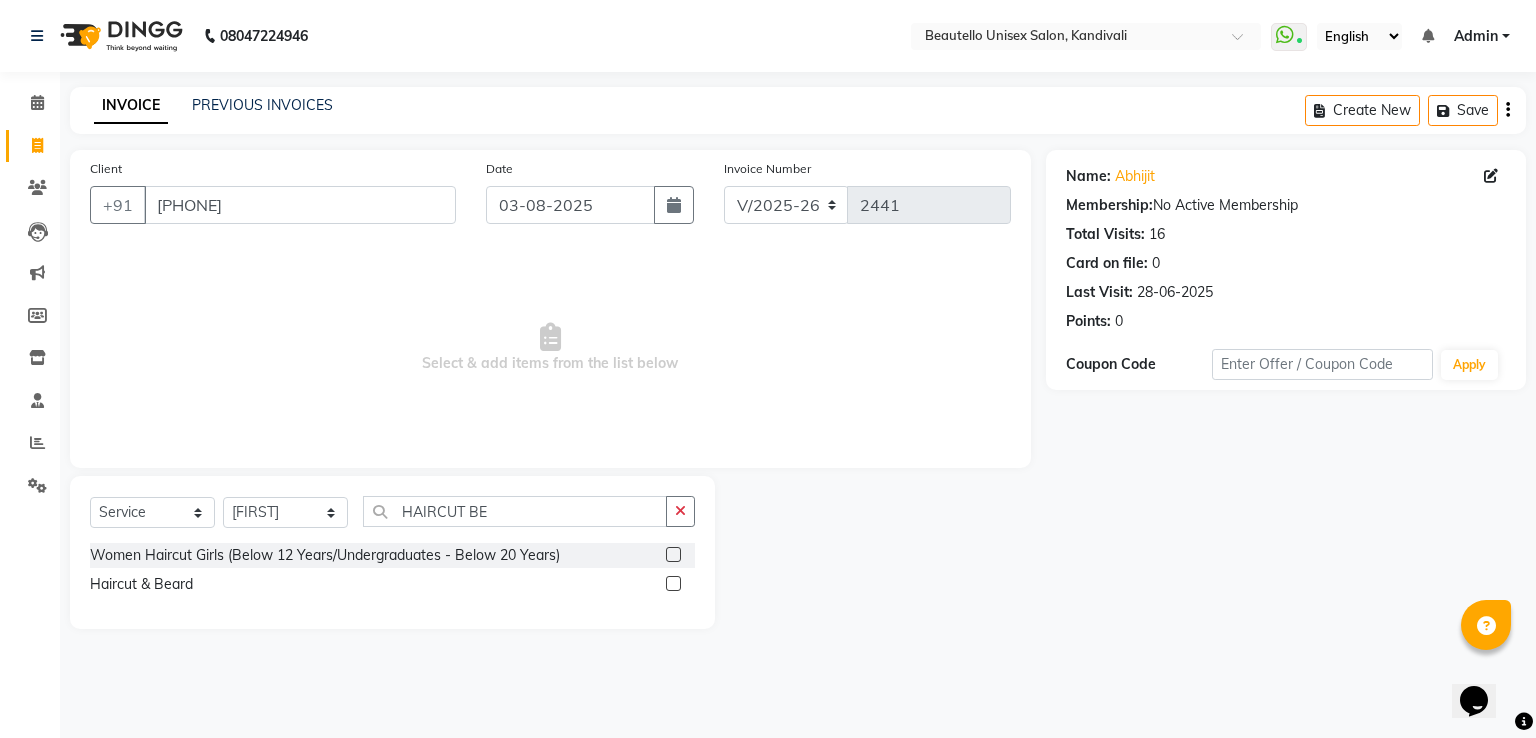 click 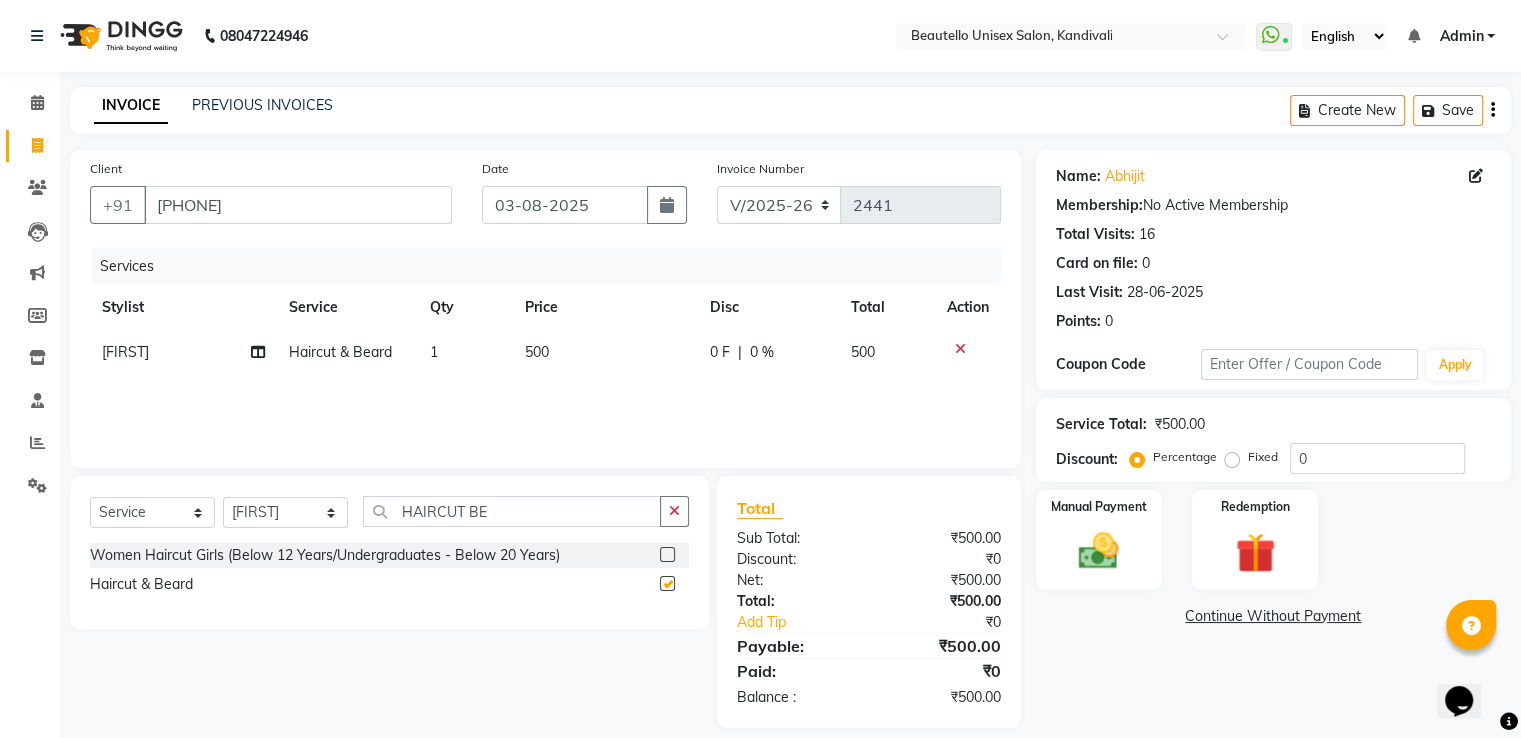 checkbox on "false" 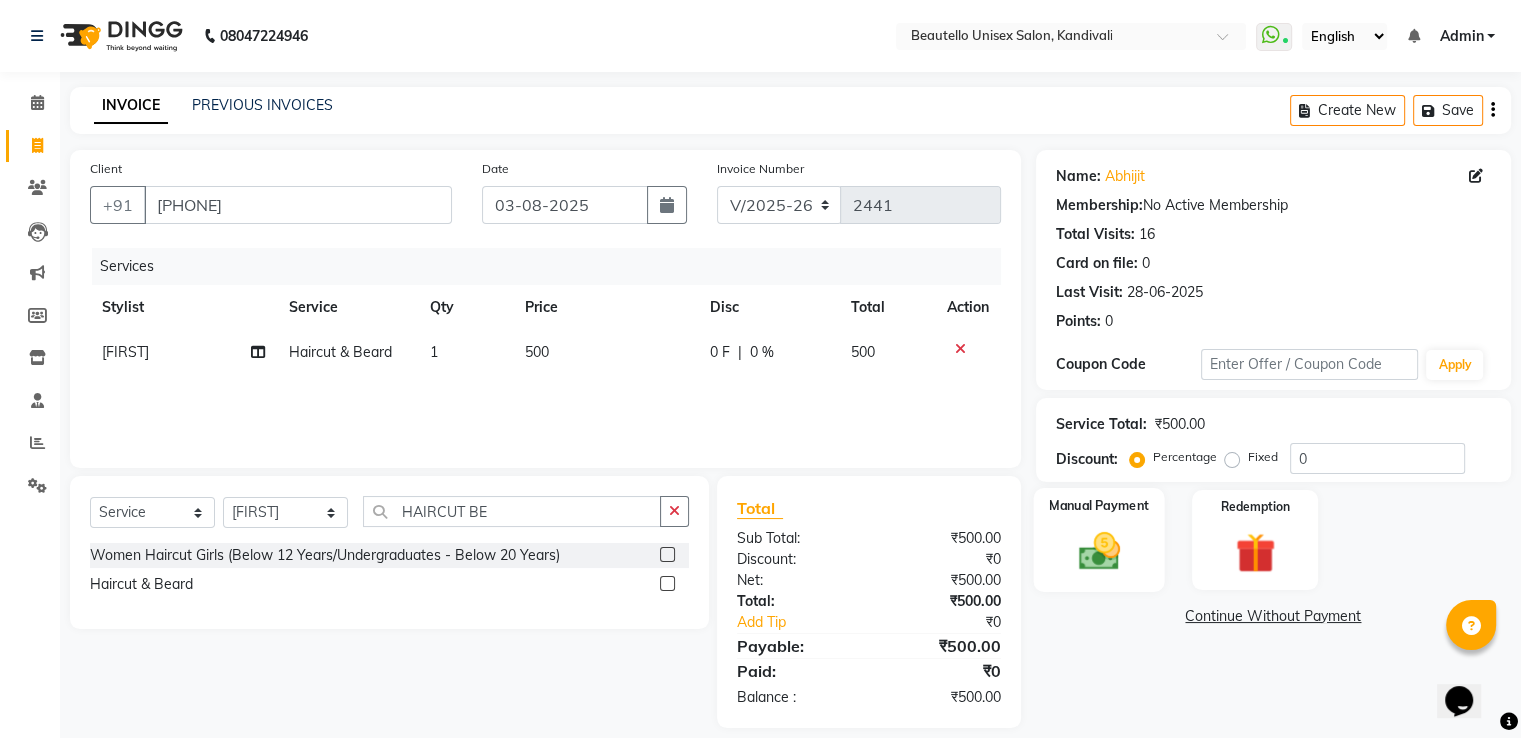 click 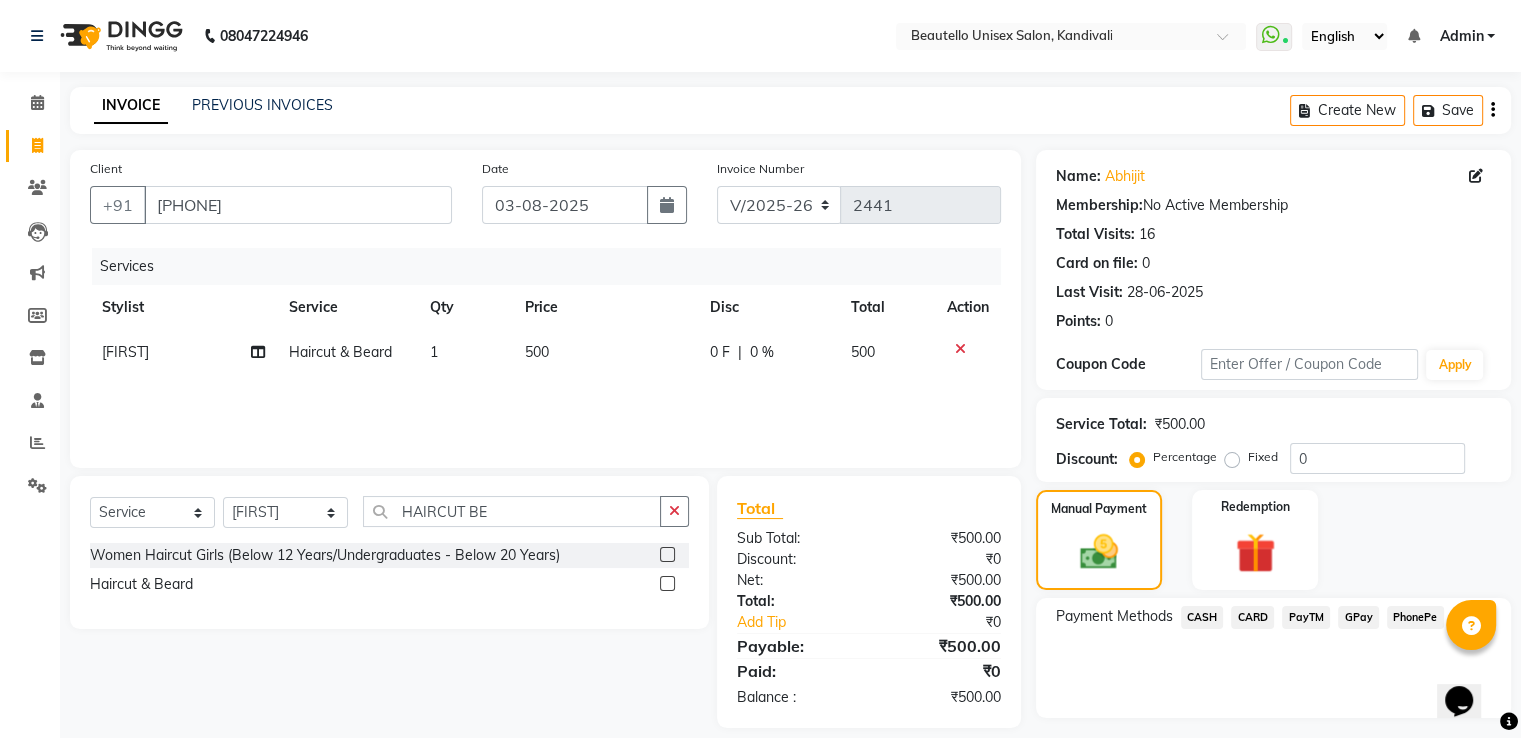 click on "PayTM" 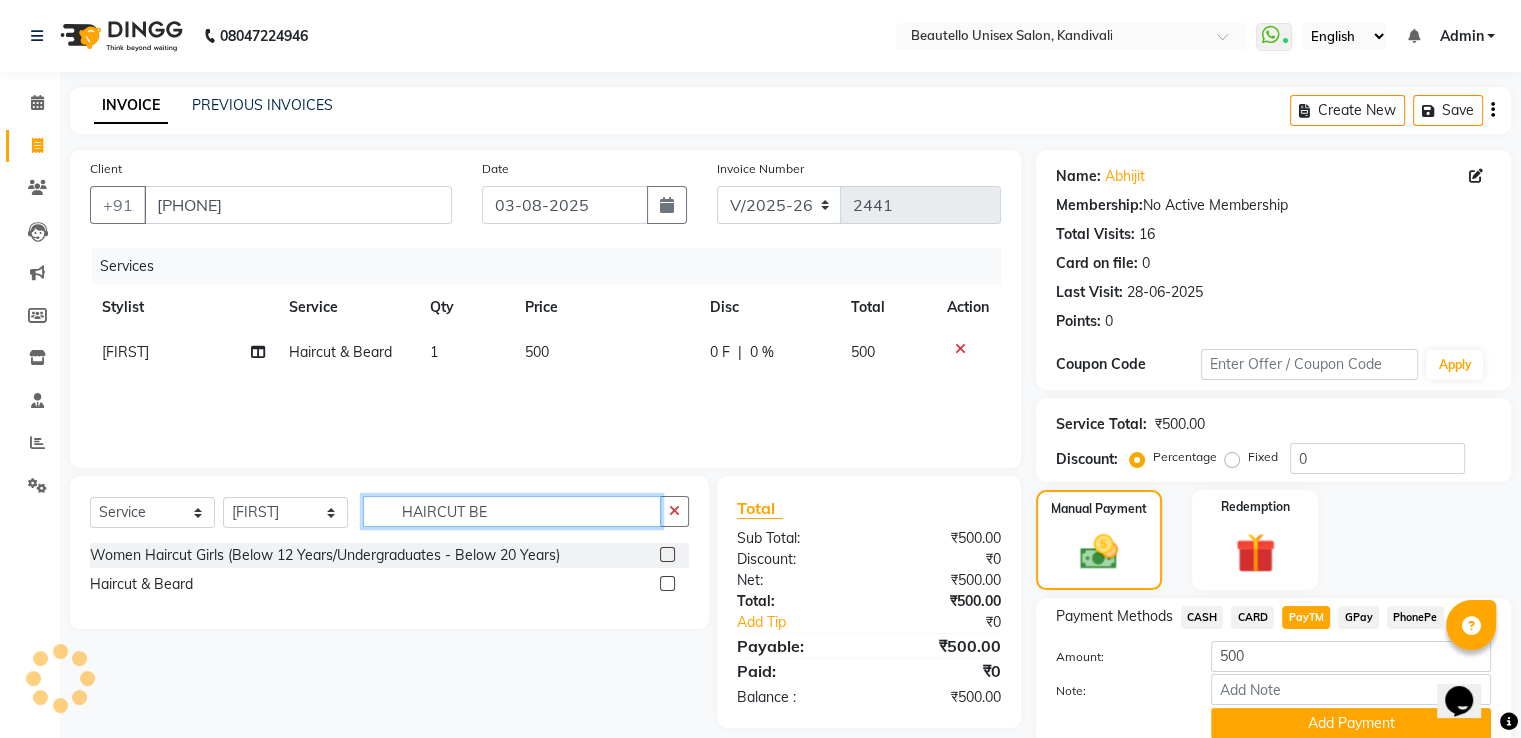 click on "HAIRCUT BE" 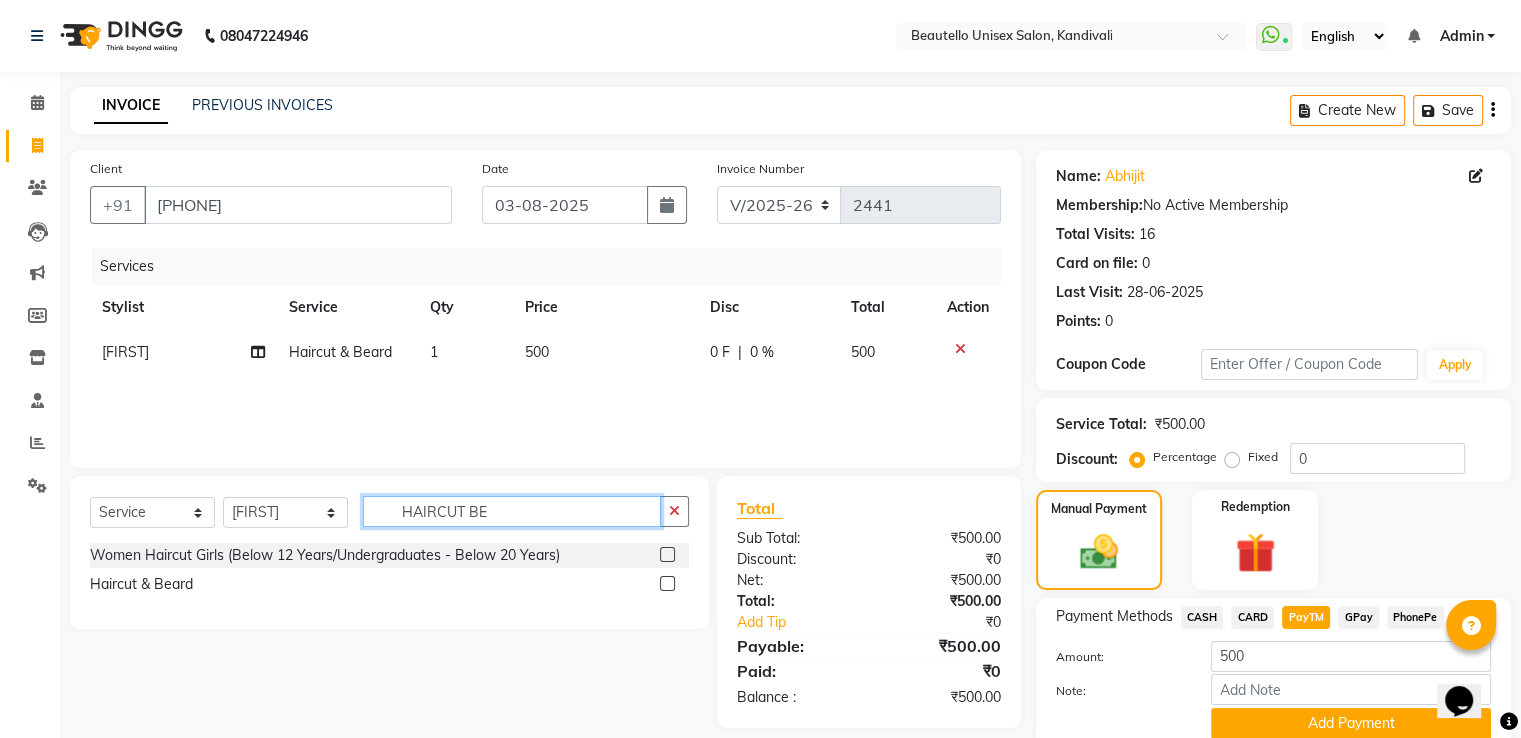 click on "HAIRCUT BE" 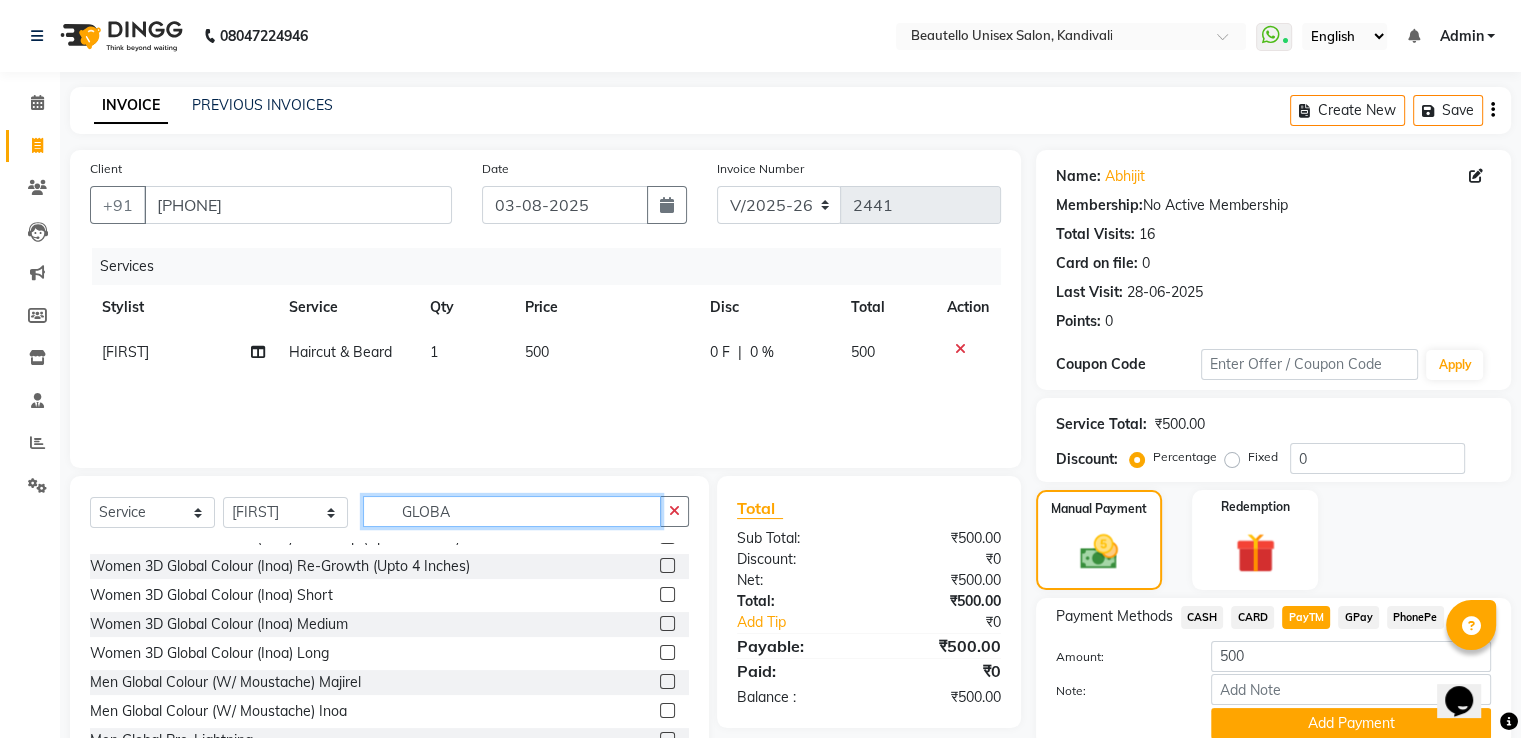 scroll, scrollTop: 171, scrollLeft: 0, axis: vertical 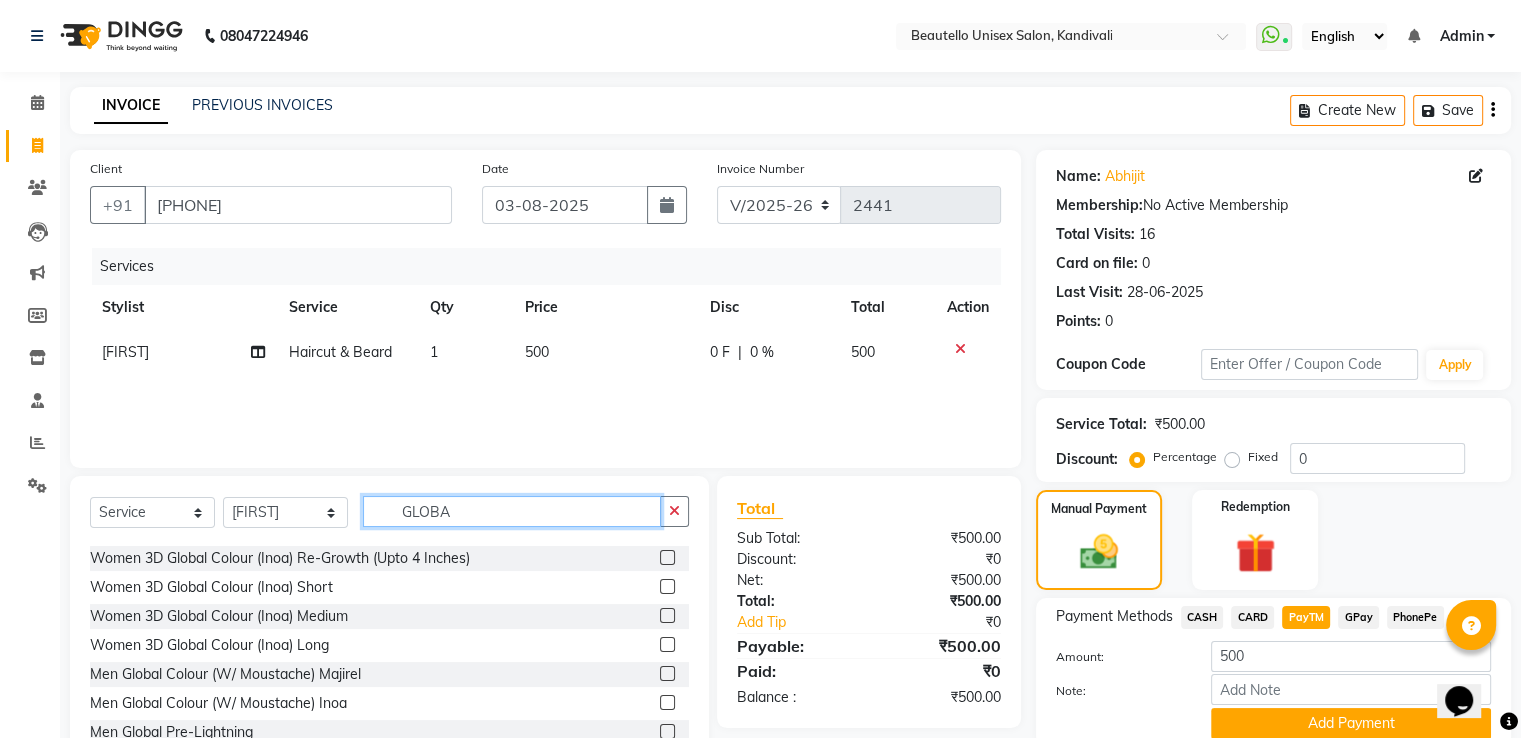 type on "GLOBA" 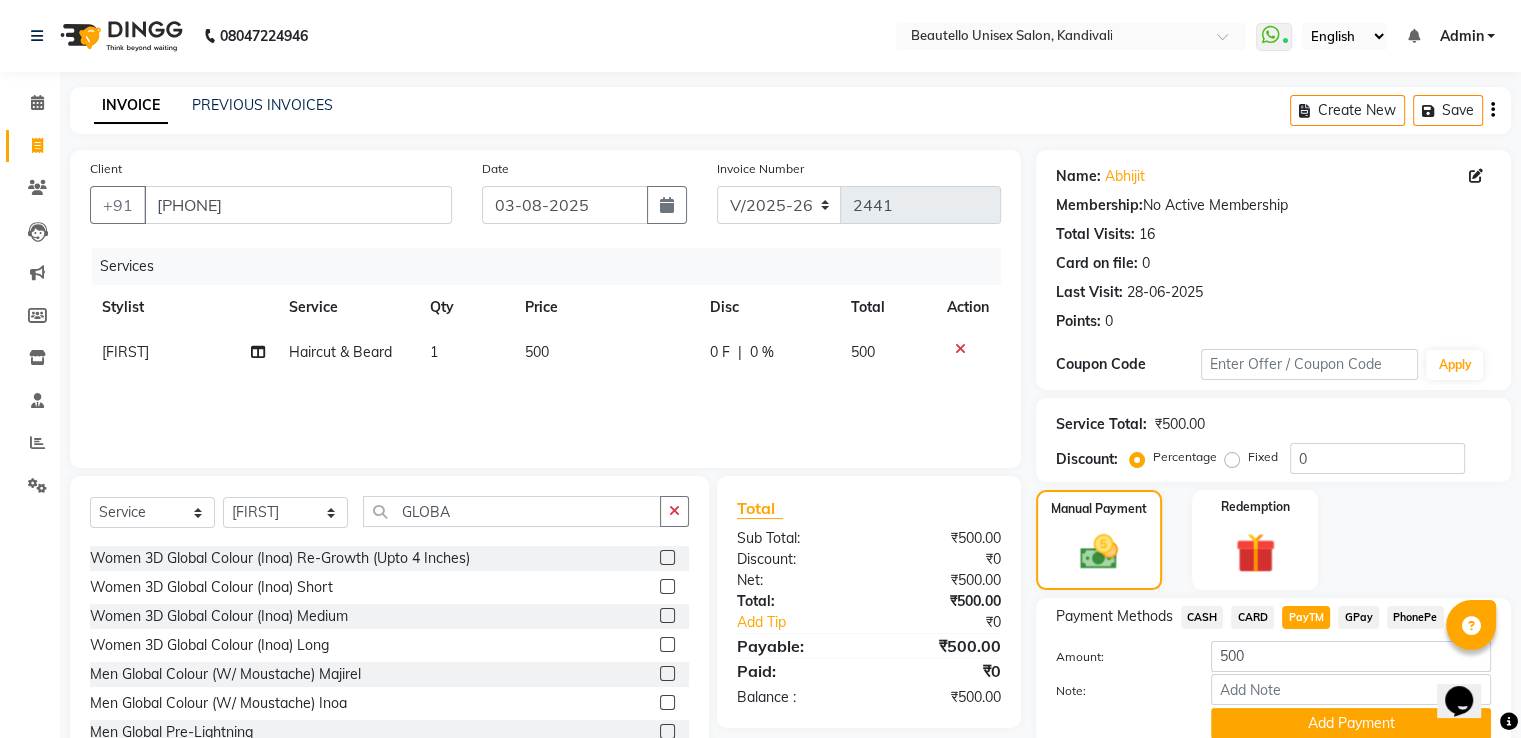 click 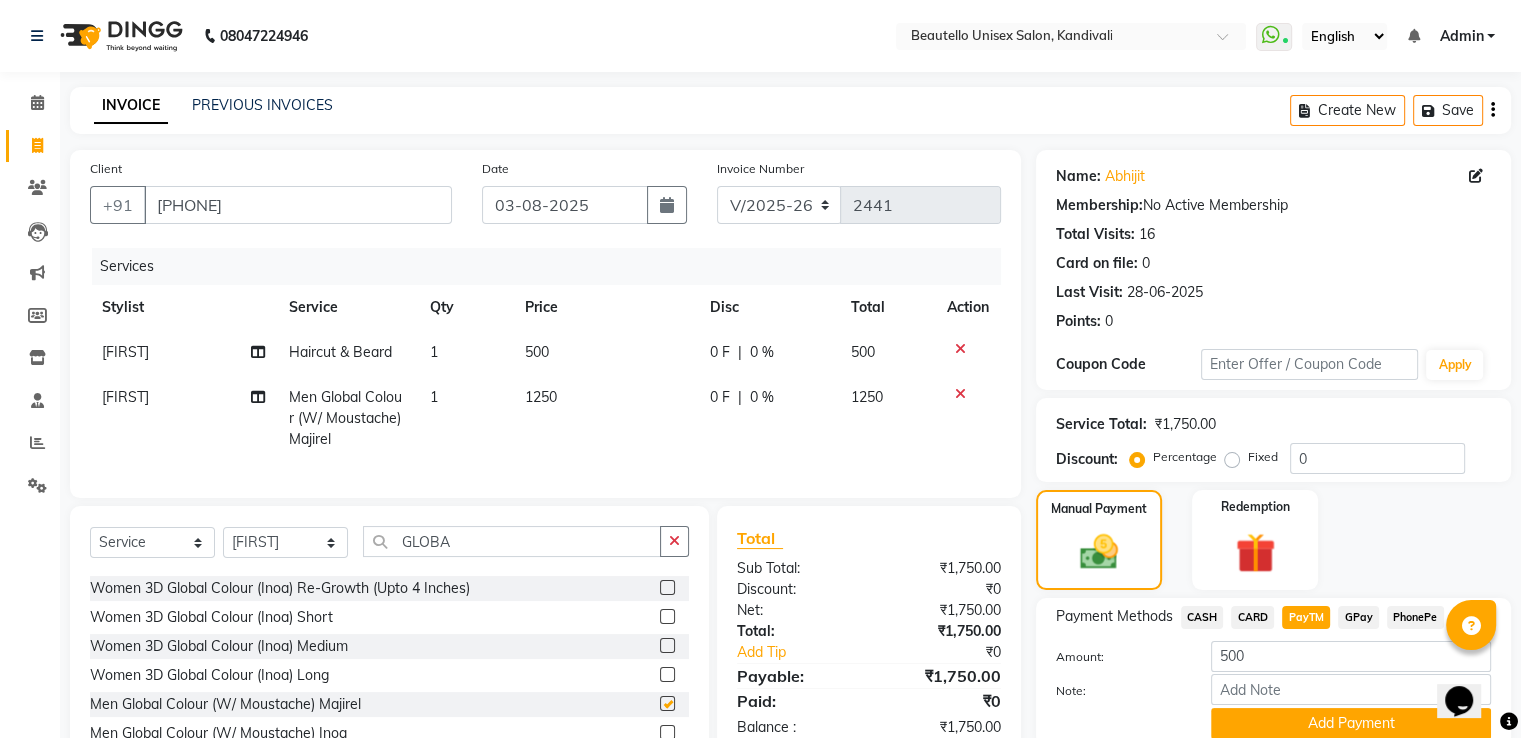 checkbox on "false" 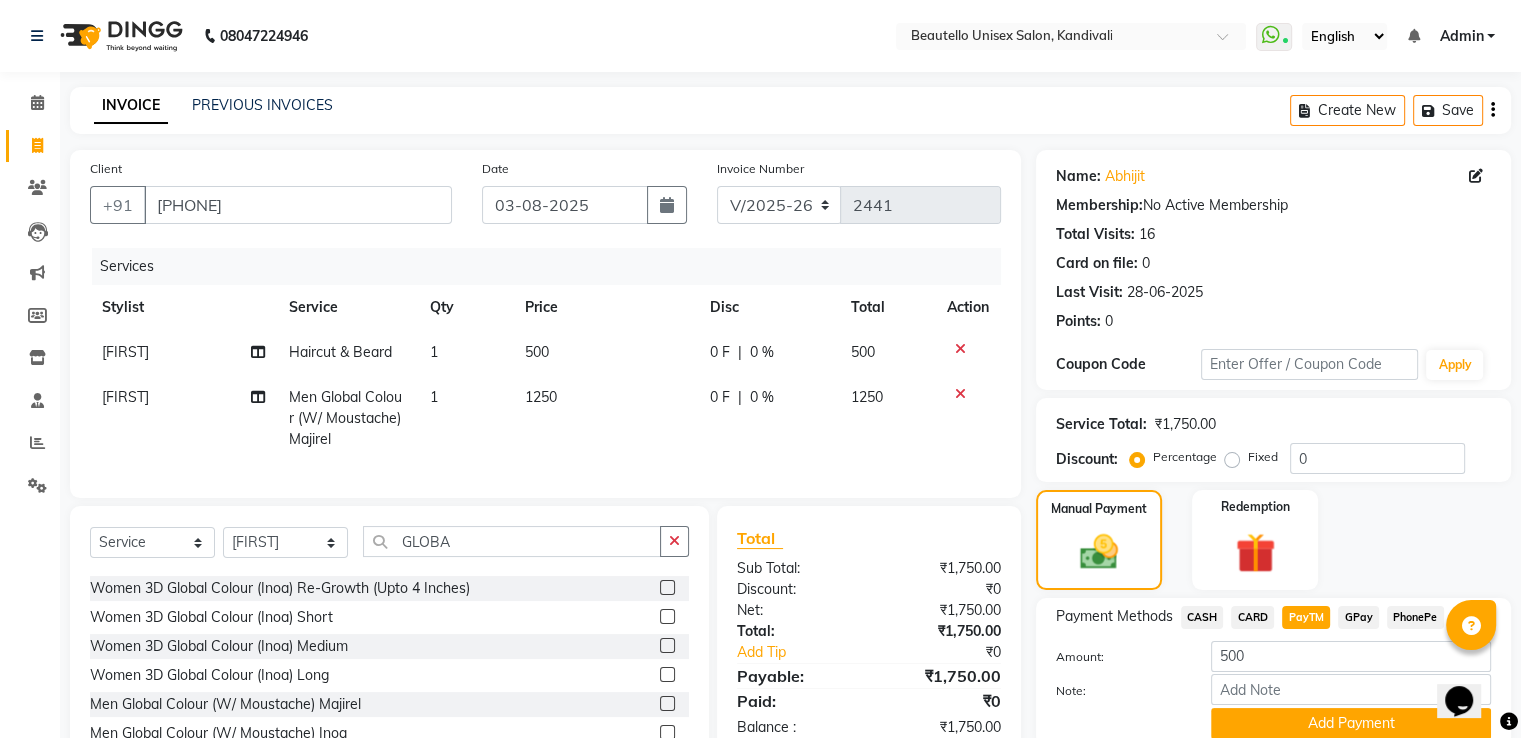 click on "1250" 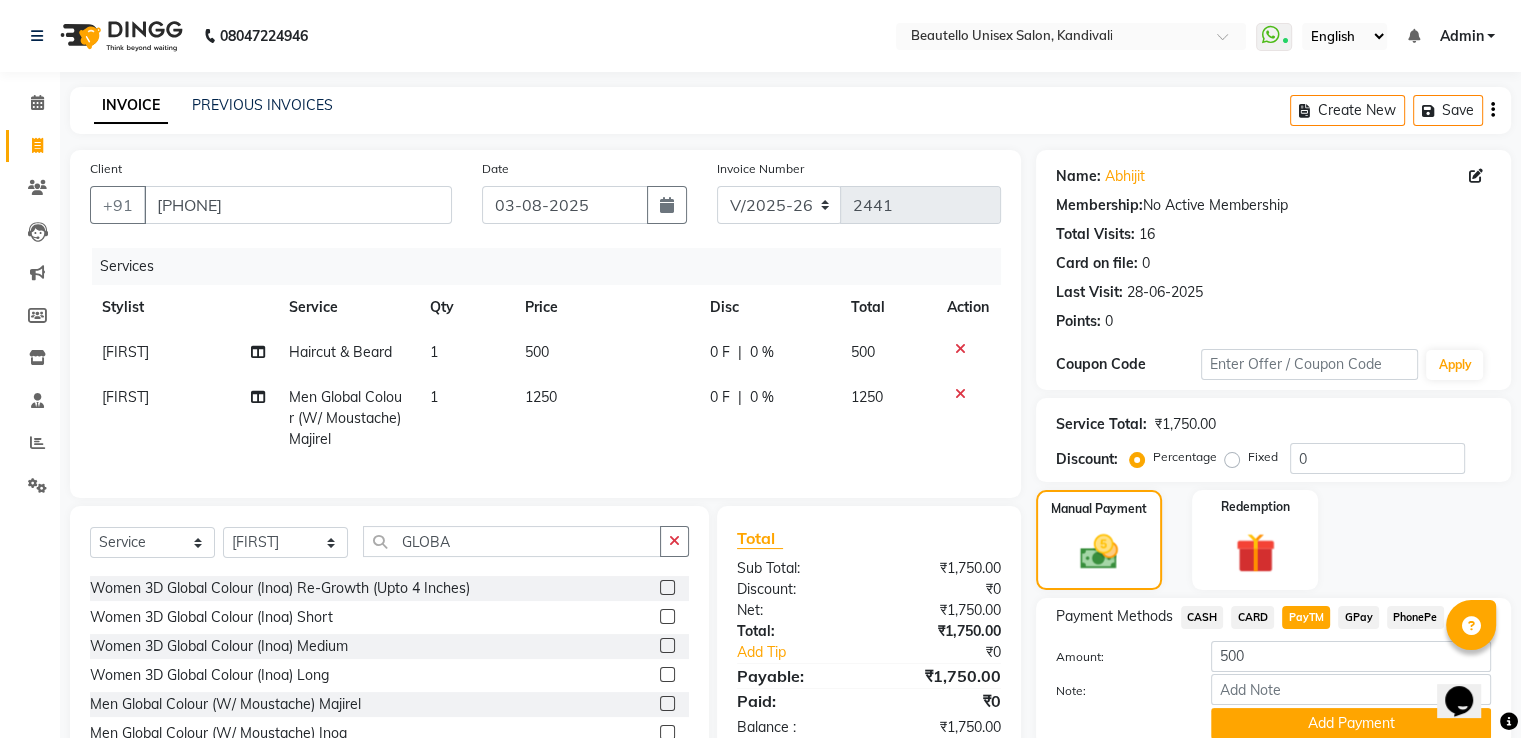 select on "31994" 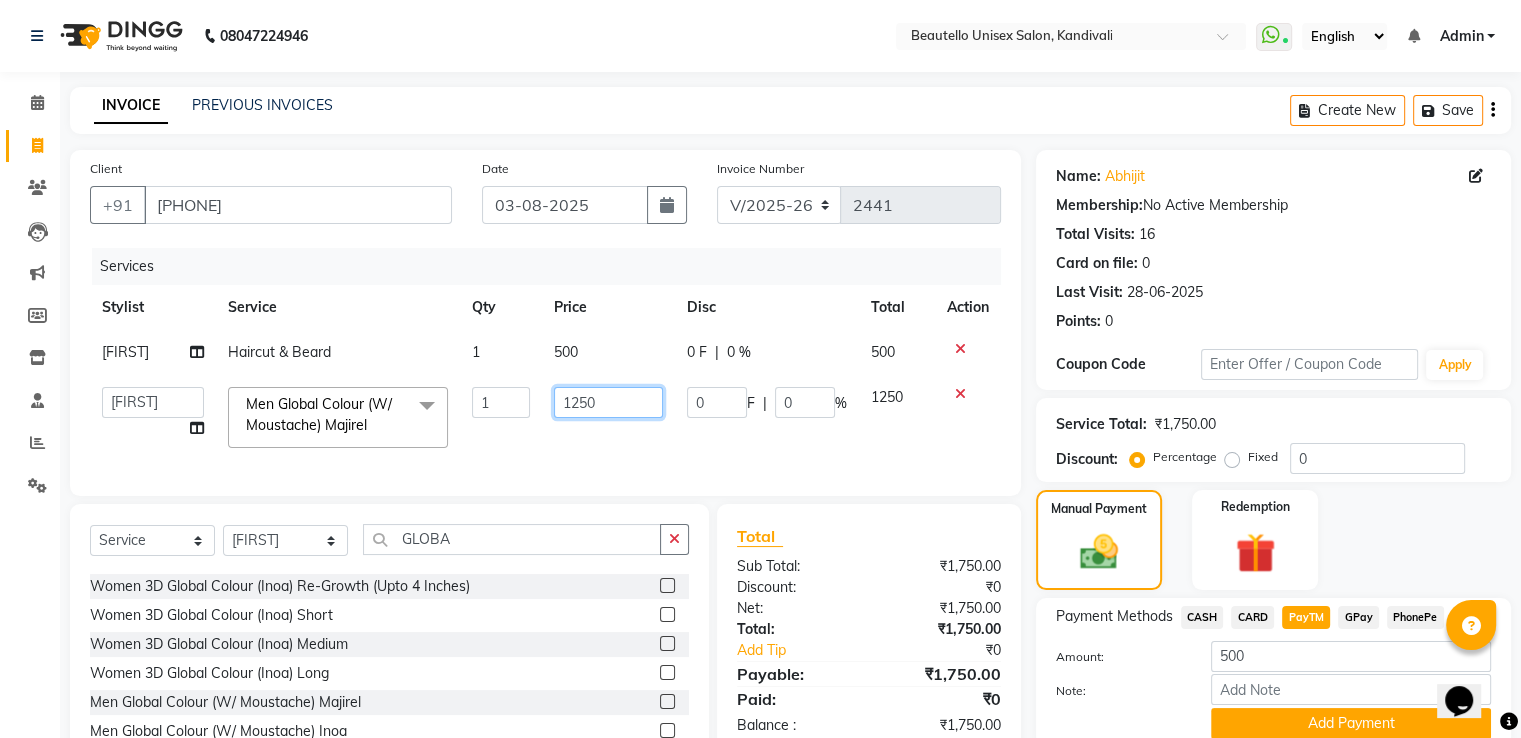 click on "1250" 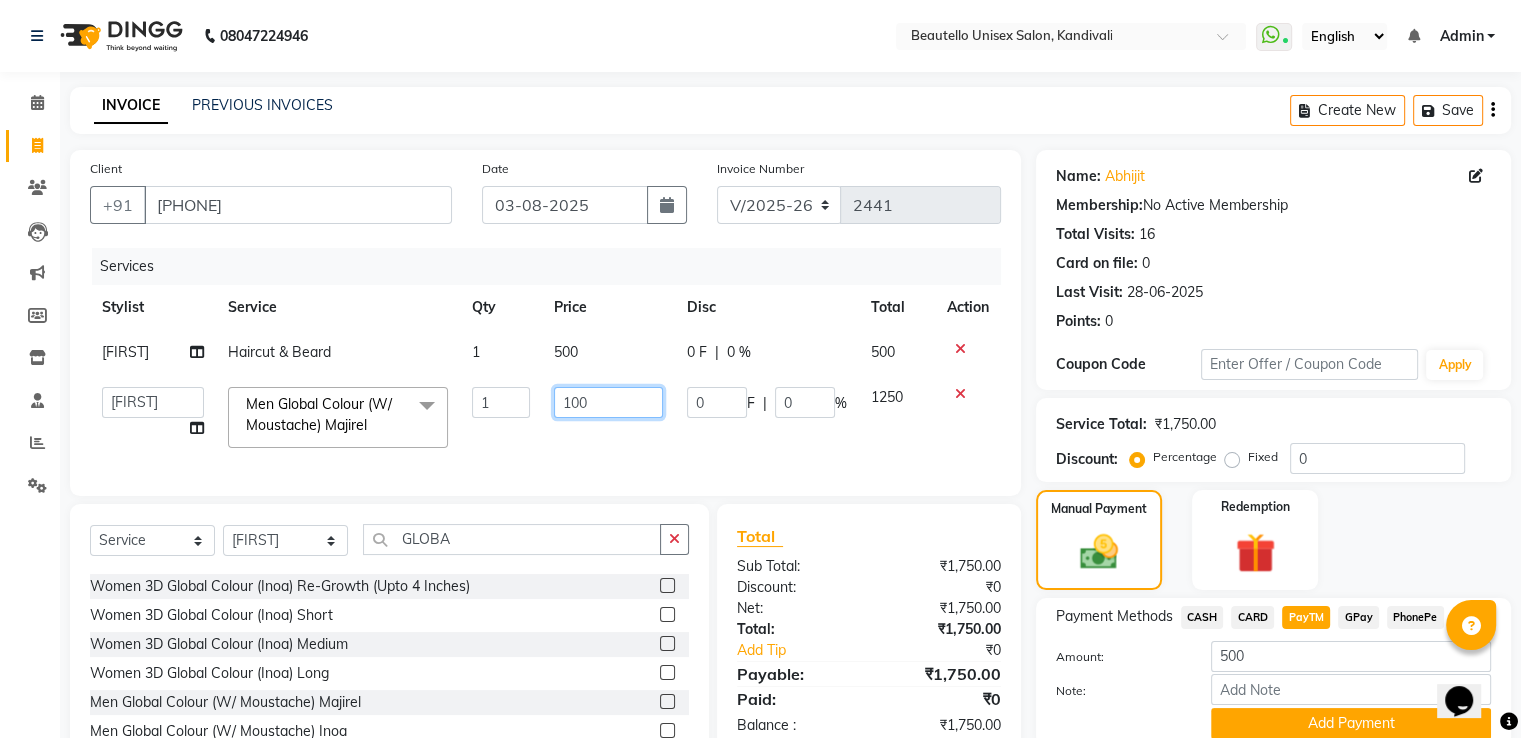 type on "1000" 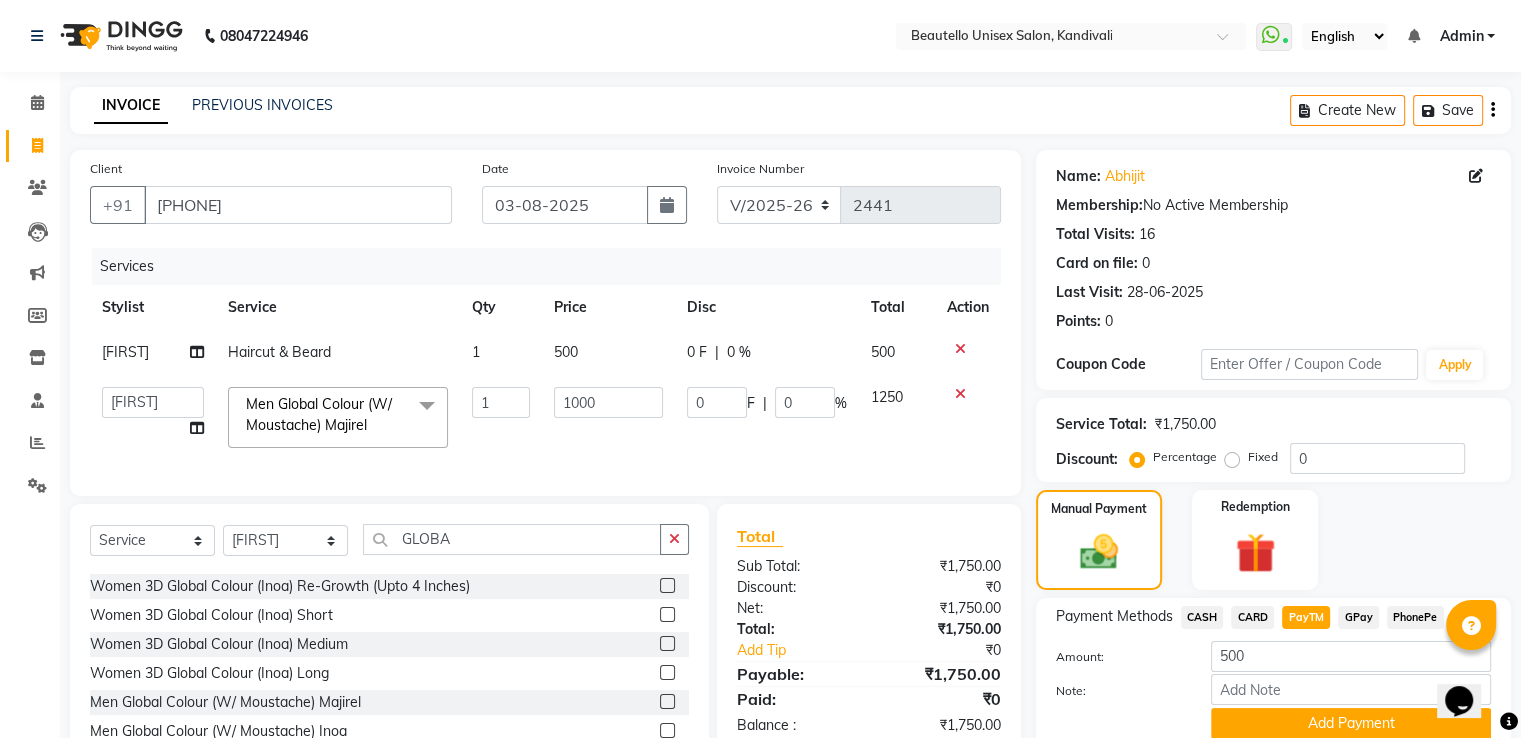 click on "Client +[PHONE] Date [DATE] Invoice Number V/2025 V/2025-26 2441 Services Stylist Service Qty Price Disc Total Action [FIRST]  Haircut  & Beard 1 500 0 F | 0 % 500   [FIRST]    [LAST]   [FIRST]   [FIRST]   [FIRST]   [LAST]   [FIRST]    [FIRST]    [FIRST]   [FIRST]  Men Global Colour (W/ Moustache) Majirel  x Women Haircut Fringe Women Haircut Girls (Below 12 Years/Undergraduates - Below 20 Years) Women Haircut Special (Defence Personnel/ Medical Staff/Senior Citizens) Women Haircut By Senior Stylist / Top Stylist Women Haircut By Expert Women Hairwash Classic Women Hairwash Short Women Hairwash Medium Women Hairwash Long Women Hairwash Luxury Short Women Hairwash Luxury Medium Women Hairwash Luxury Long Women Hairwash Pre-Wash Before Colour Services Women Pin Up(Open Styles) Women Hair Up (Bun/ Chignon/ Pony/ French Roll/ Modulated Styles) Women Blow Dry Short Women Blow Dry Medium Women Blow Dry Long Women Ironing / Tongs / Hot Rollers Short Women Ironing / Tongs / Hot Rollers Medium Haircut  & Beard Beard" 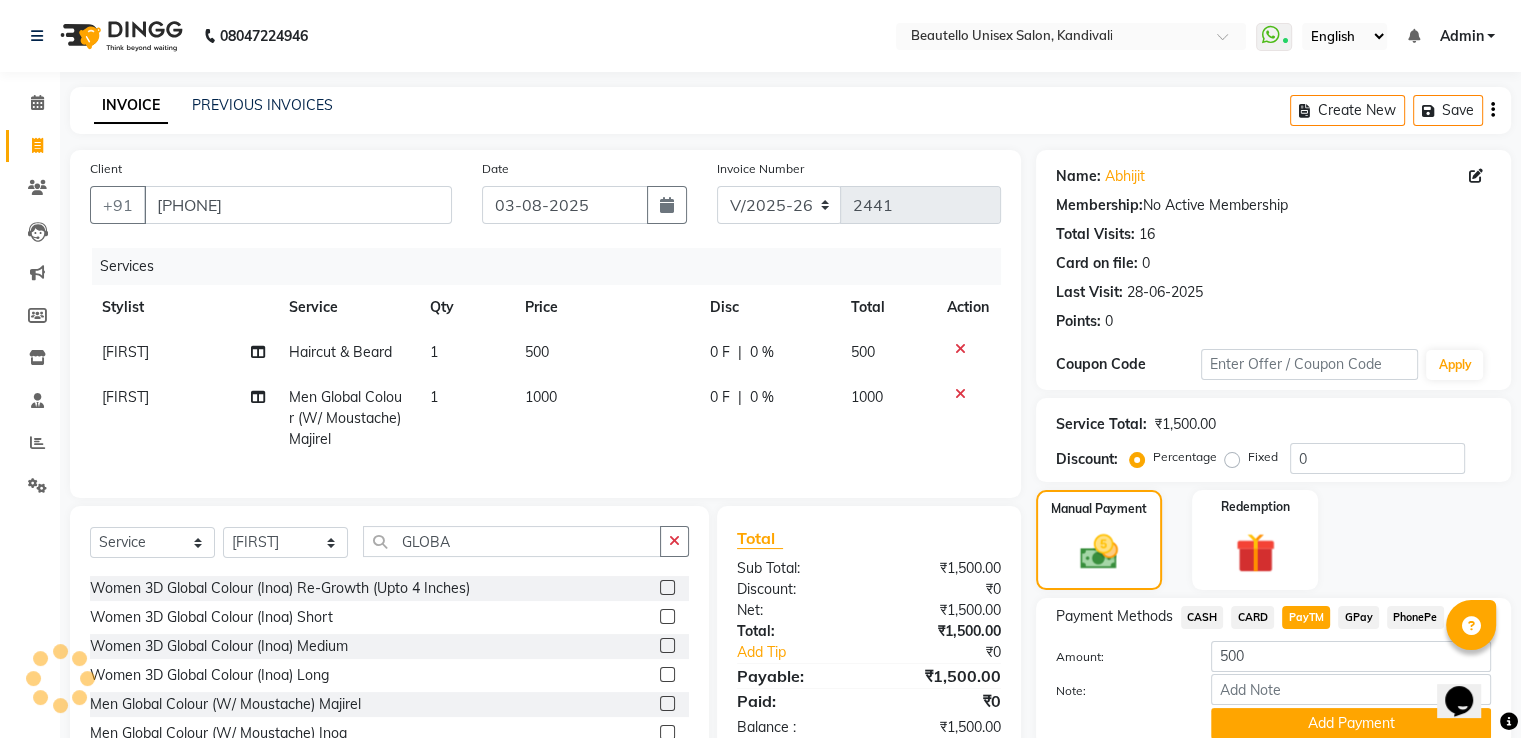 click on "1000" 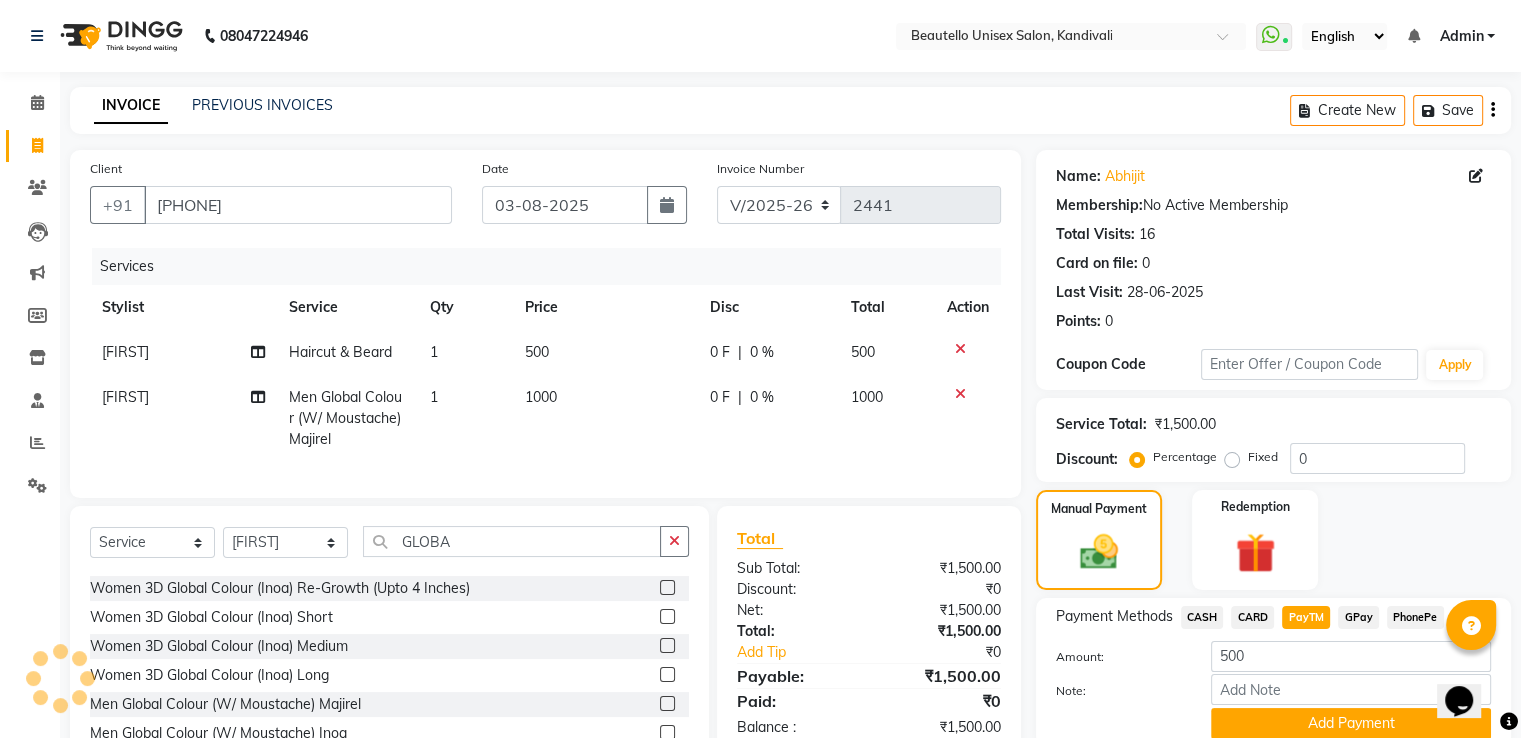 select on "31994" 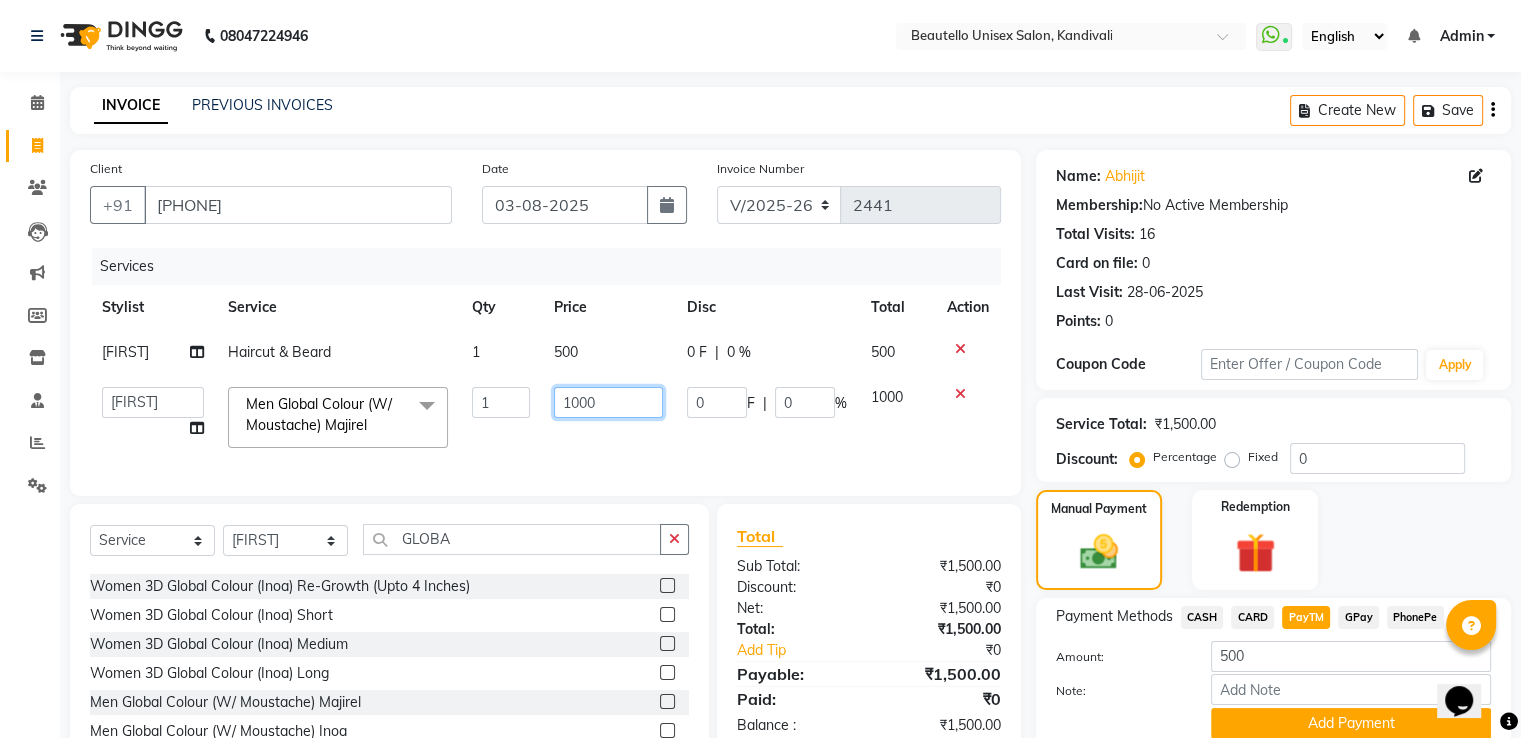 drag, startPoint x: 639, startPoint y: 416, endPoint x: 349, endPoint y: 437, distance: 290.75934 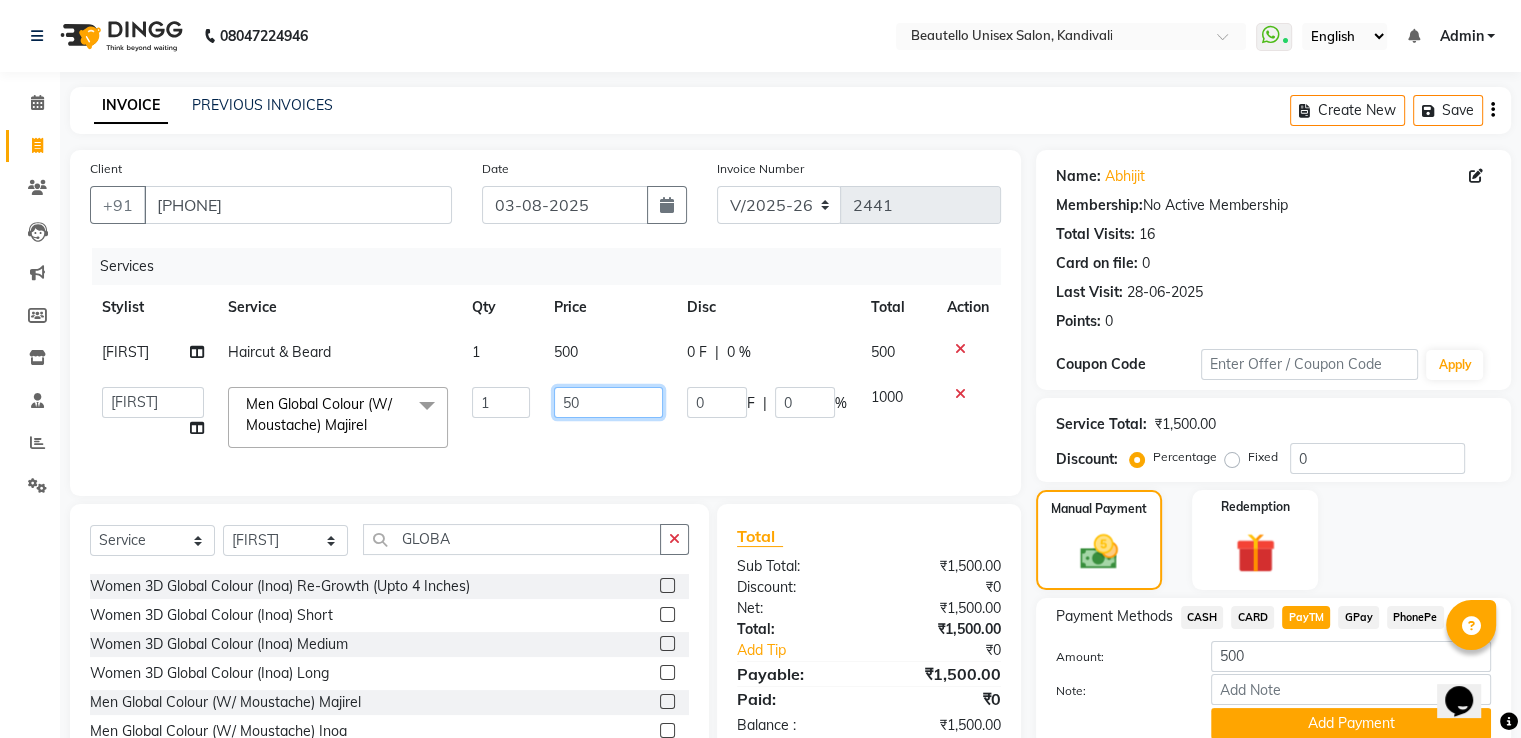 type on "500" 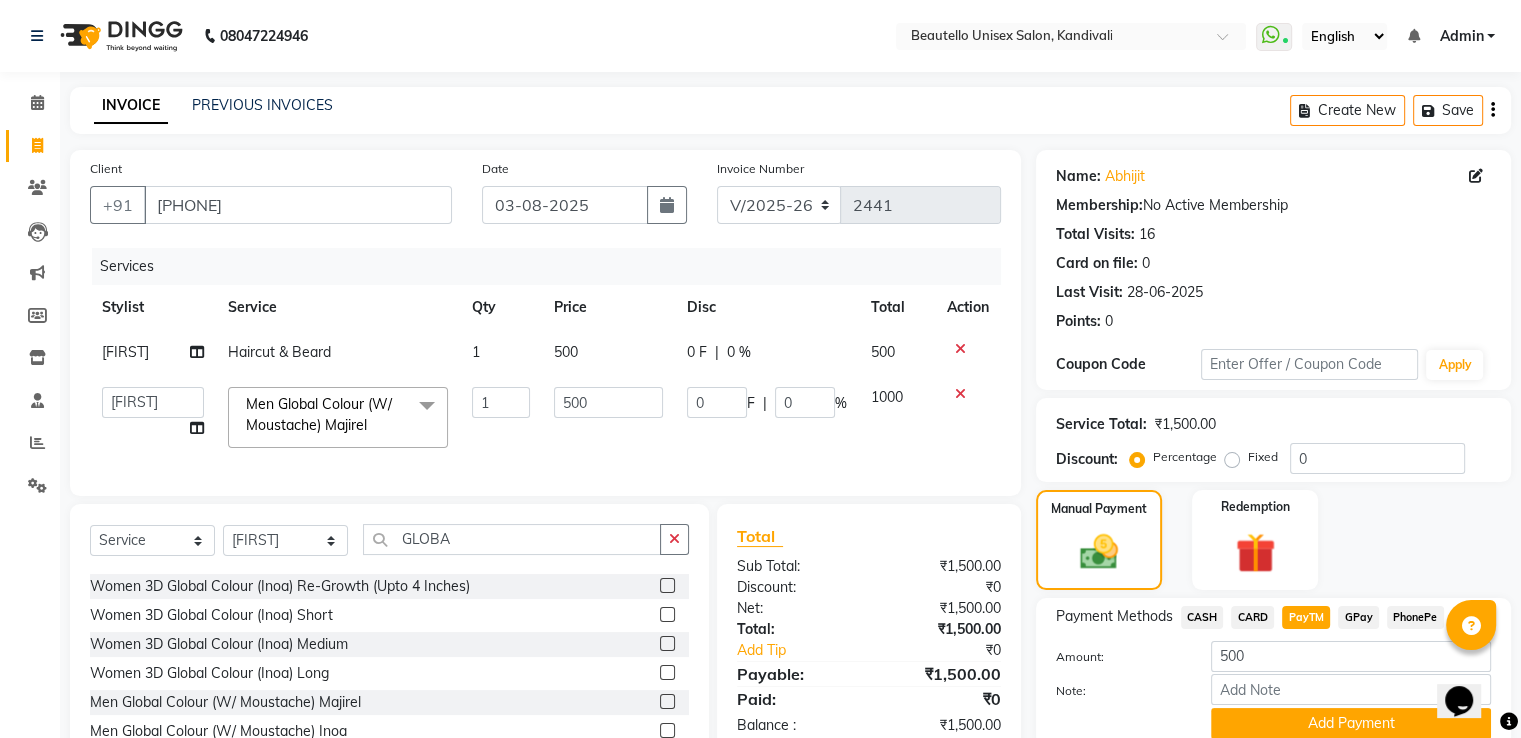 click on "Services" 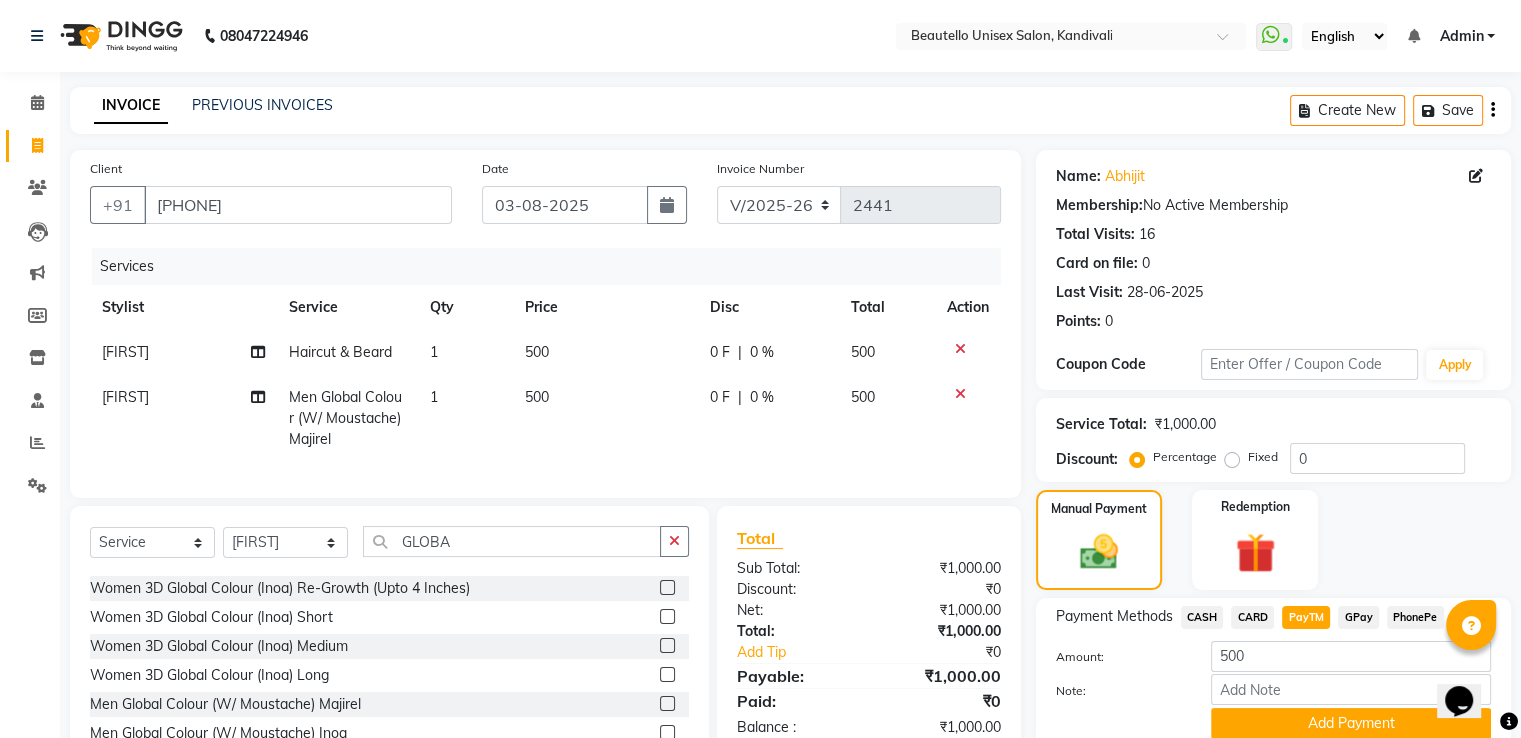 click on "PayTM" 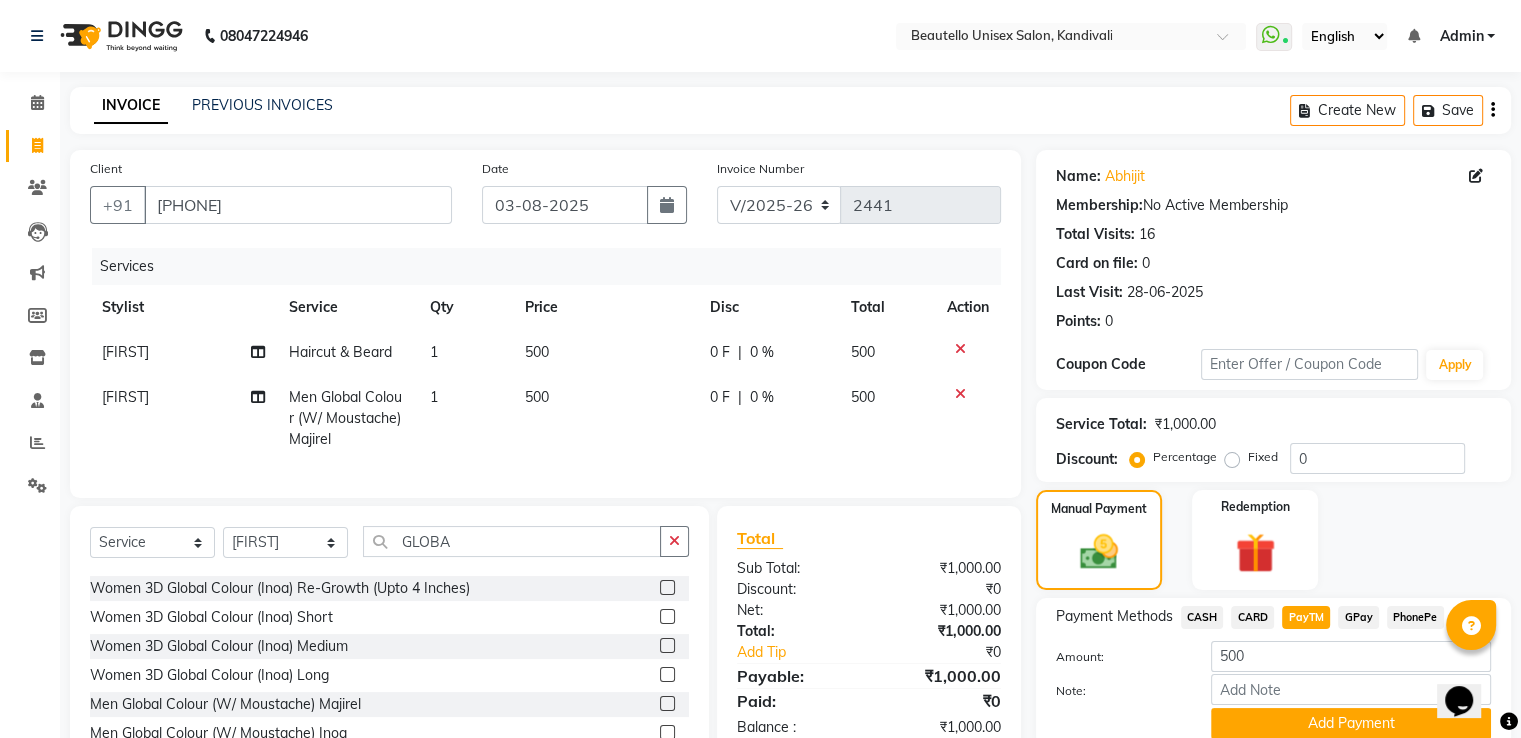 type on "1000" 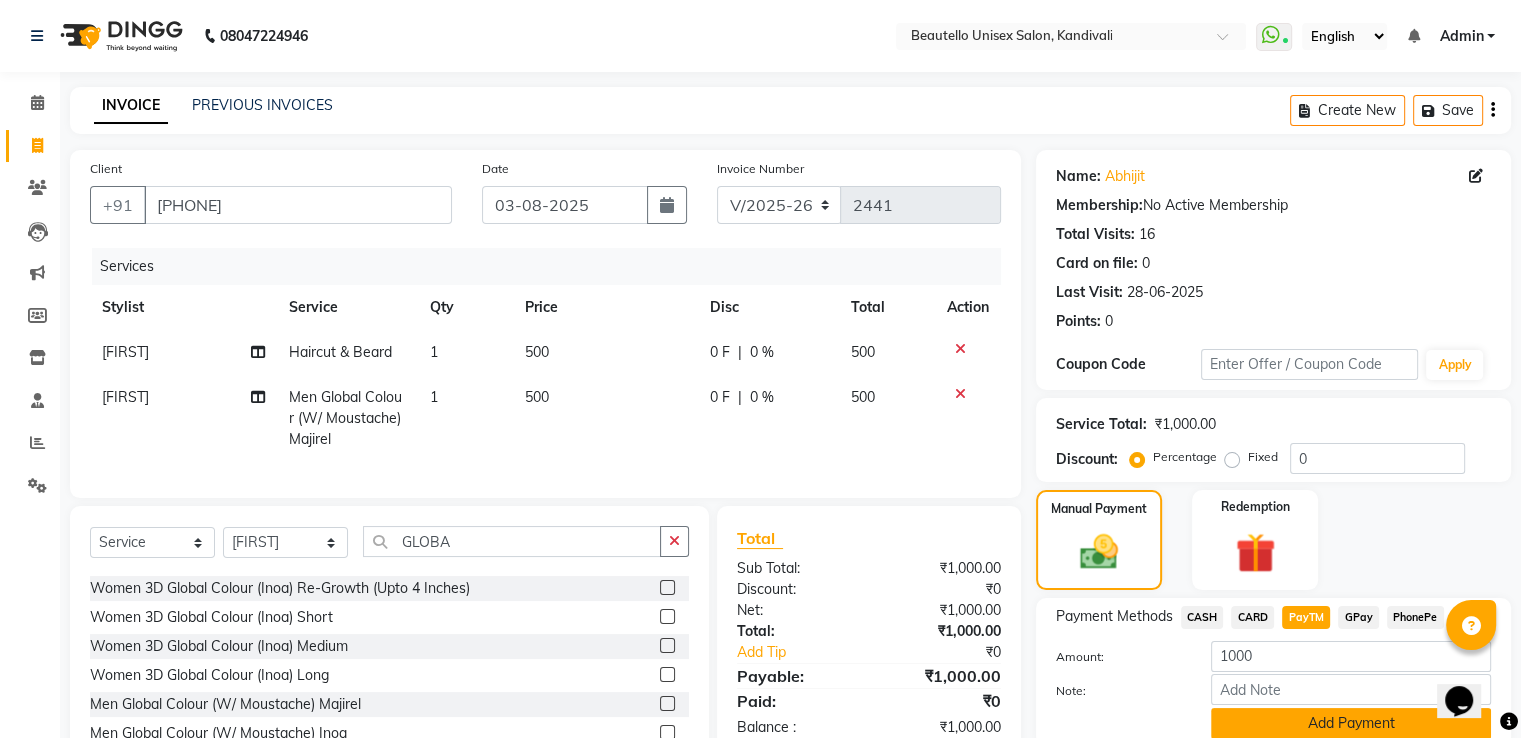 click on "Add Payment" 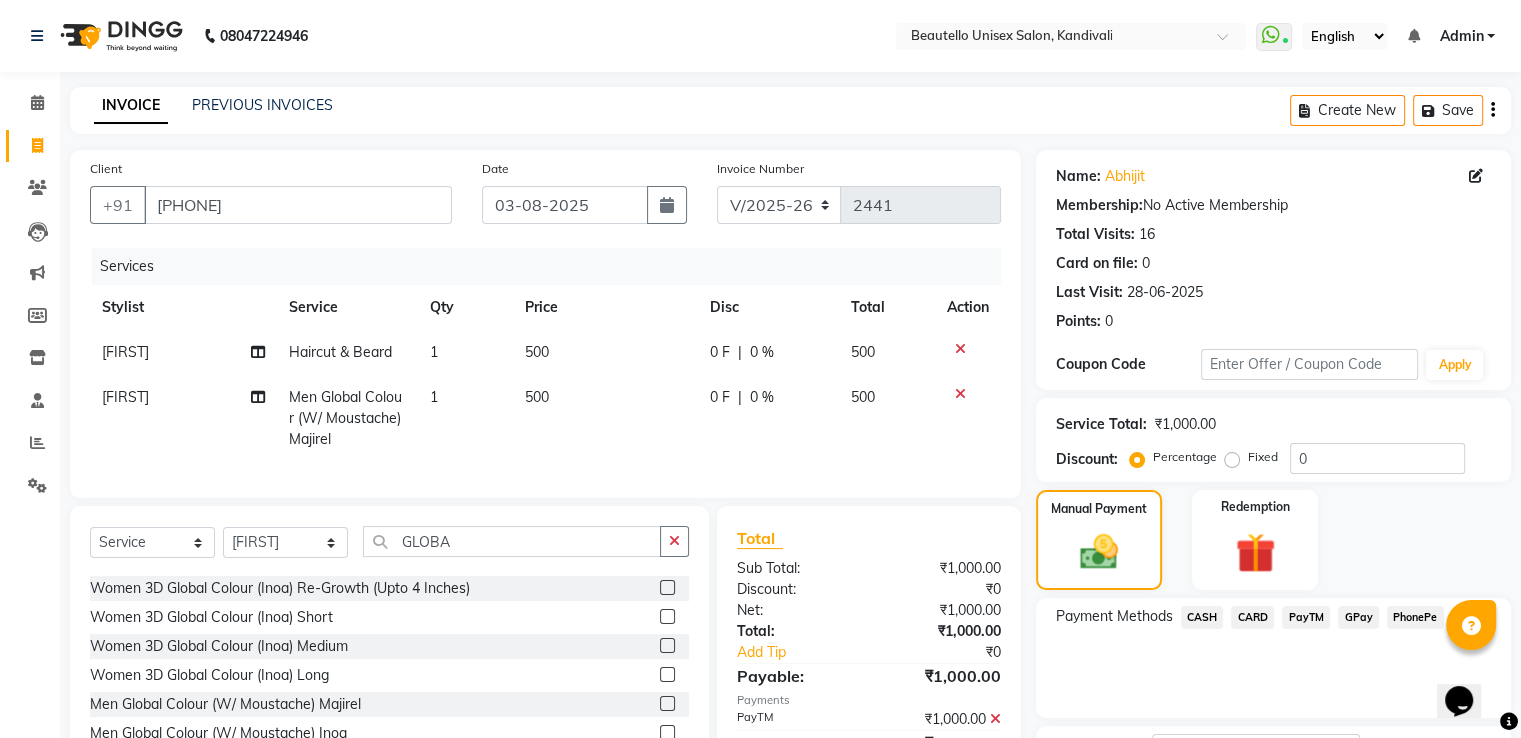 scroll, scrollTop: 152, scrollLeft: 0, axis: vertical 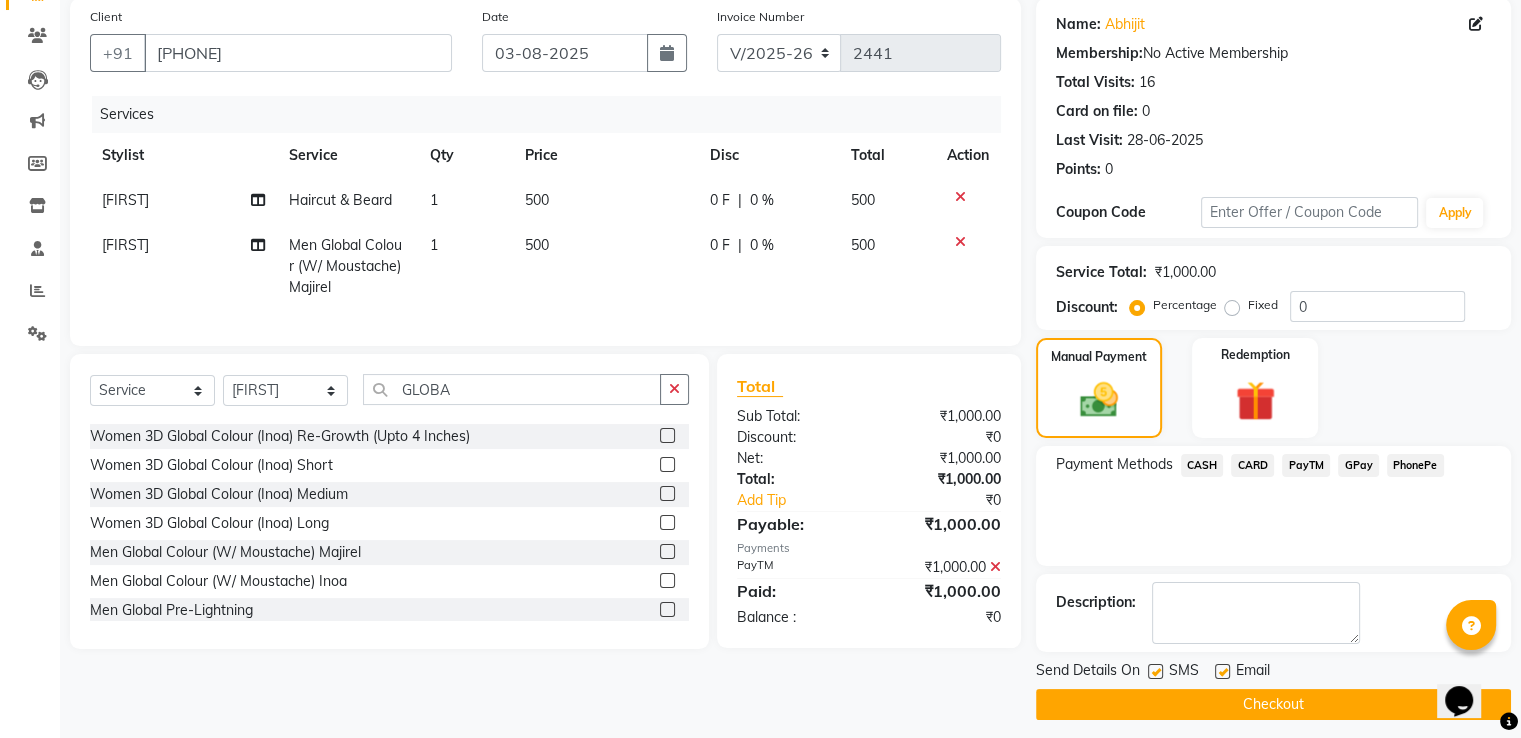 click 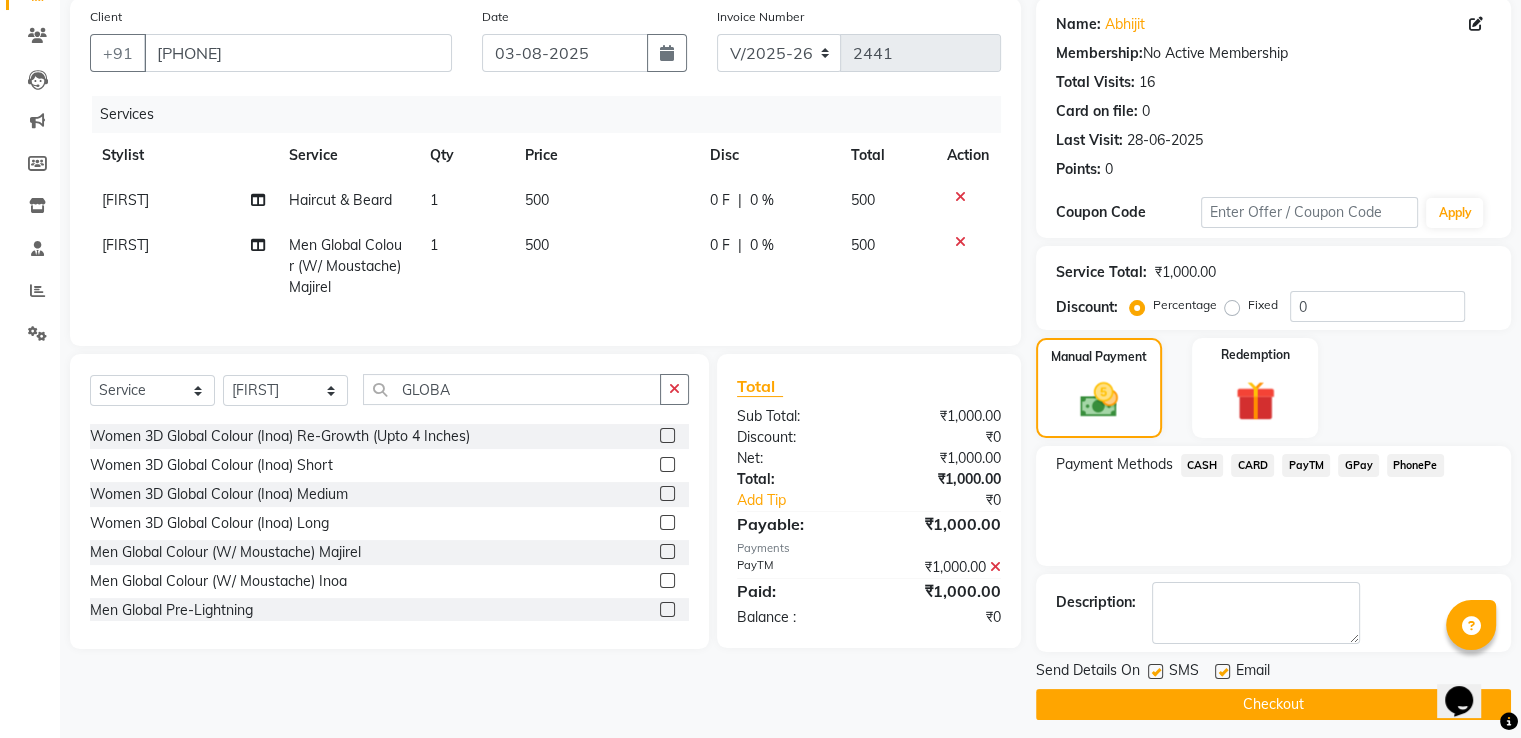 click at bounding box center (1154, 672) 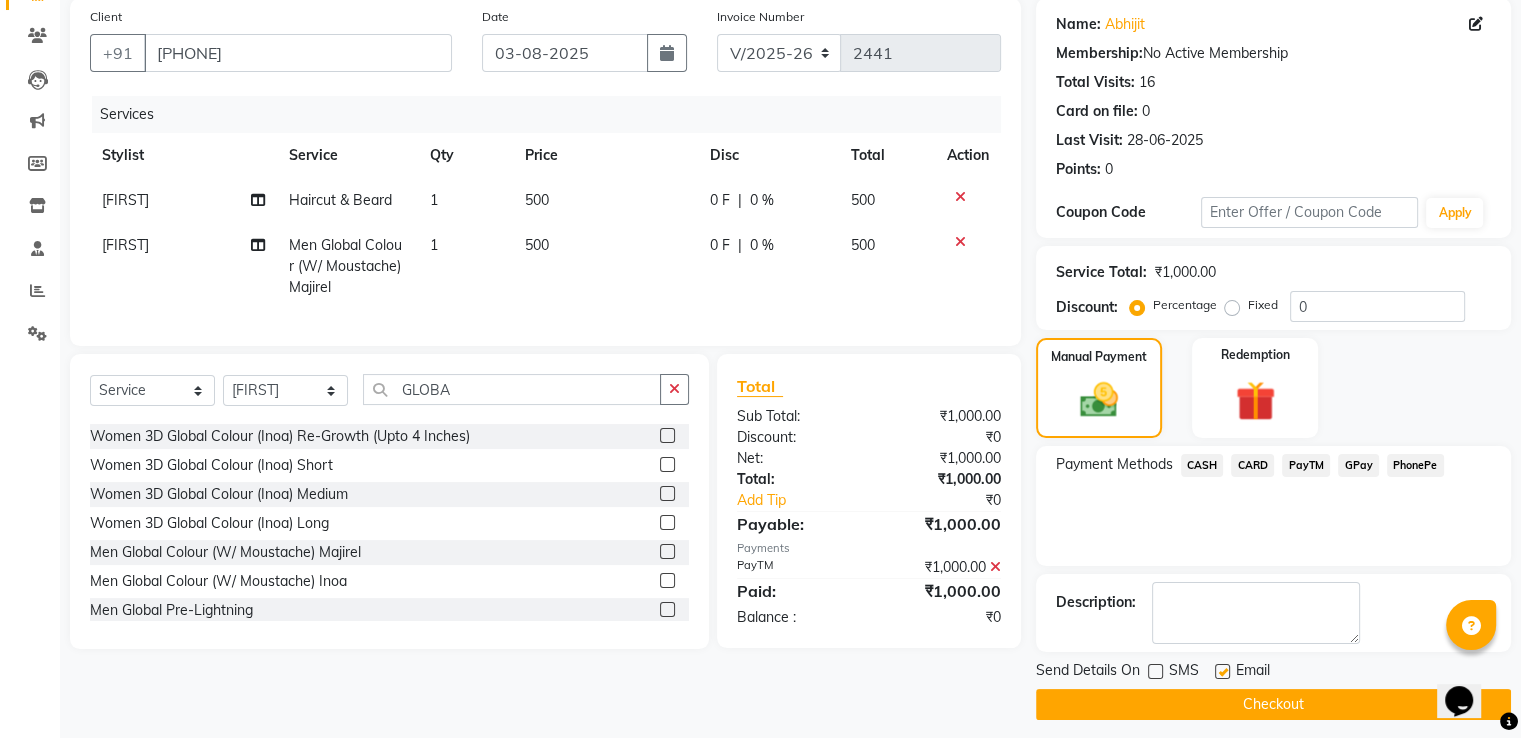 click on "Checkout" 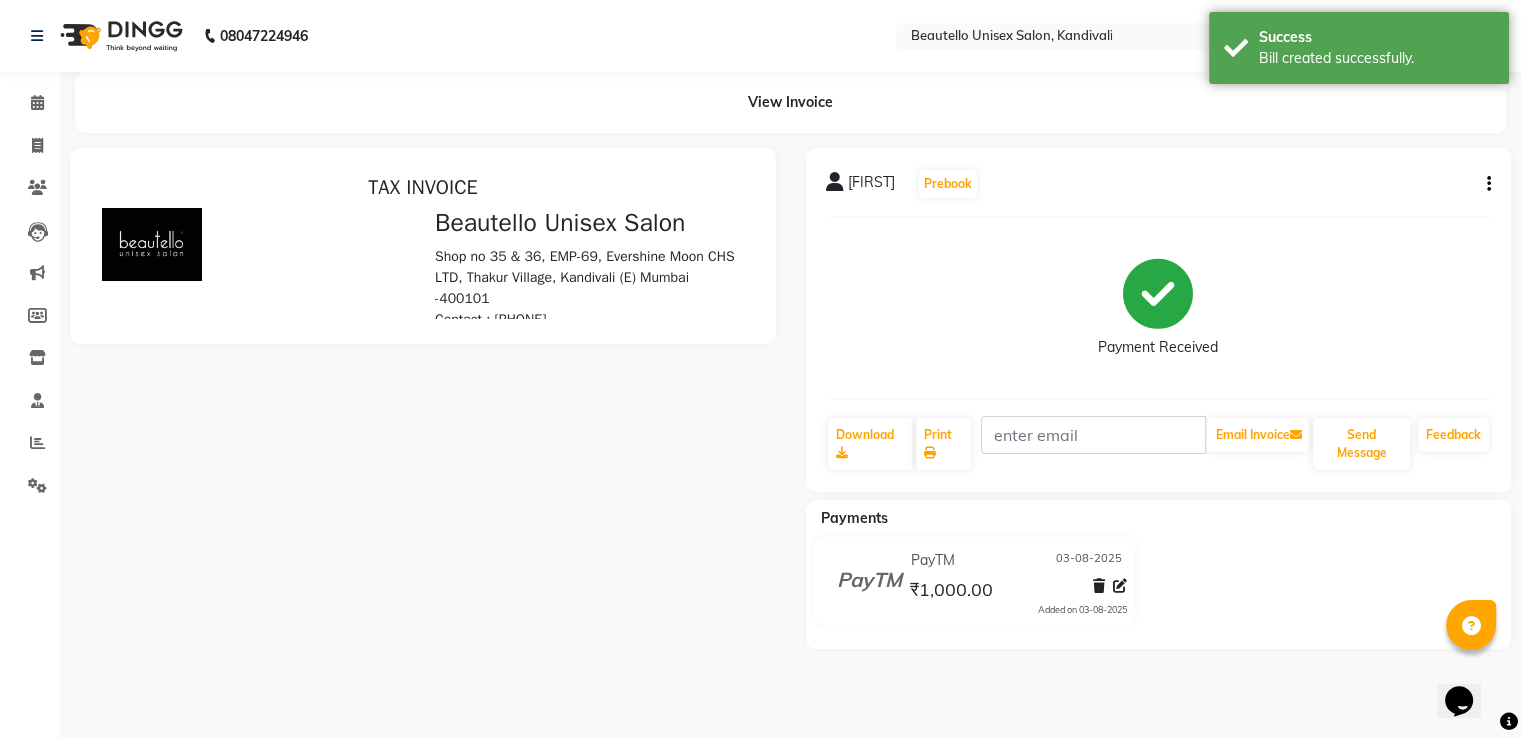 scroll, scrollTop: 0, scrollLeft: 0, axis: both 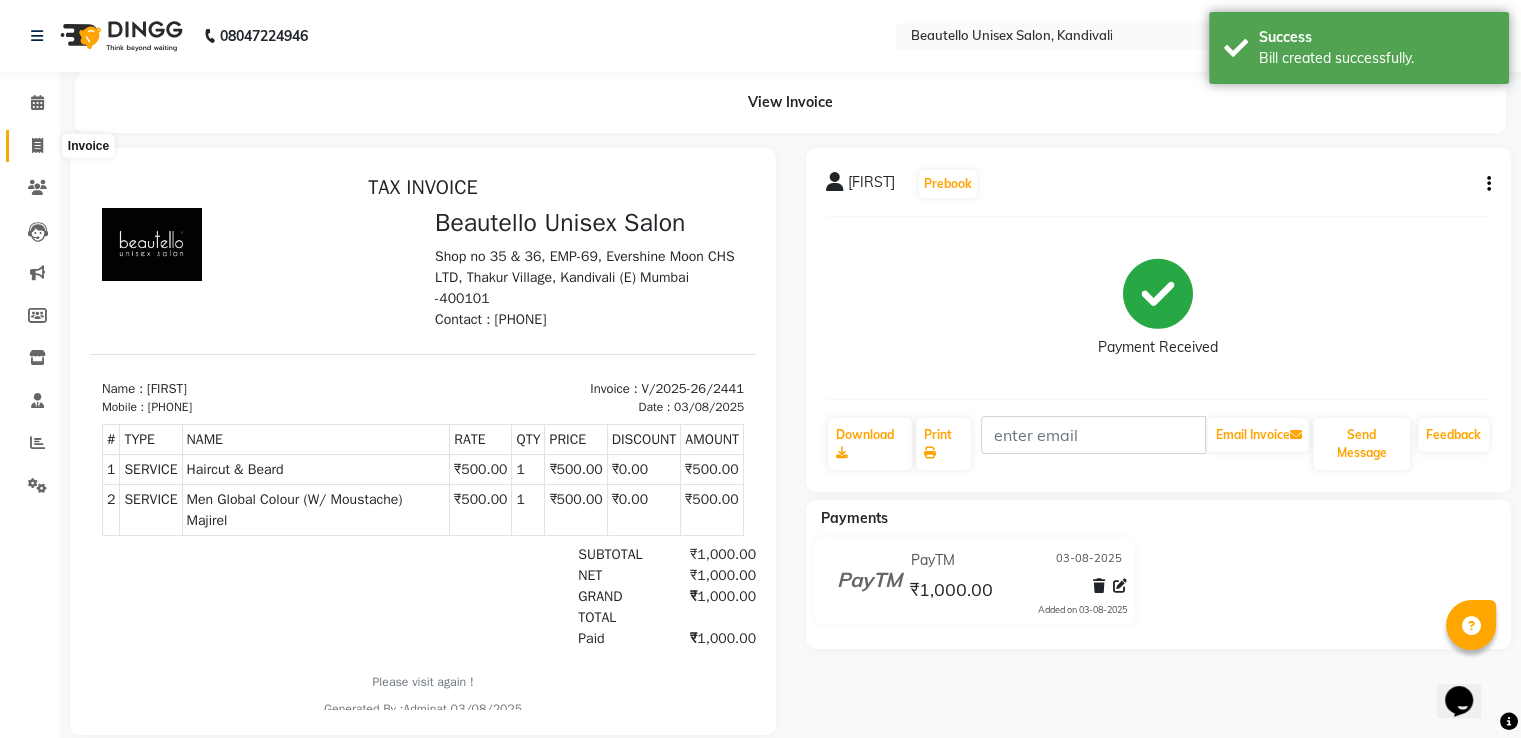 click 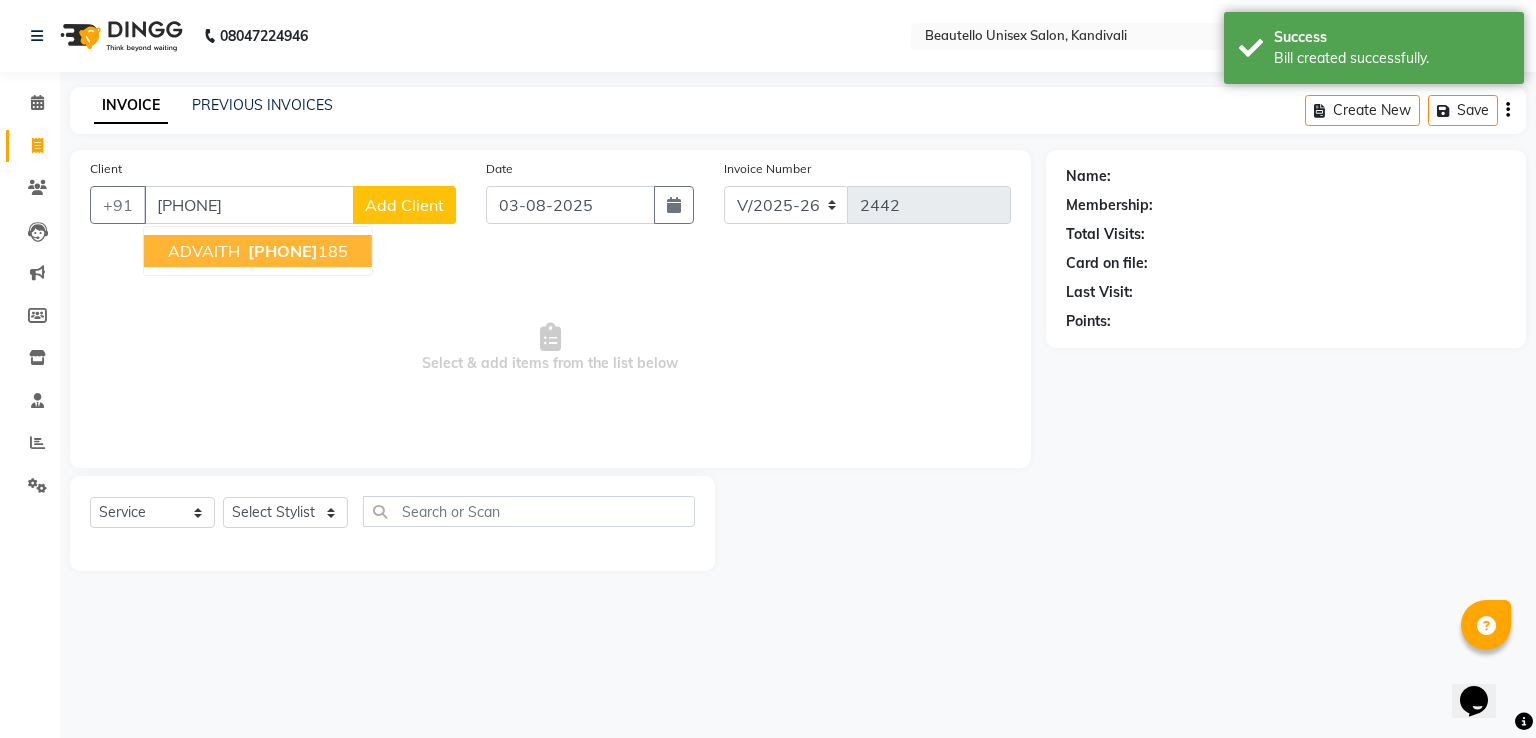 click on "[PHONE]" at bounding box center (296, 251) 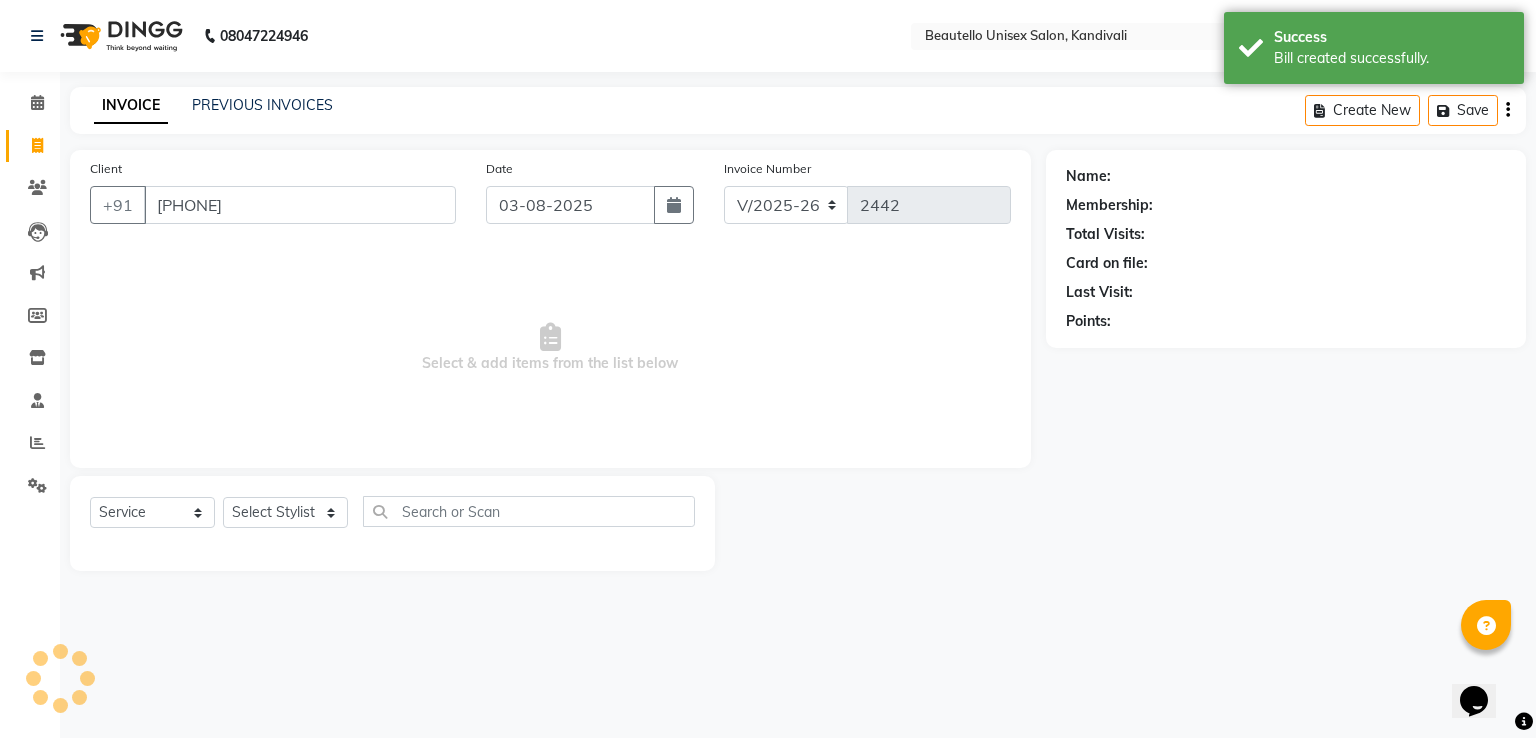 type on "[PHONE]" 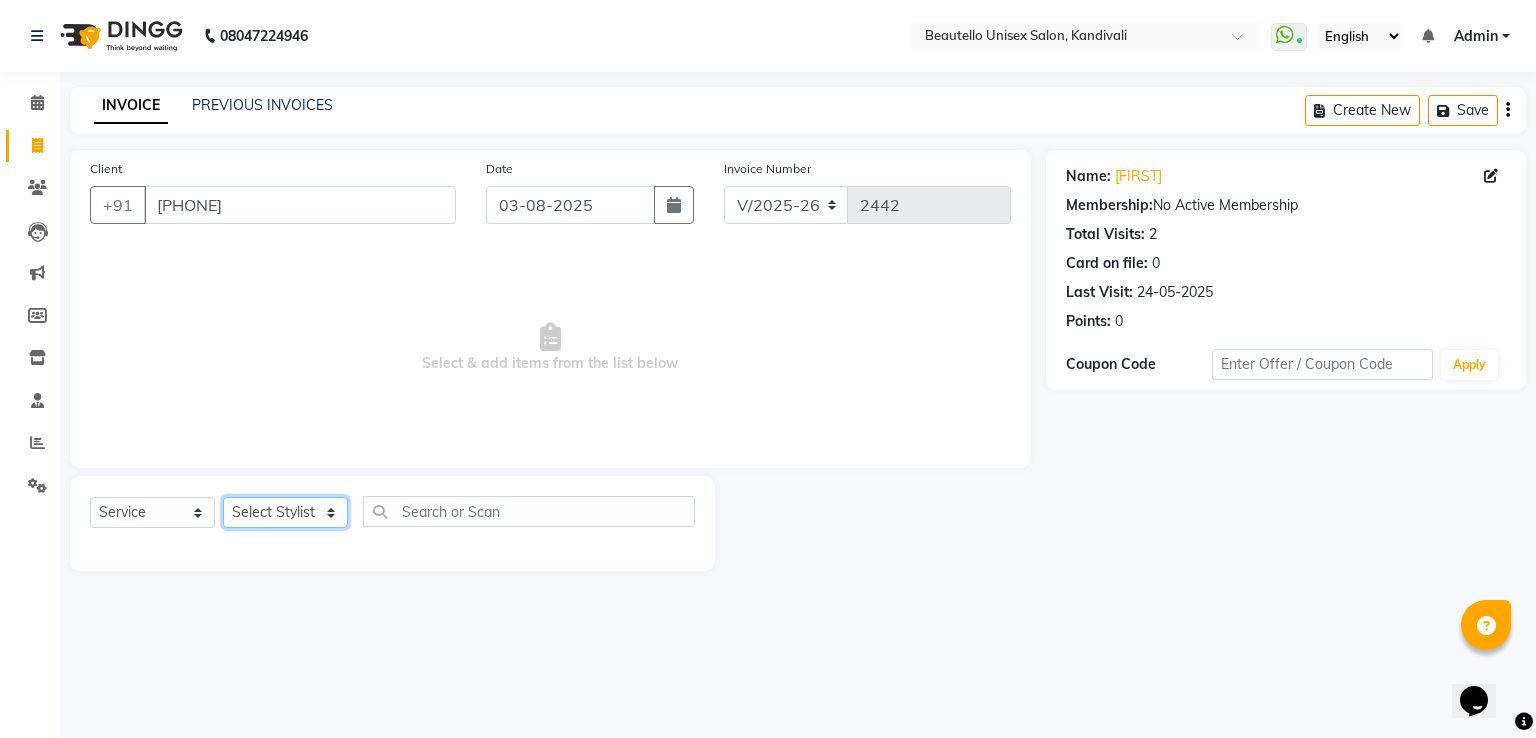 click on "Select Stylist  Akki  Javed  Laxmi Ravi  Ruksana Sajid Sameer Suhail  Sukriti Mam Sweety" 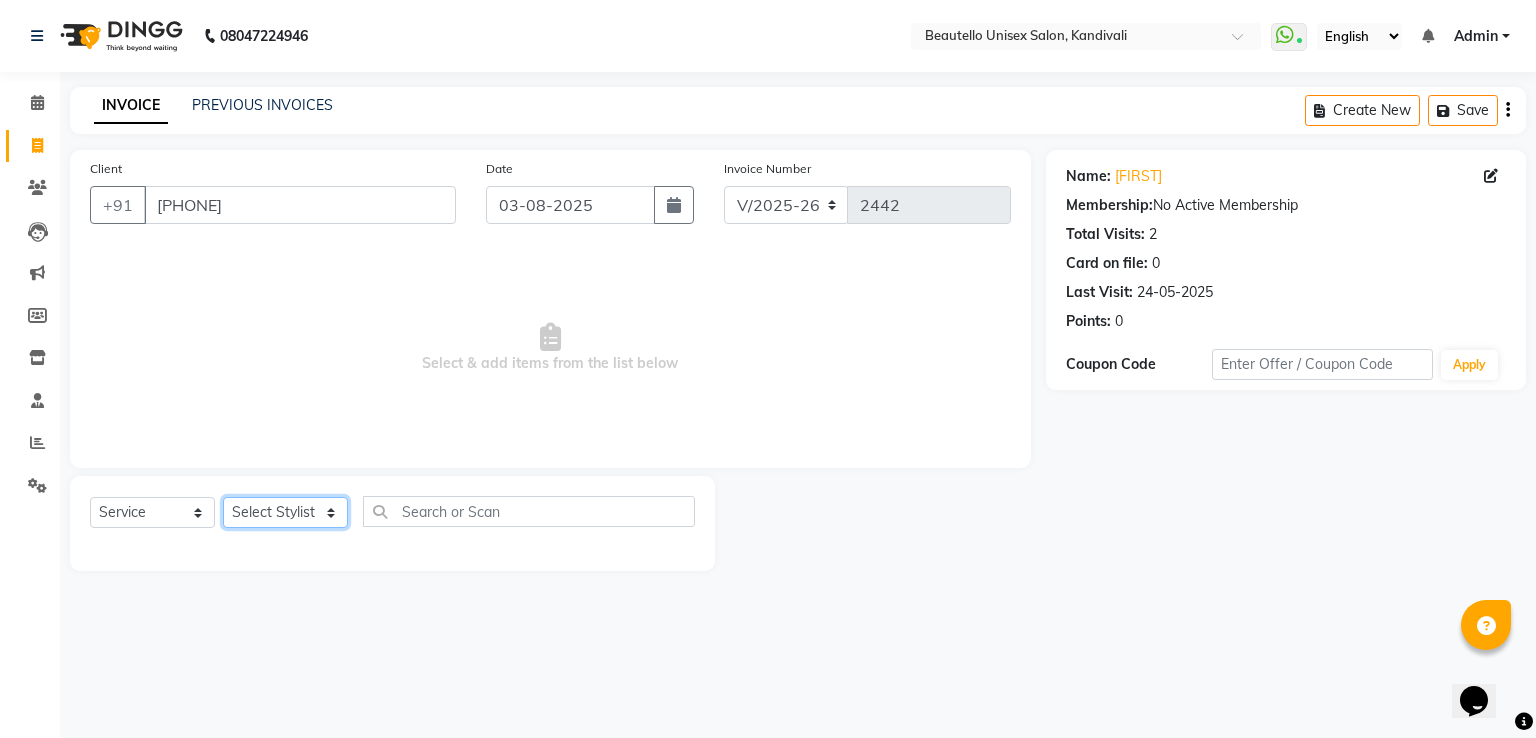 select on "69024" 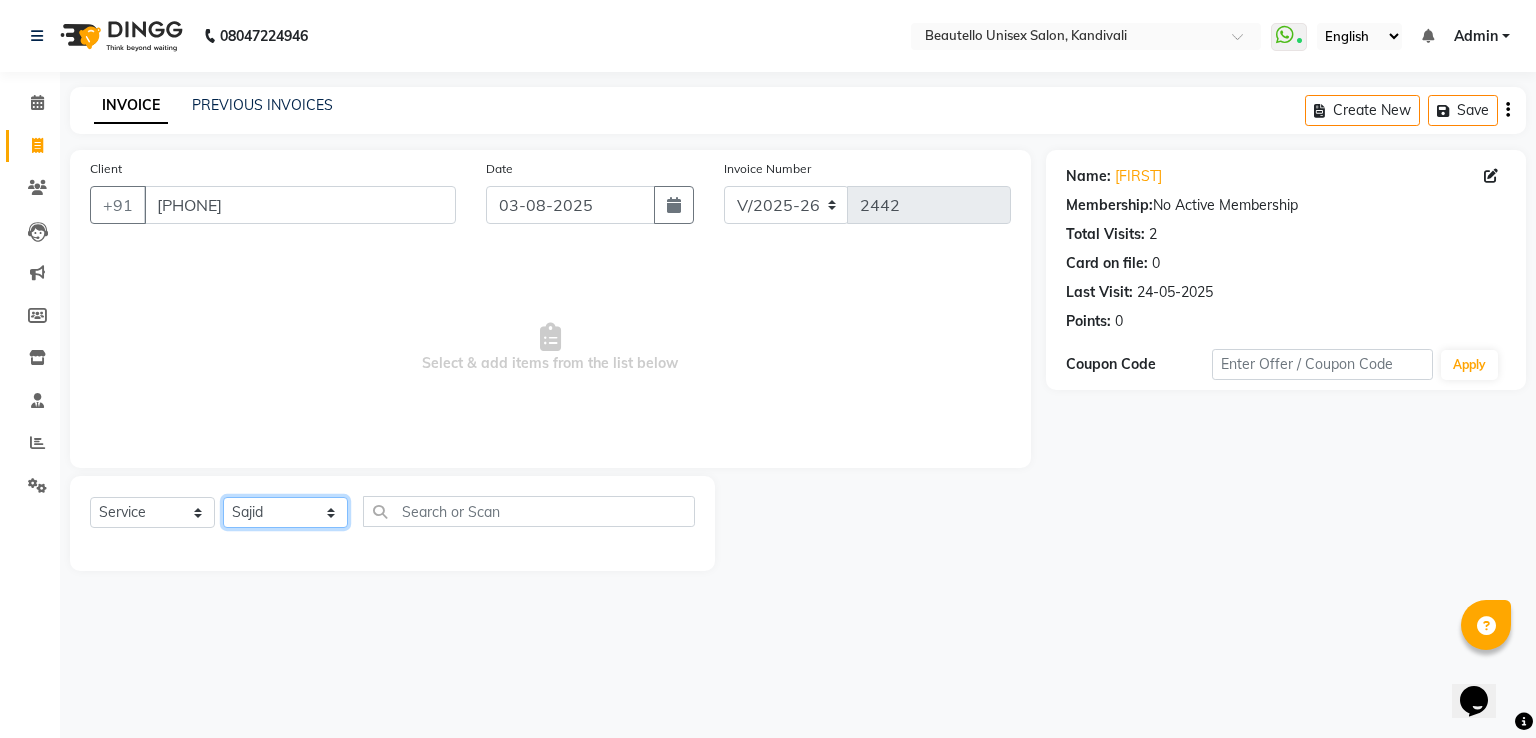 click on "Select Stylist  Akki  Javed  Laxmi Ravi  Ruksana Sajid Sameer Suhail  Sukriti Mam Sweety" 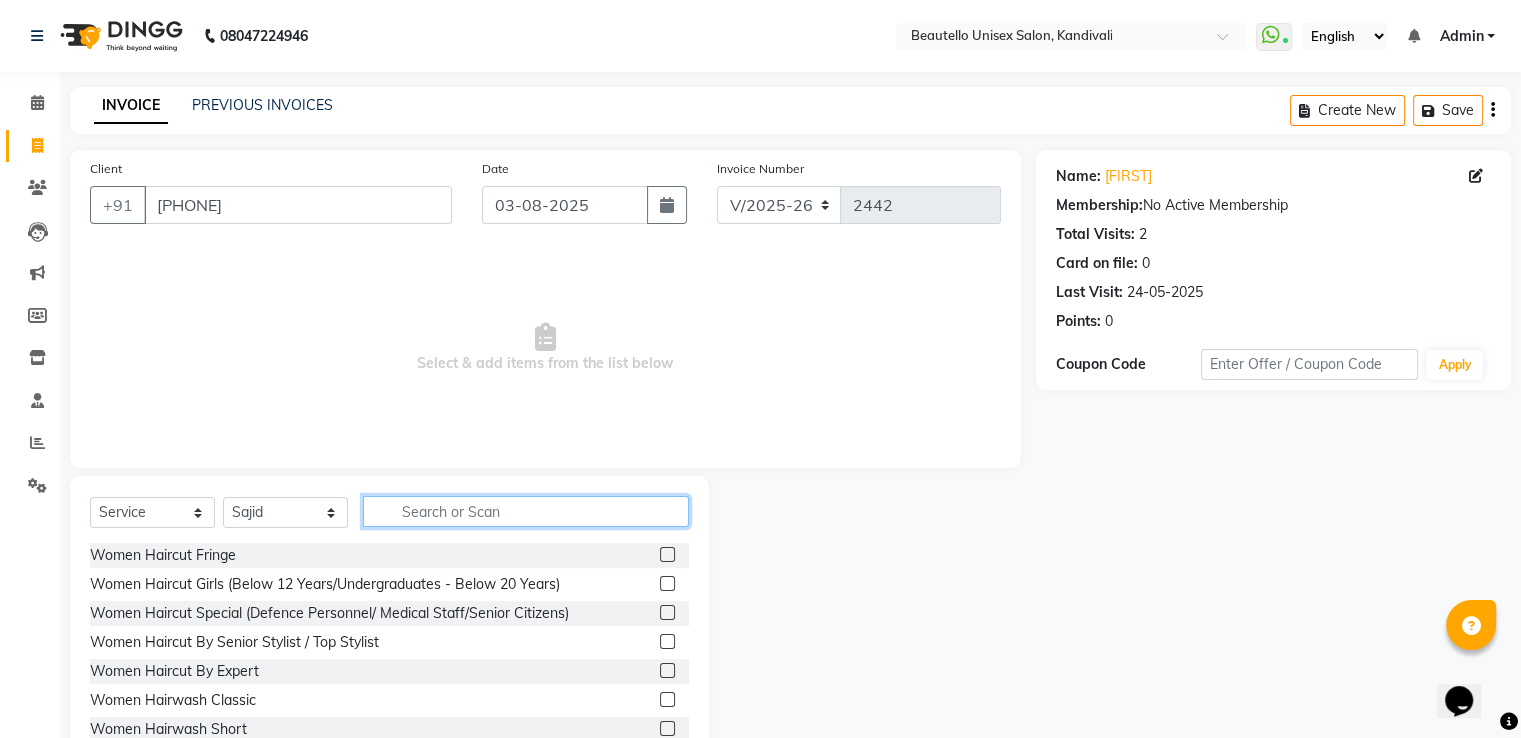 click 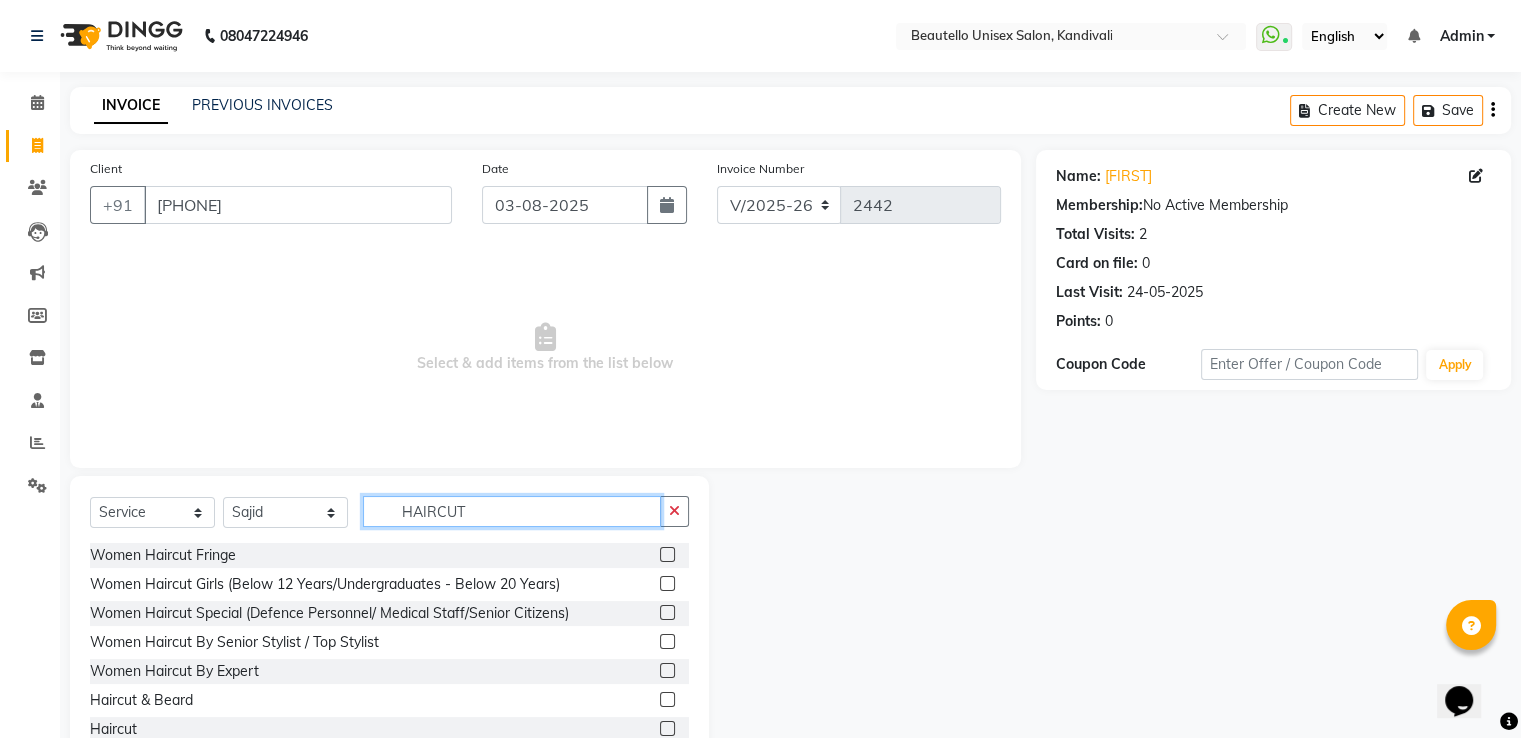 type on "HAIRCUT" 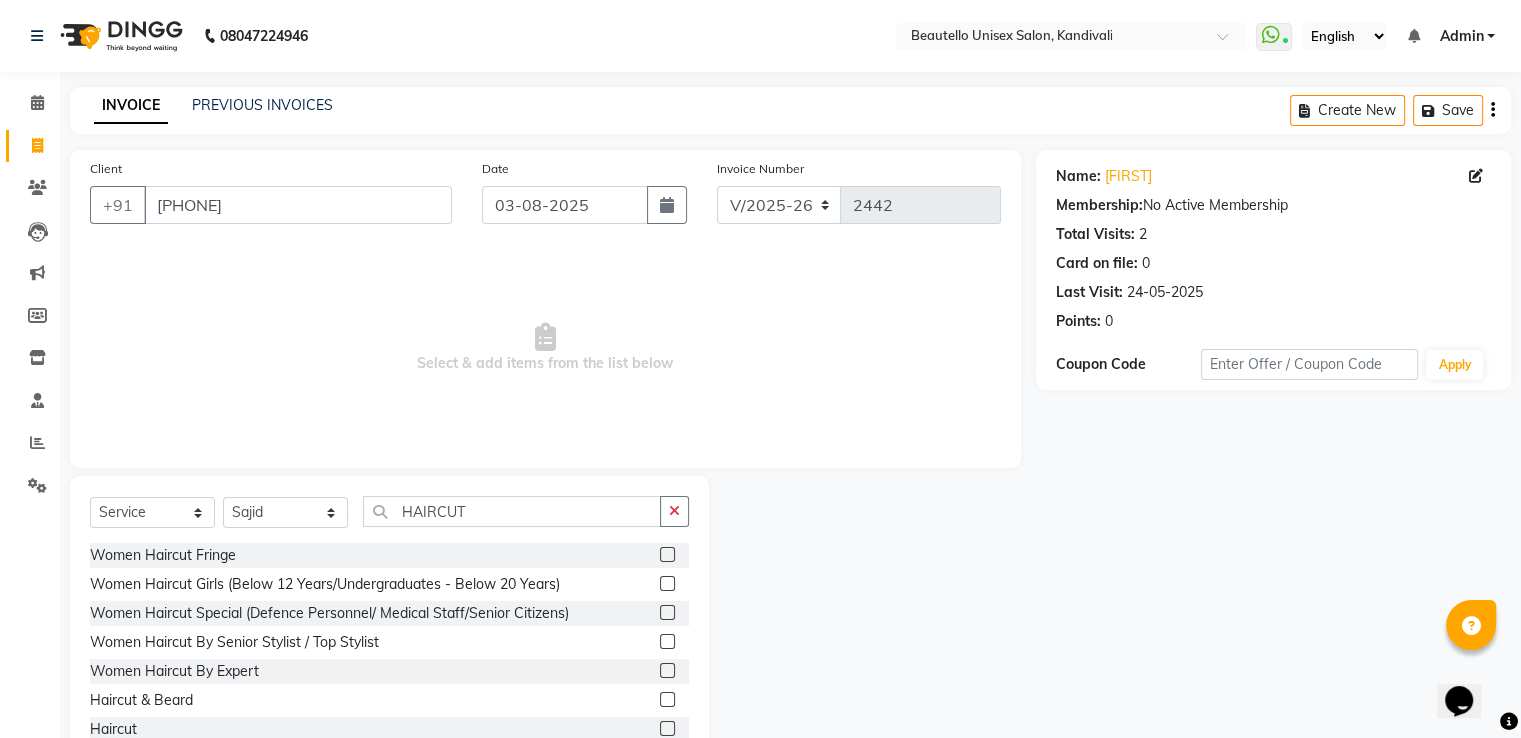 click 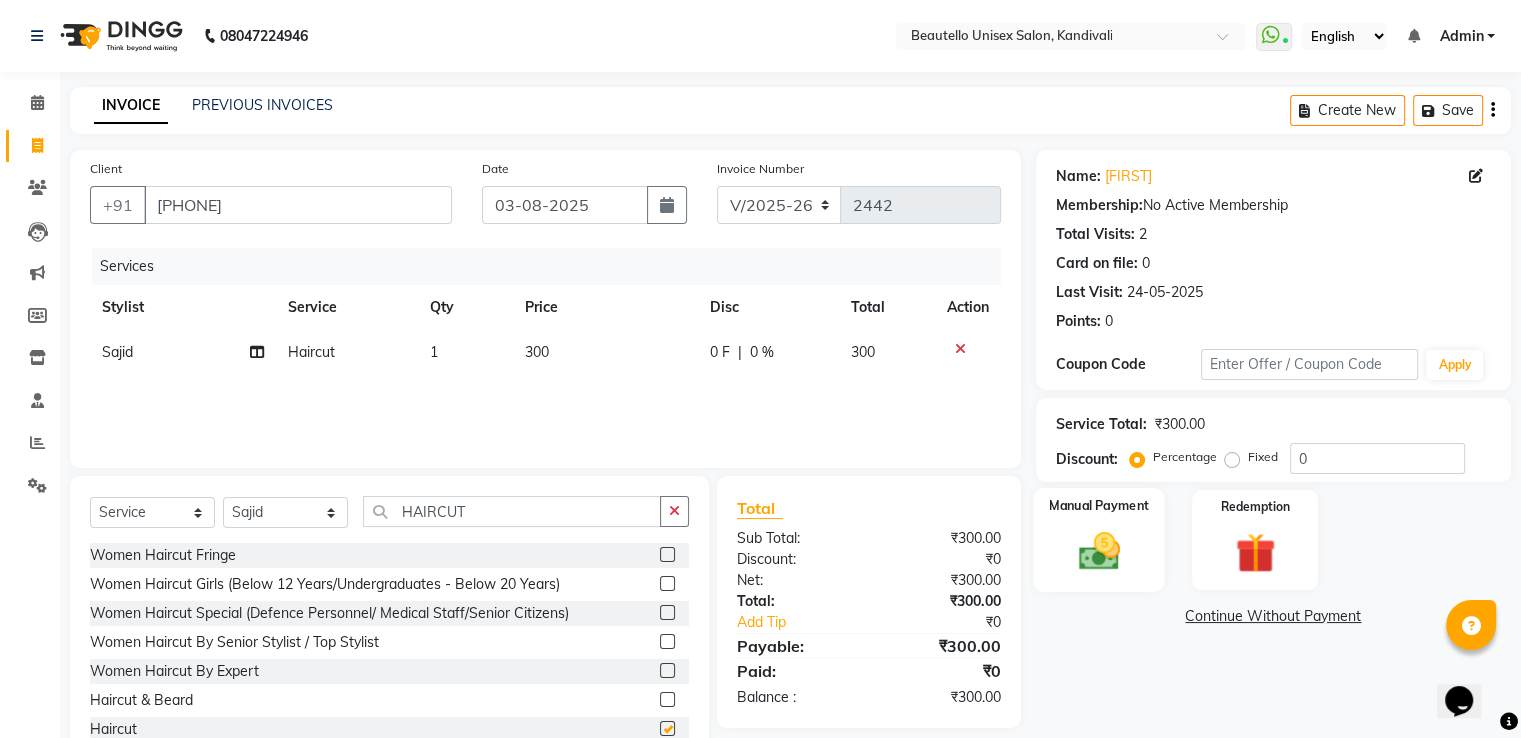 checkbox on "false" 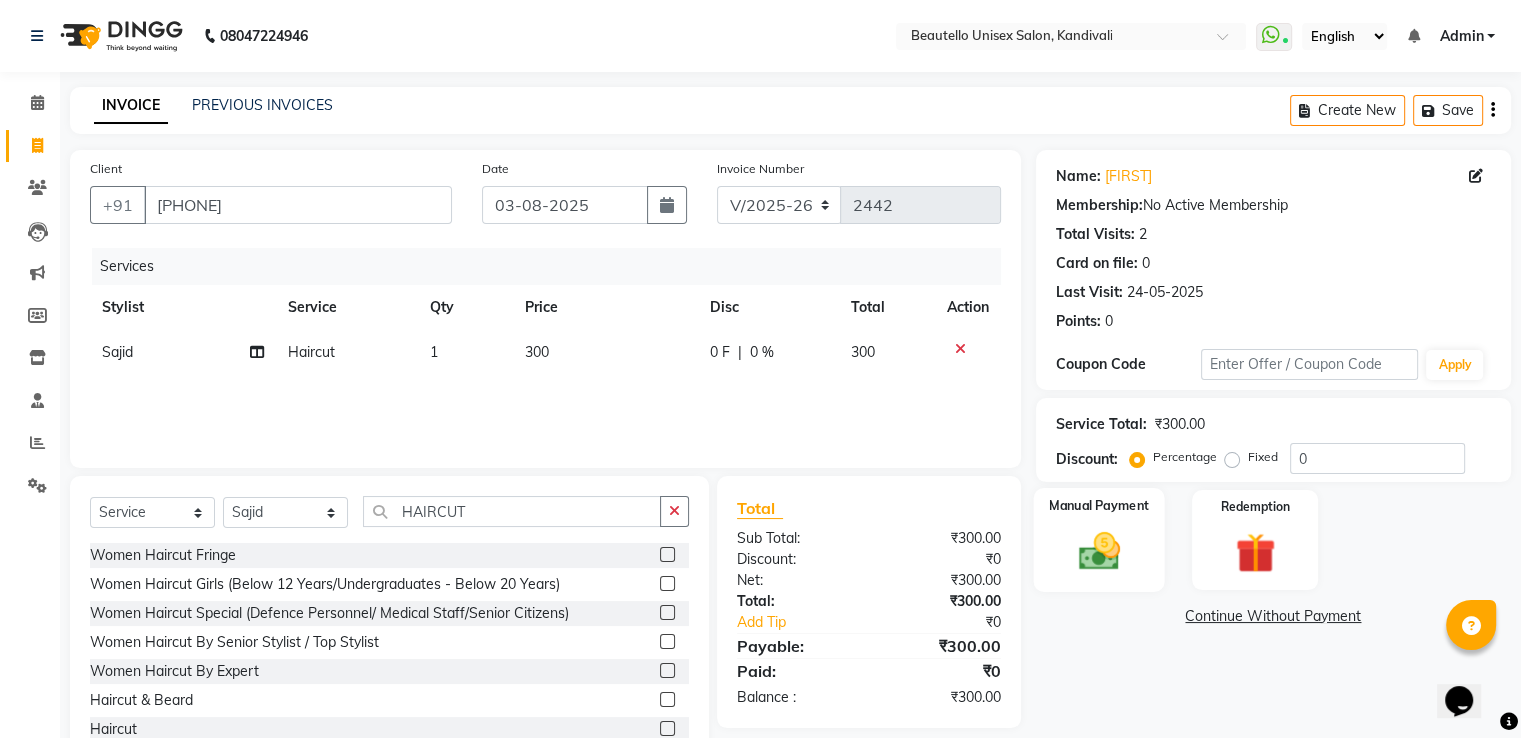 click 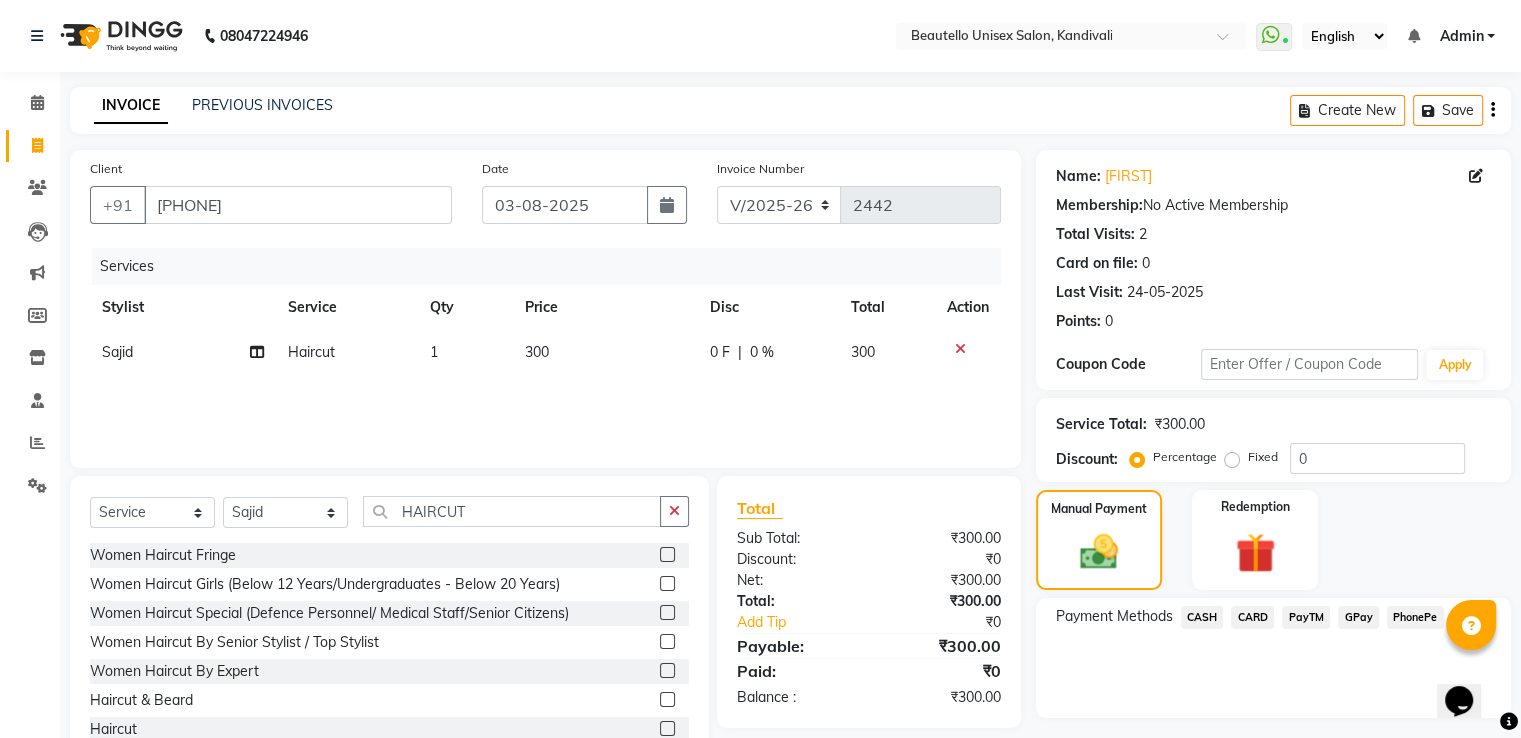 click on "PayTM" 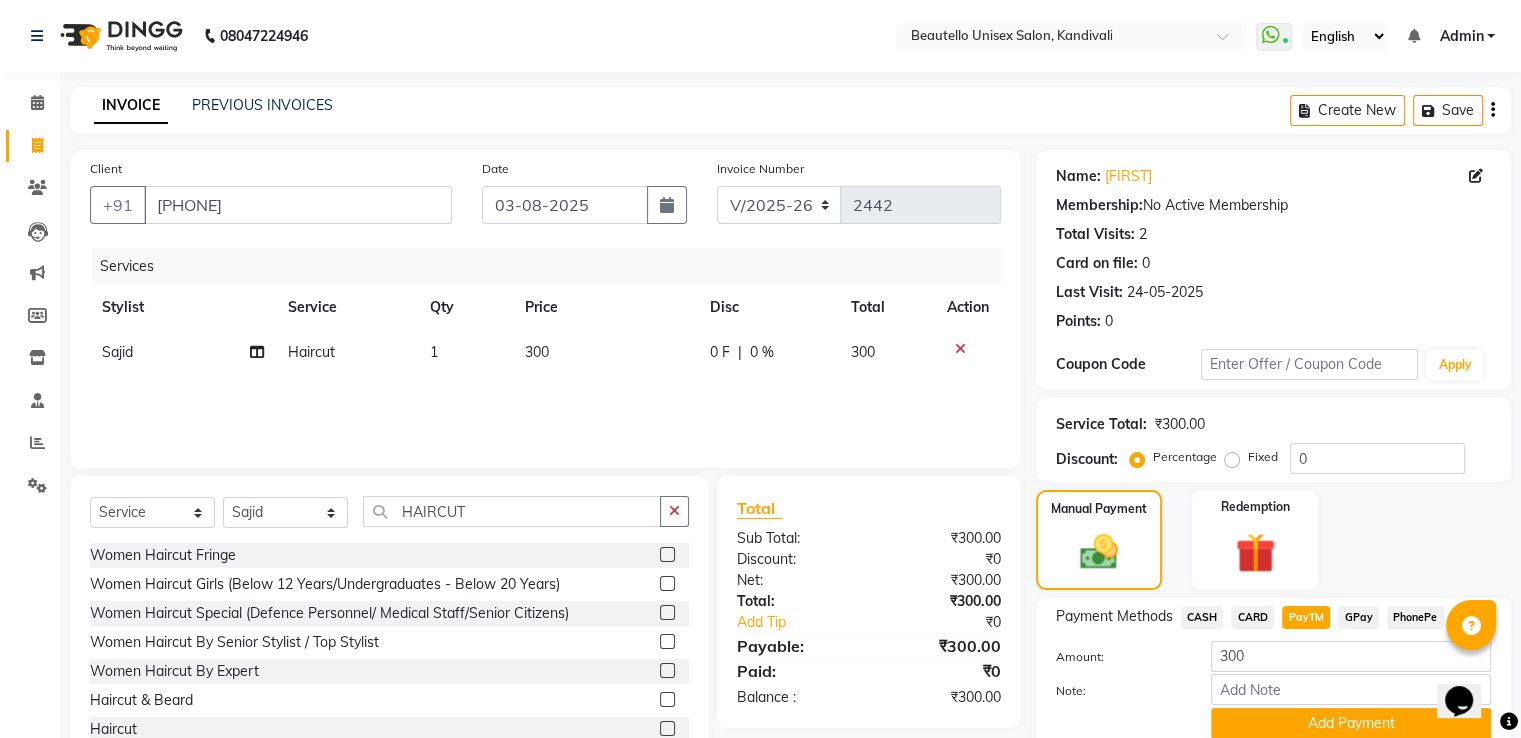 scroll, scrollTop: 81, scrollLeft: 0, axis: vertical 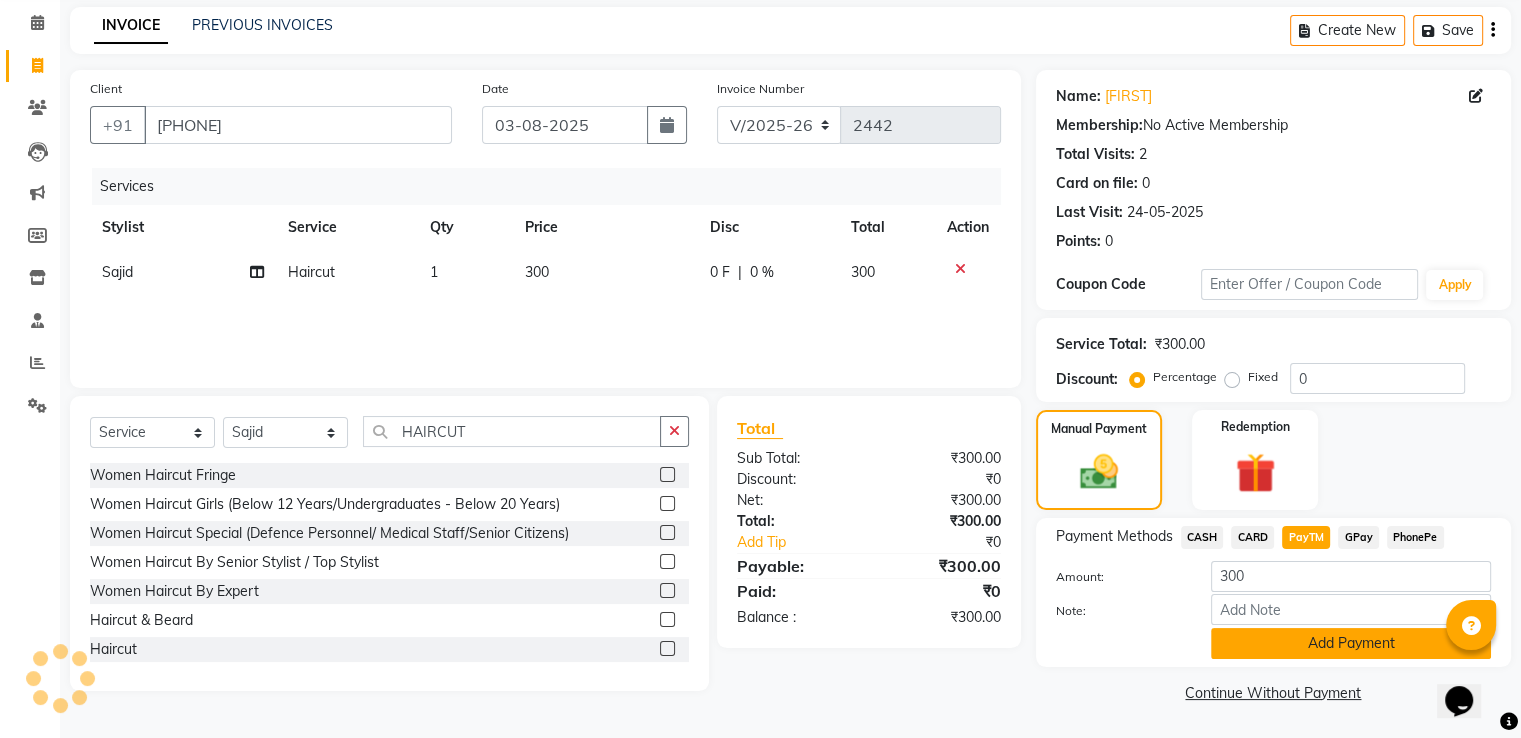 click on "Add Payment" 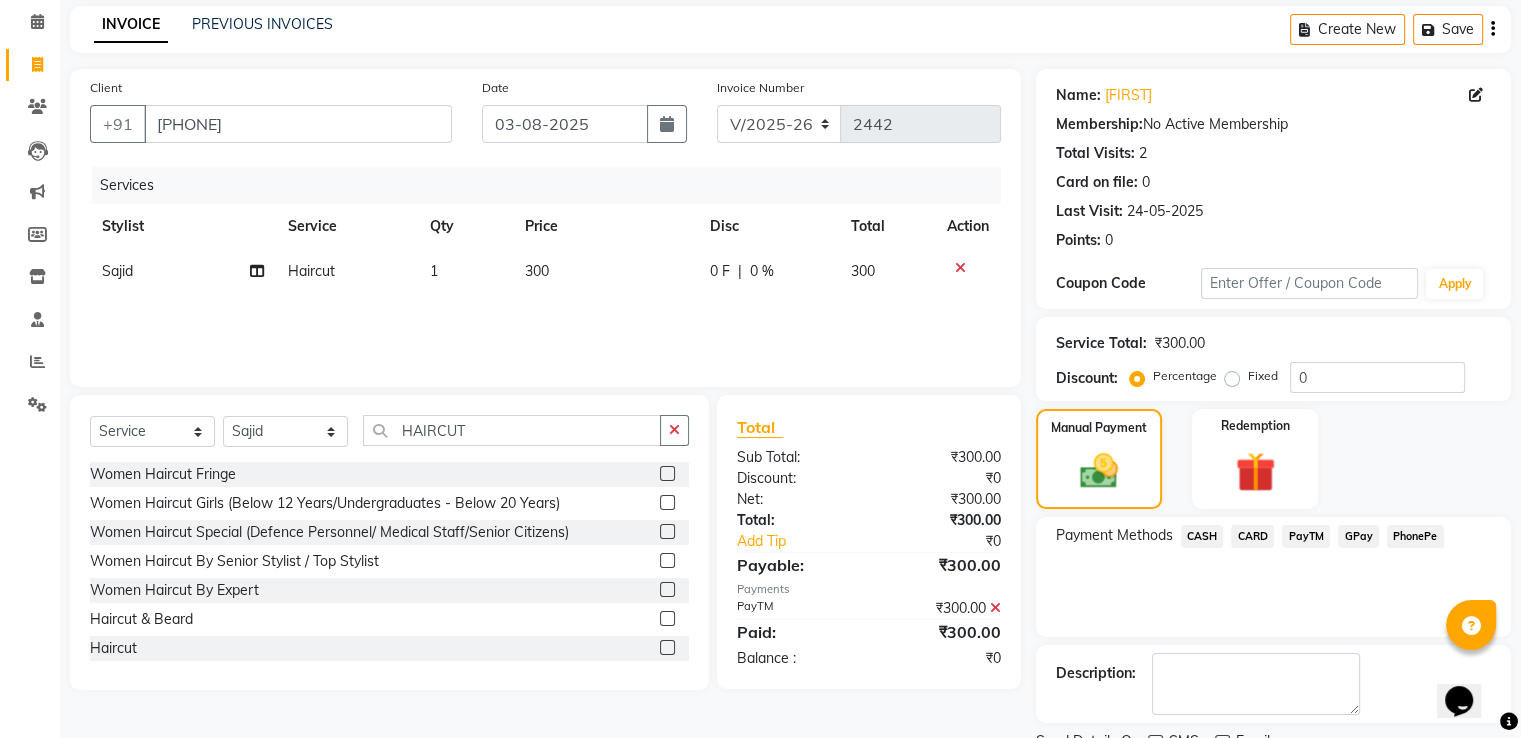 scroll, scrollTop: 163, scrollLeft: 0, axis: vertical 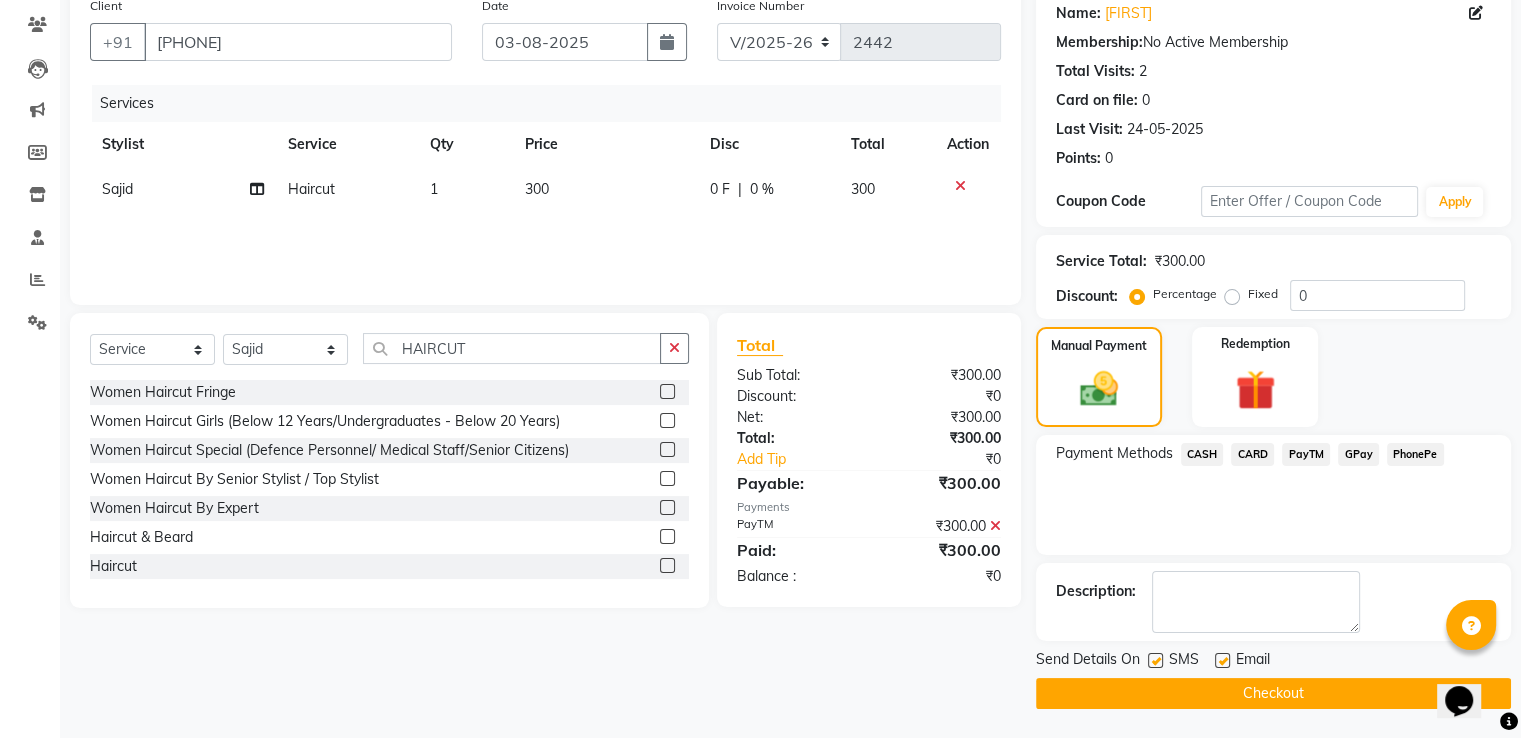 click 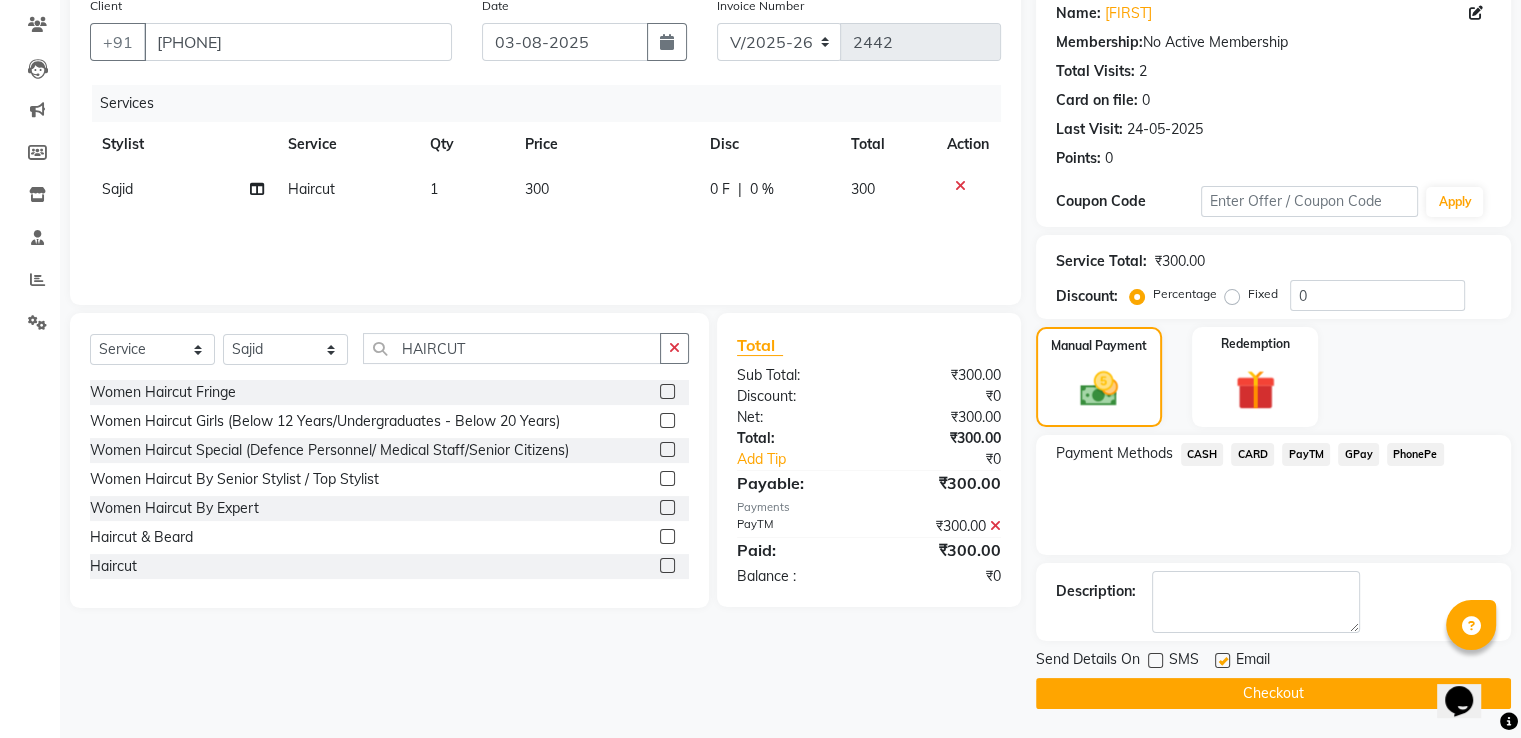 click on "Checkout" 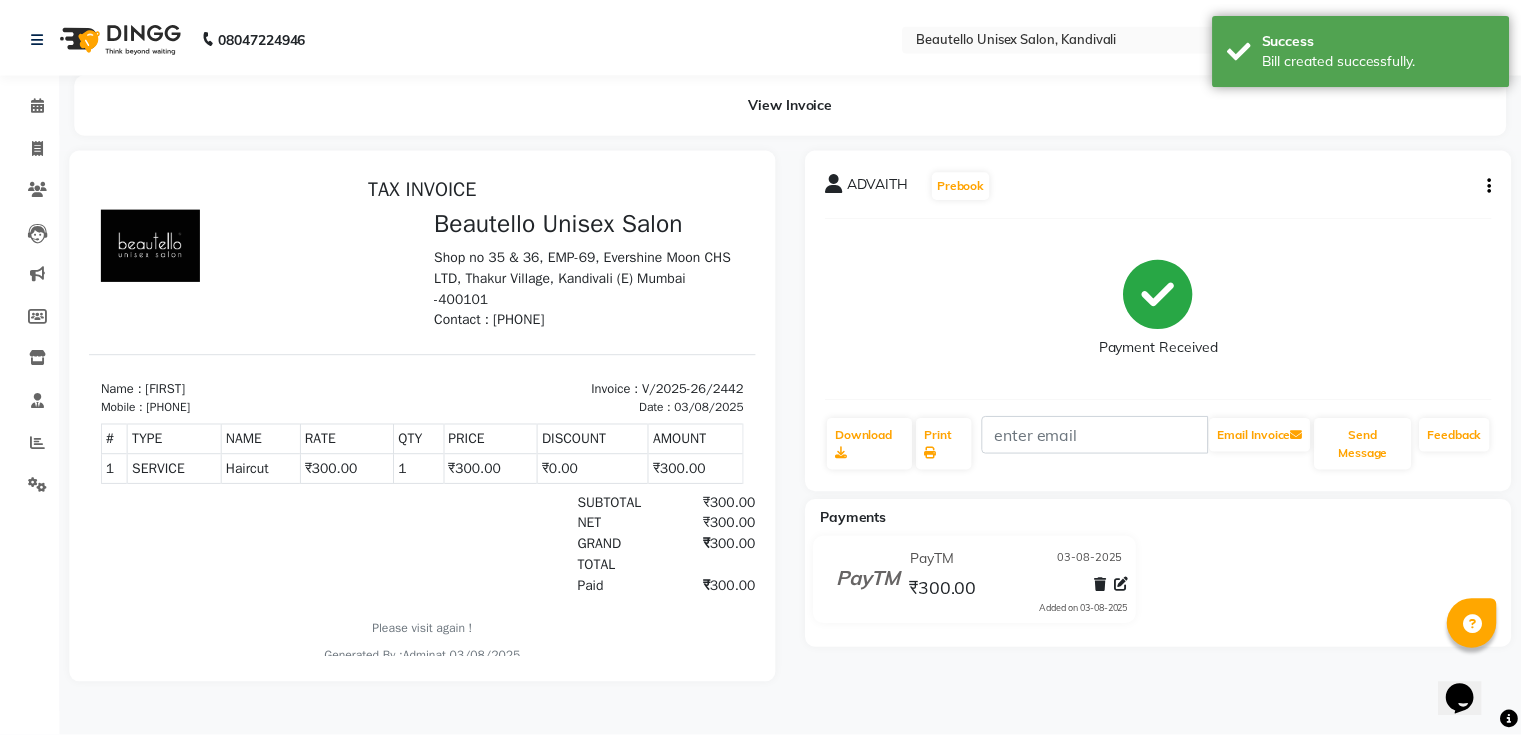 scroll, scrollTop: 0, scrollLeft: 0, axis: both 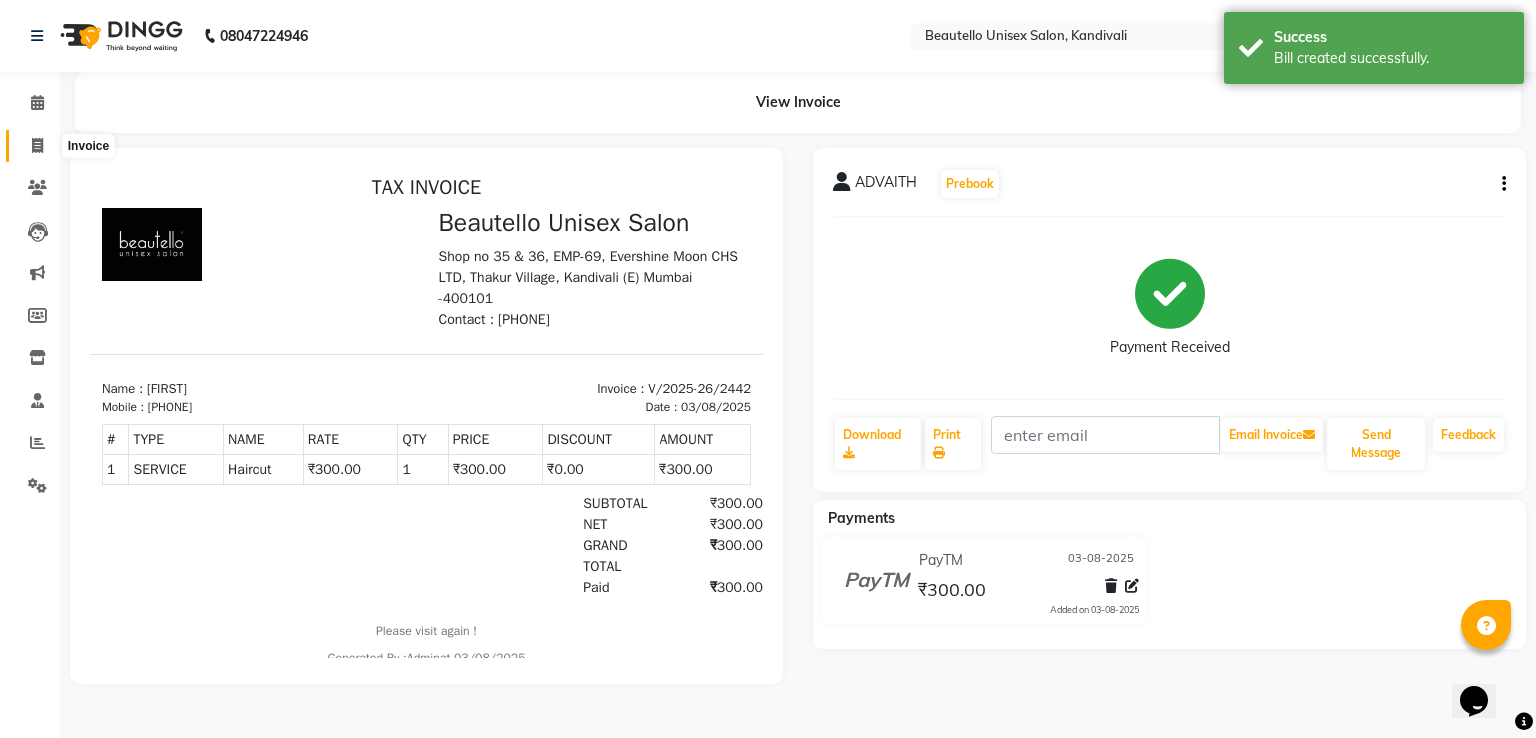 click 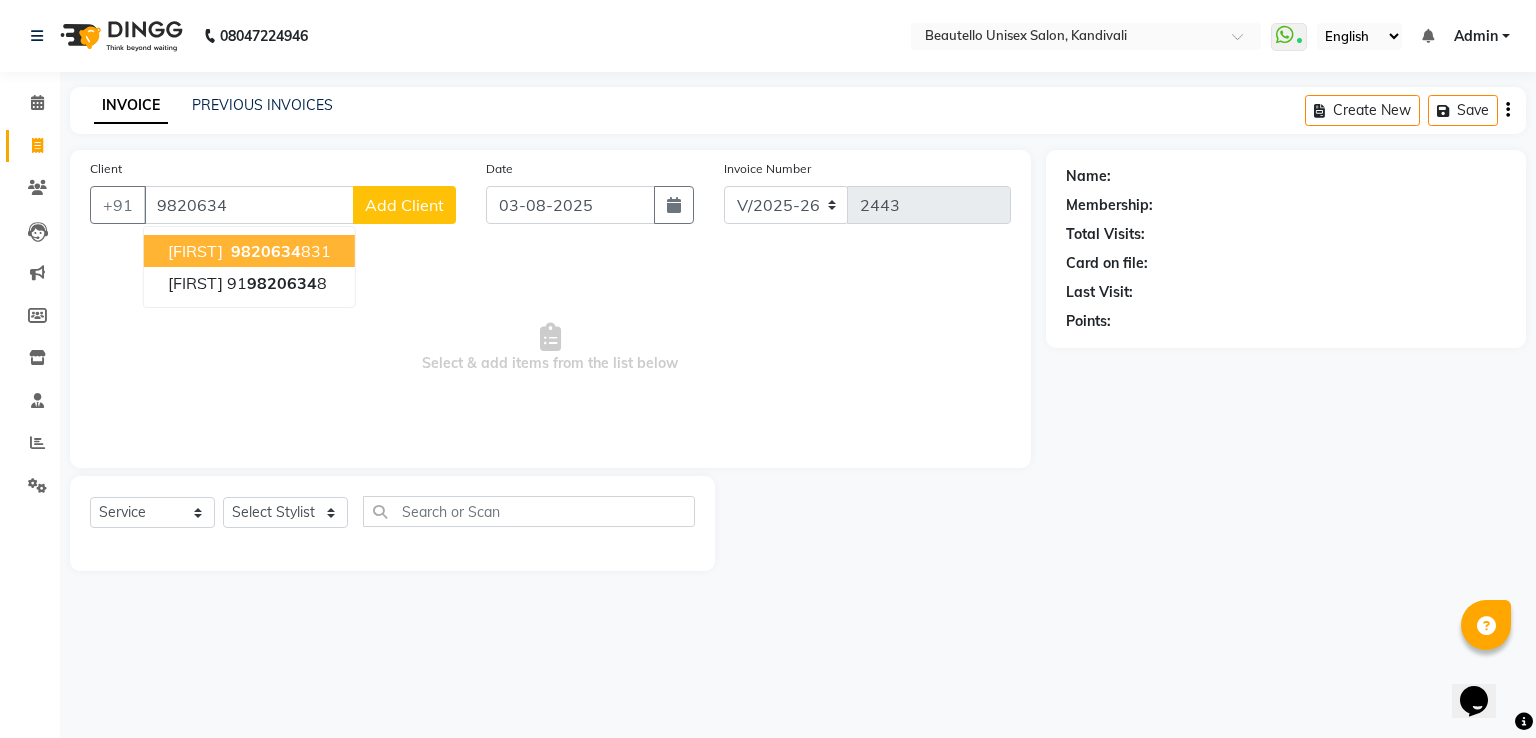 click on "[PHONE]" at bounding box center (279, 251) 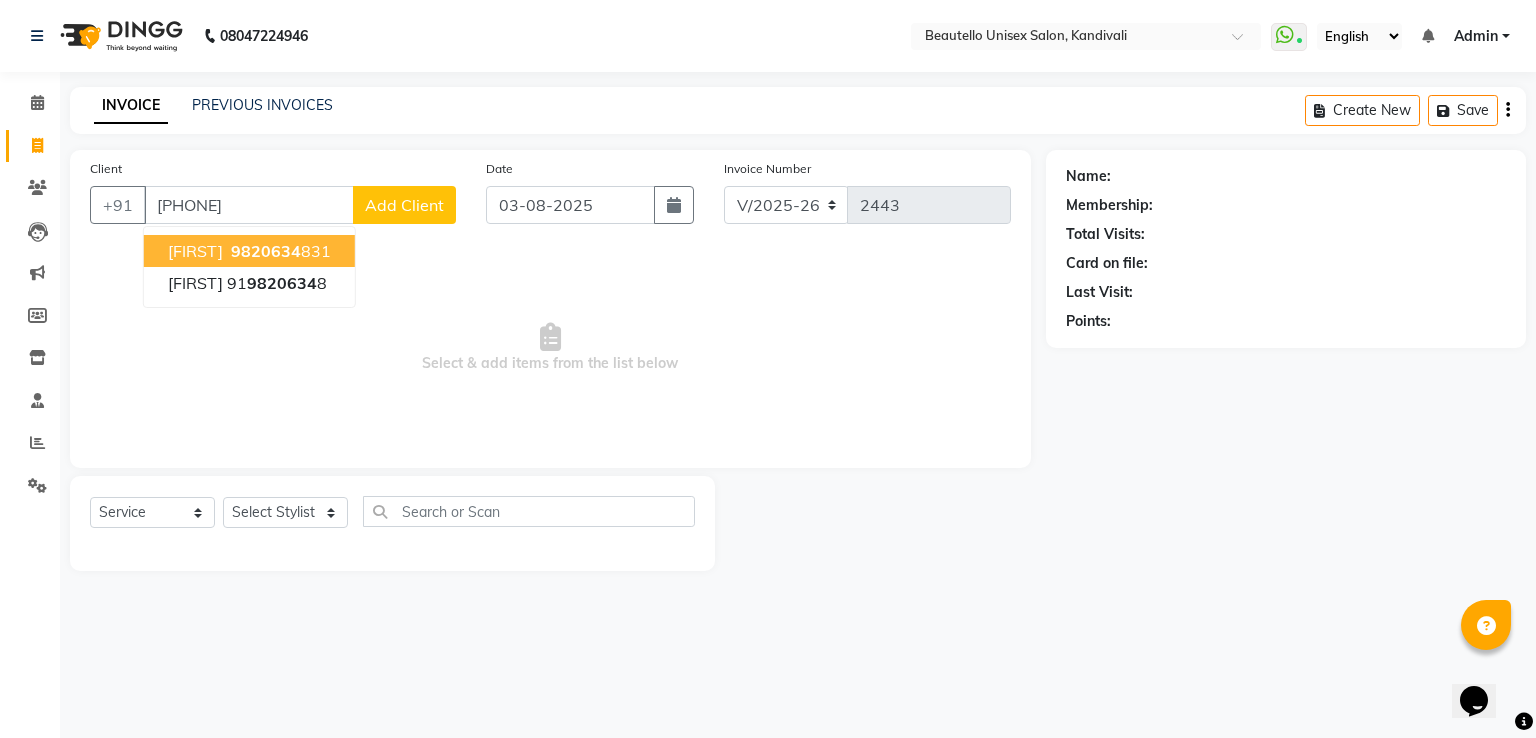 type on "[PHONE]" 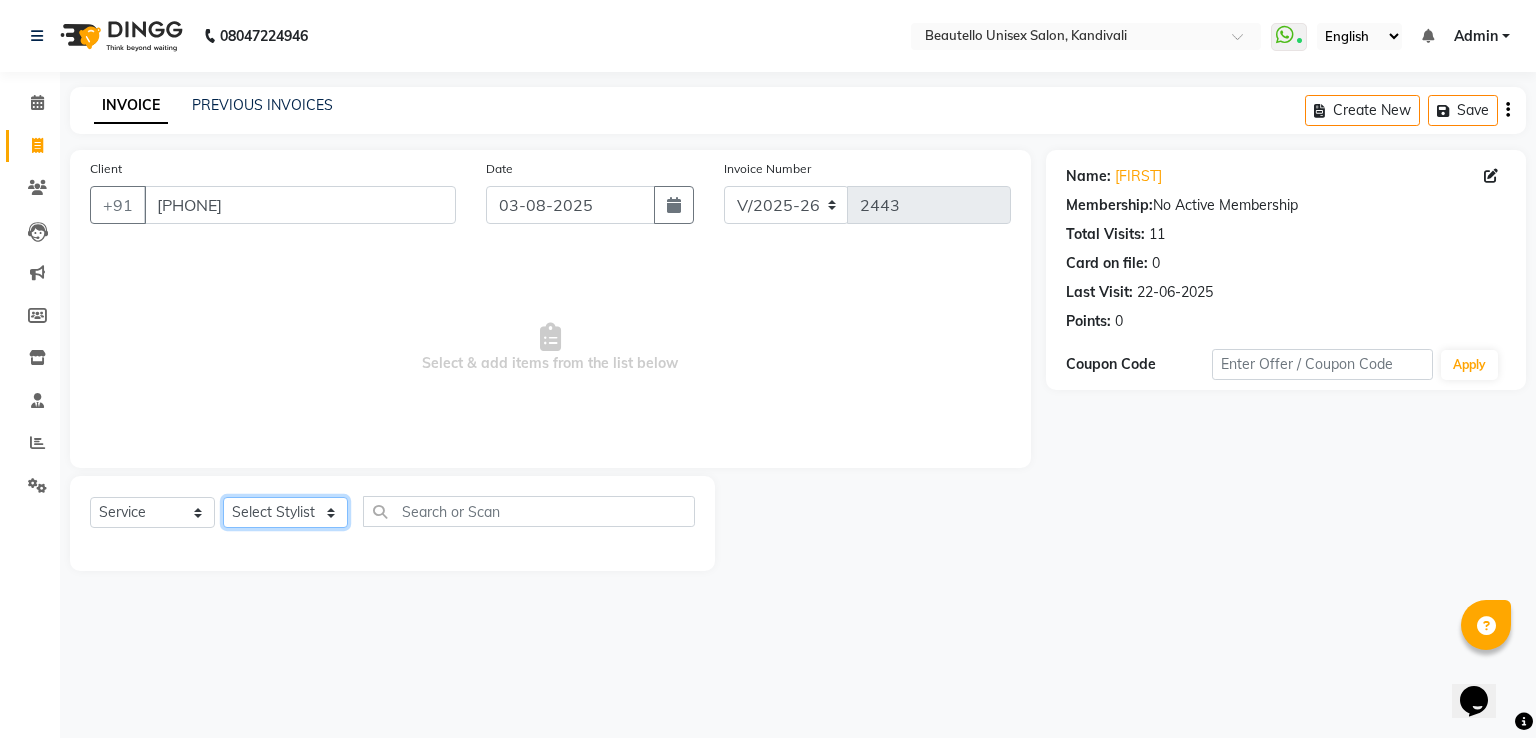 click on "Select Stylist  Akki  Javed  Laxmi Ravi  Ruksana Sajid Sameer Suhail  Sukriti Mam Sweety" 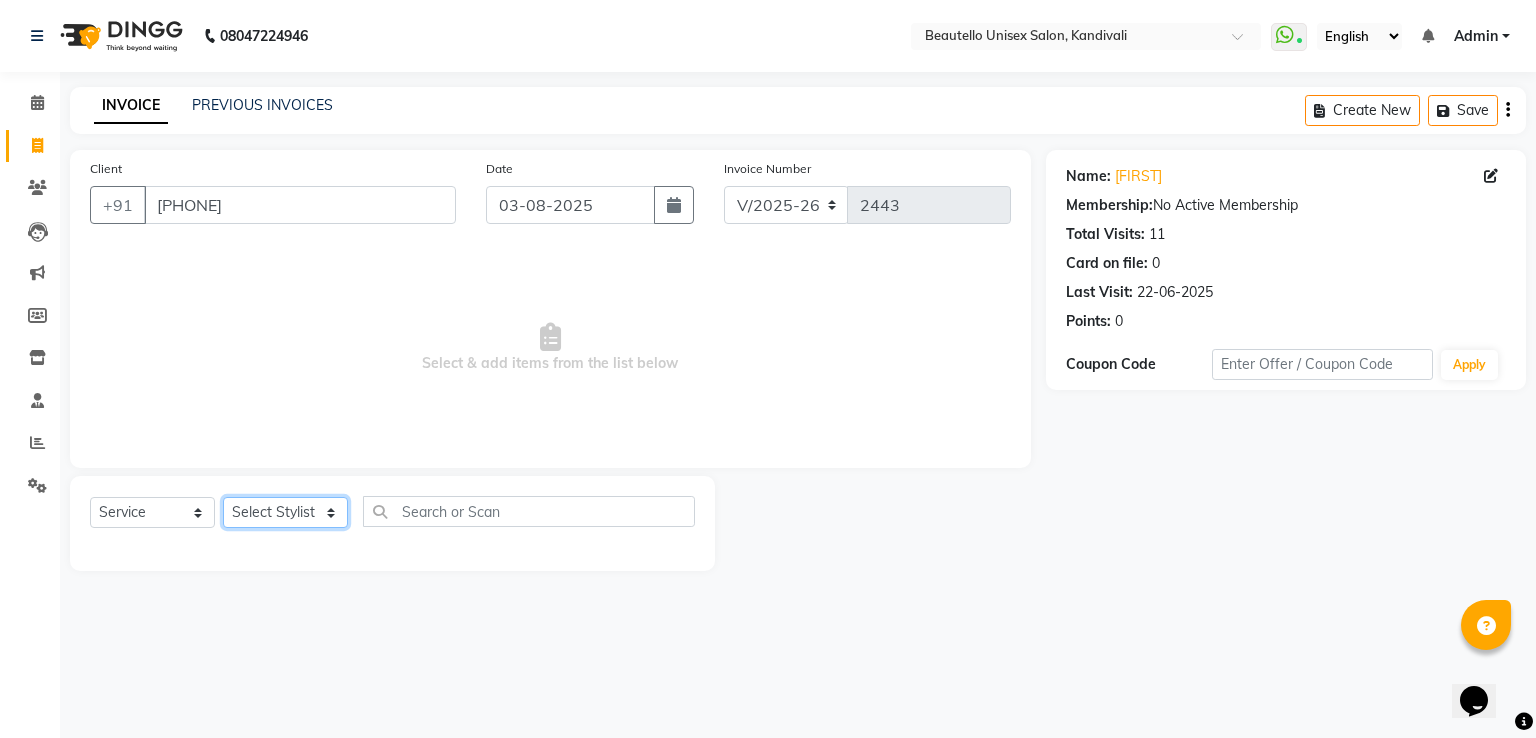select on "63360" 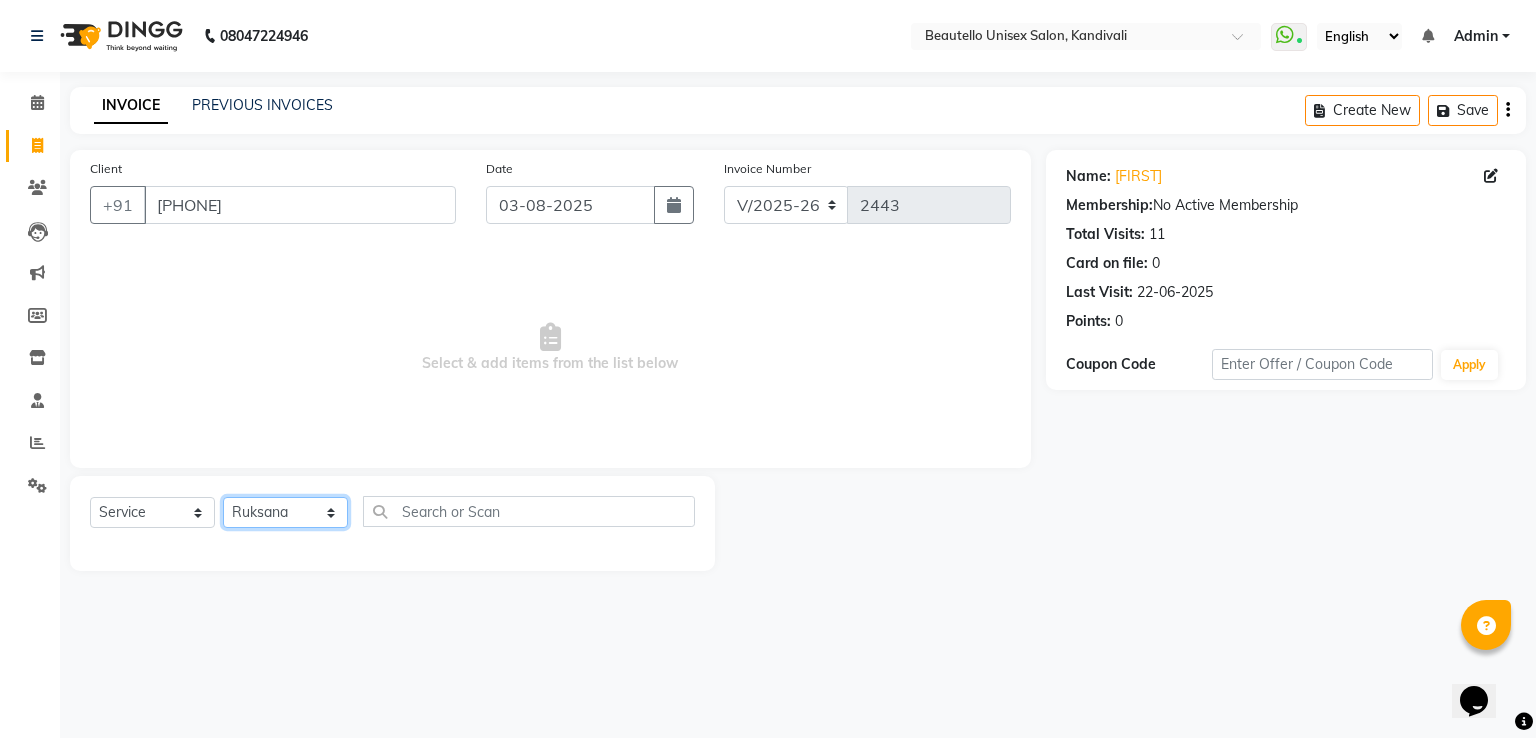 click on "Select Stylist  Akki  Javed  Laxmi Ravi  Ruksana Sajid Sameer Suhail  Sukriti Mam Sweety" 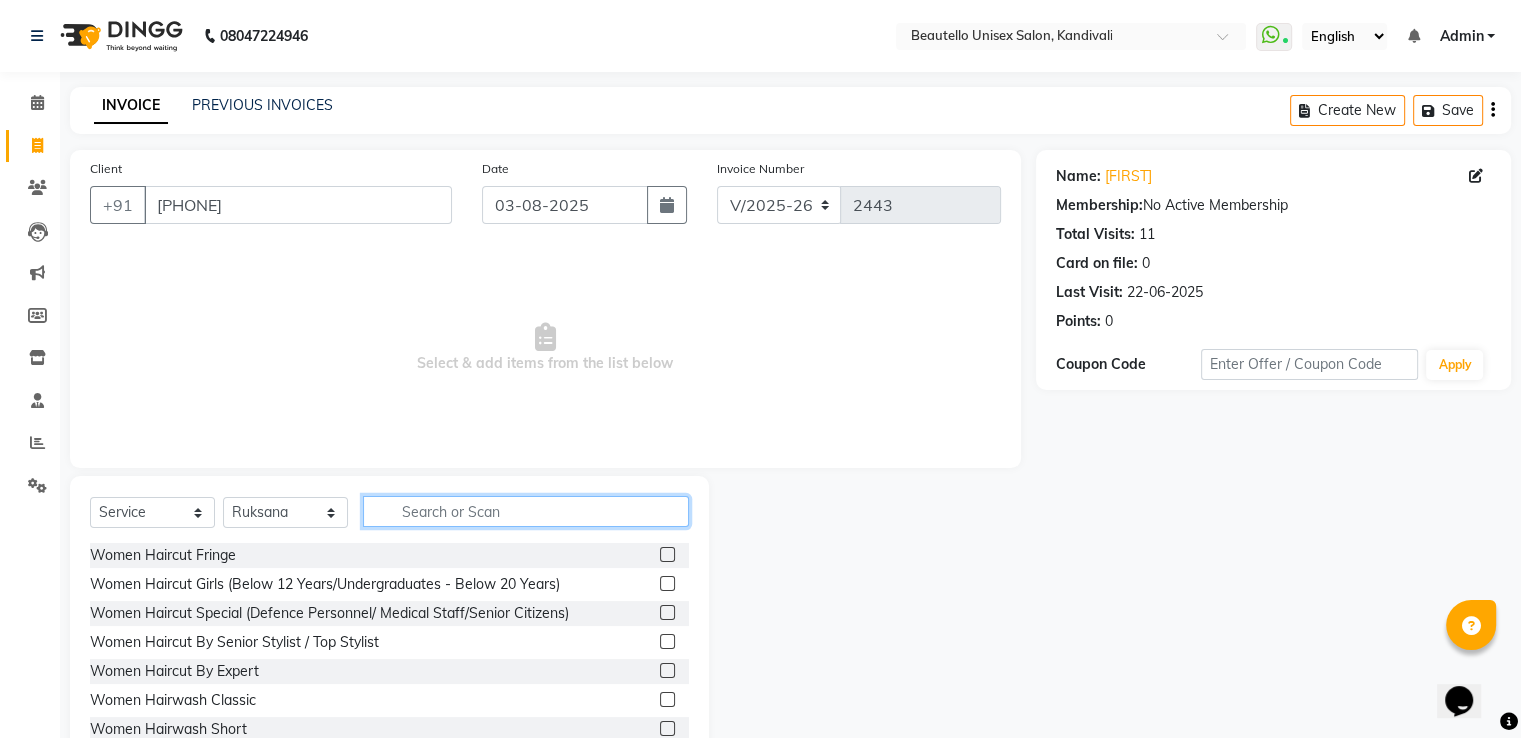 click 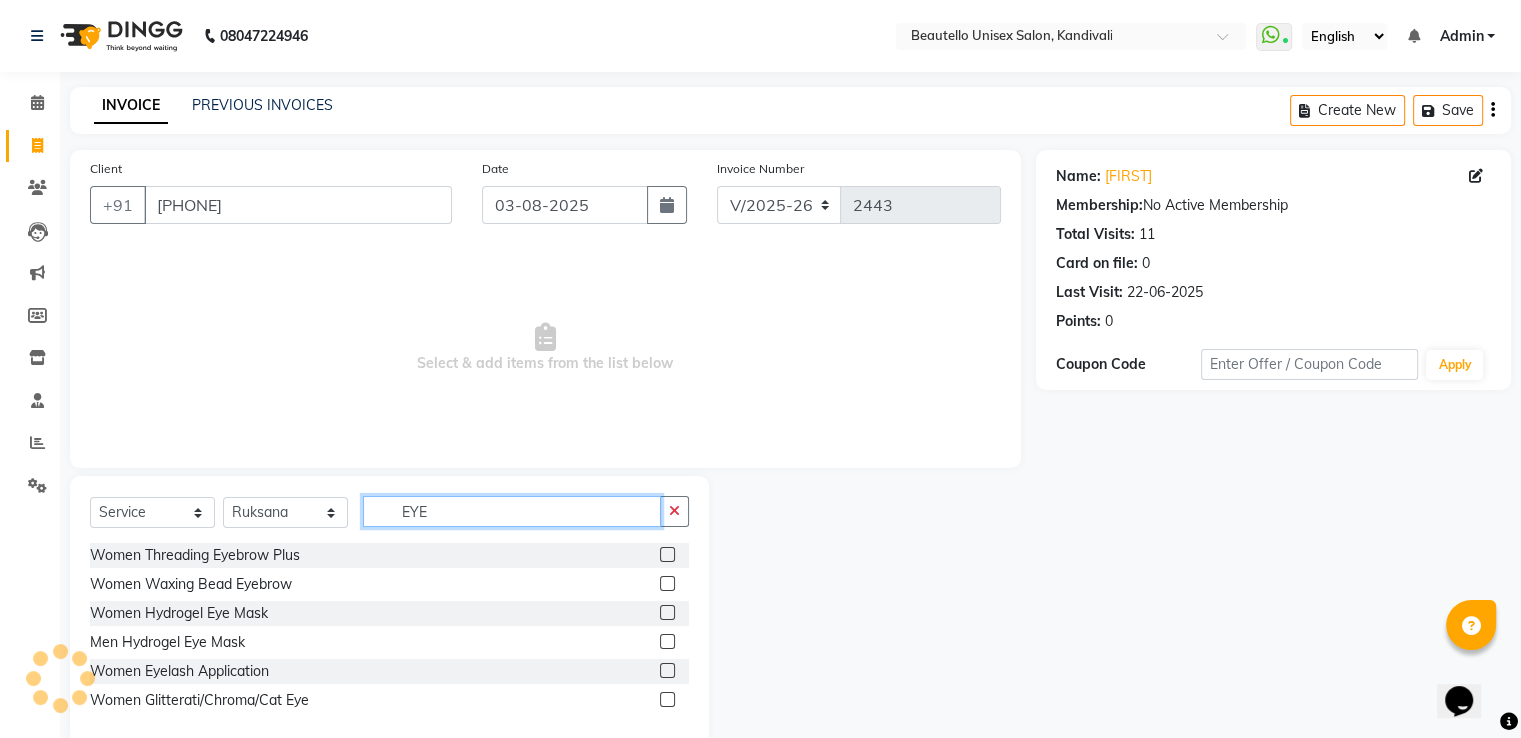 type on "EYE" 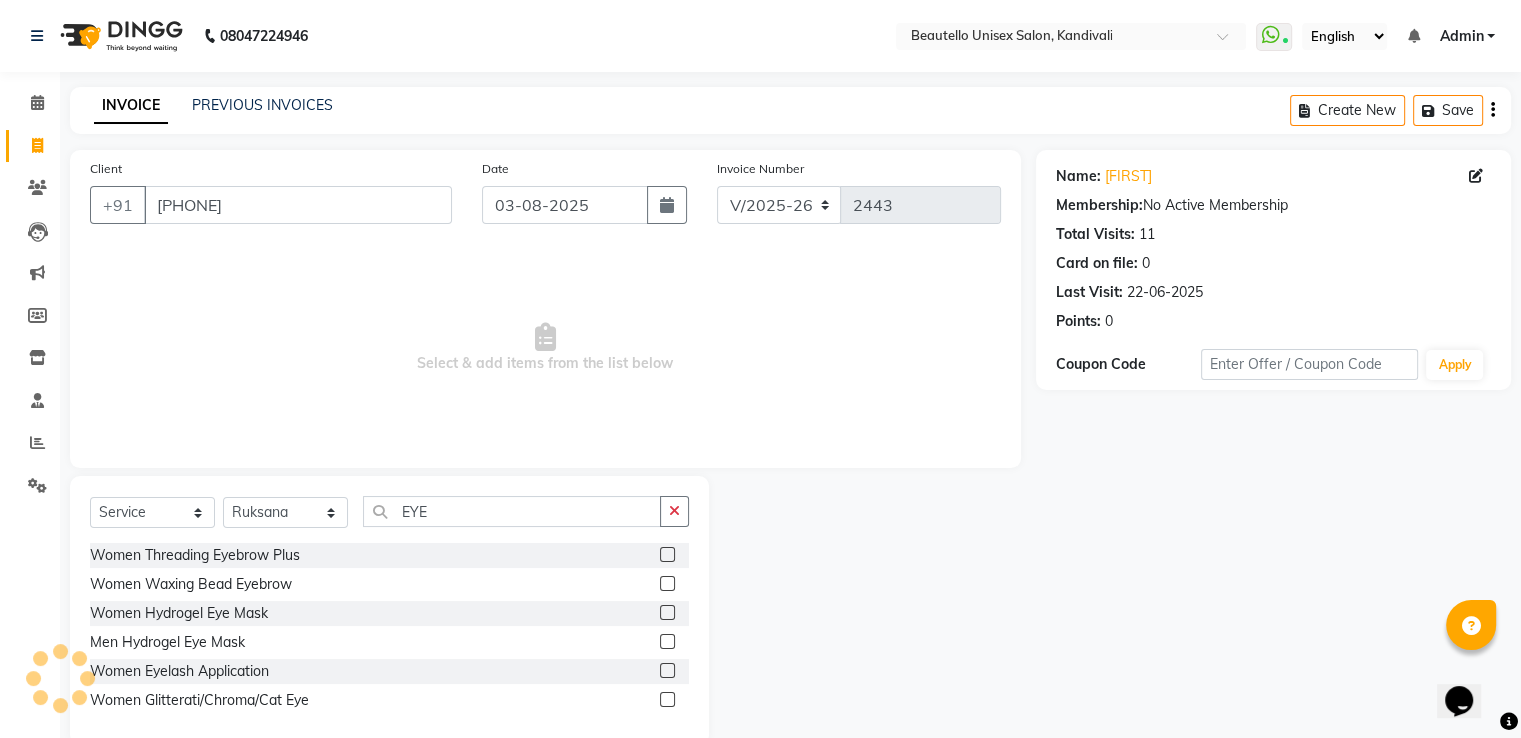click 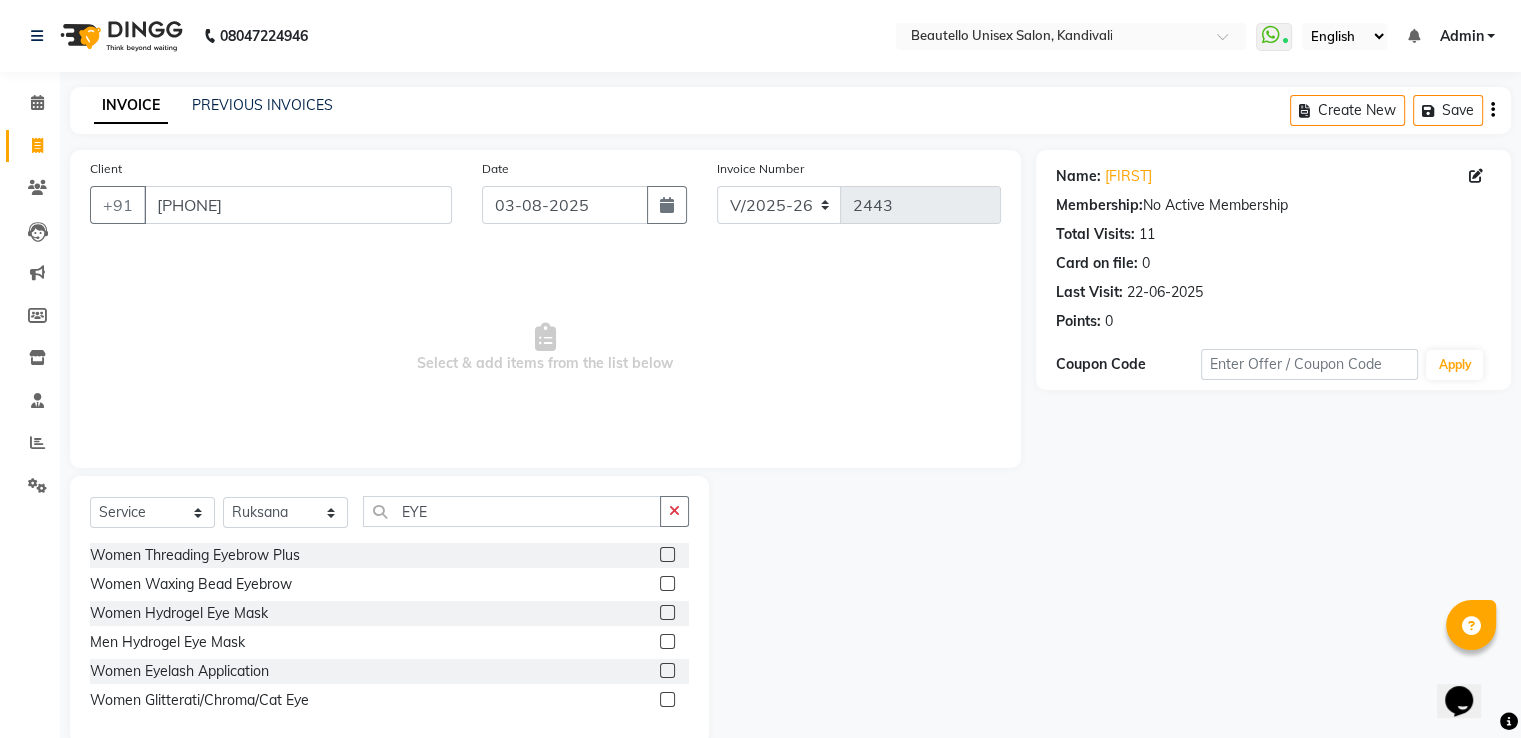 click 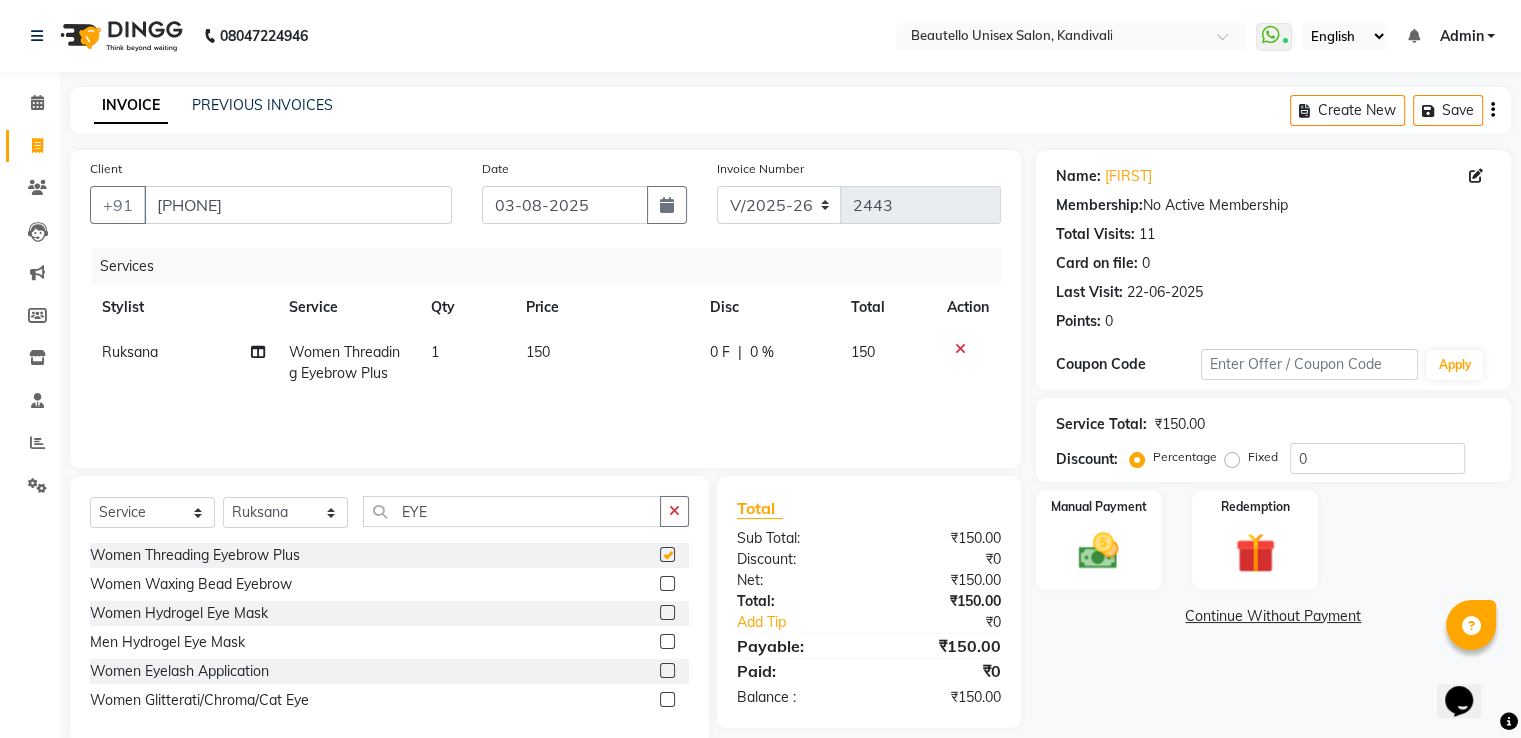checkbox on "false" 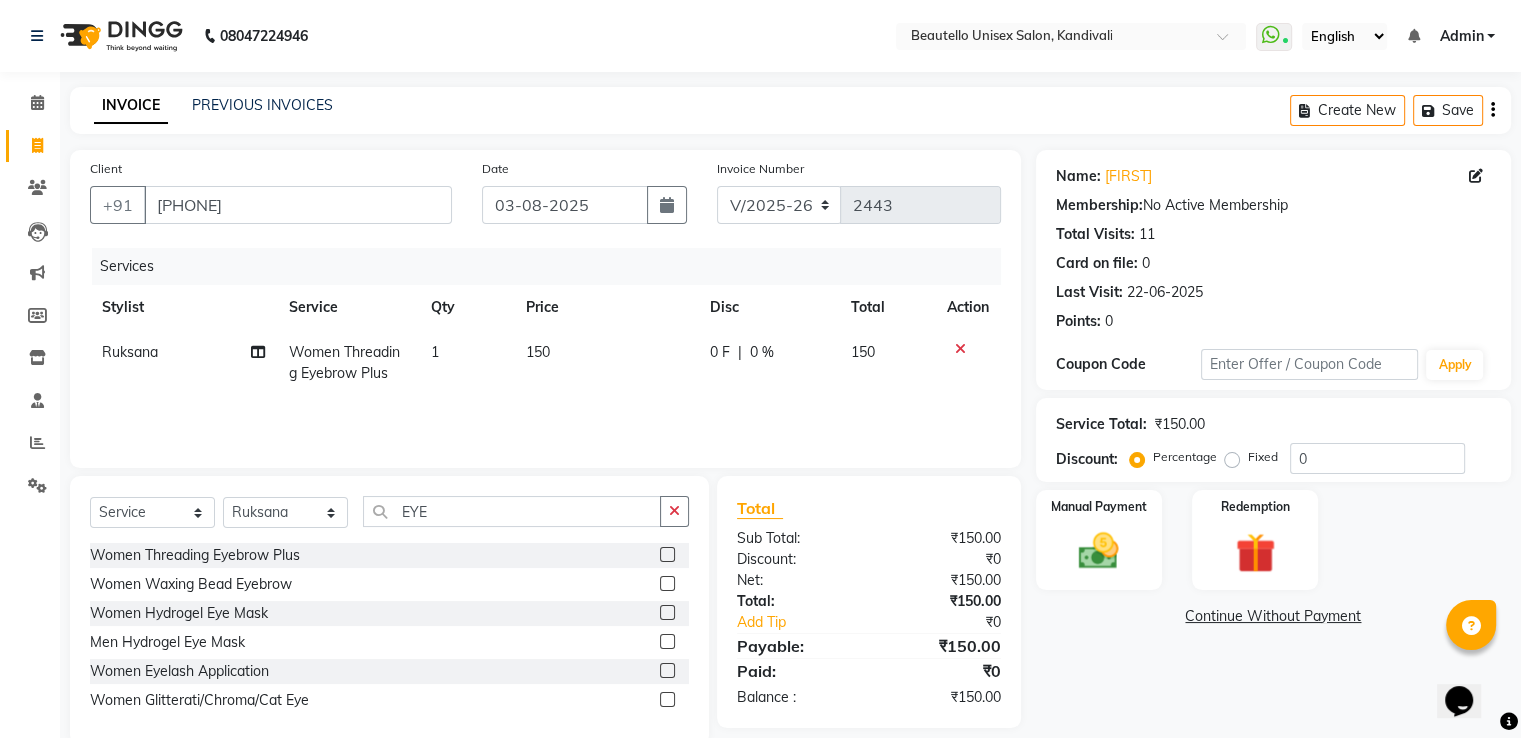 click on "150" 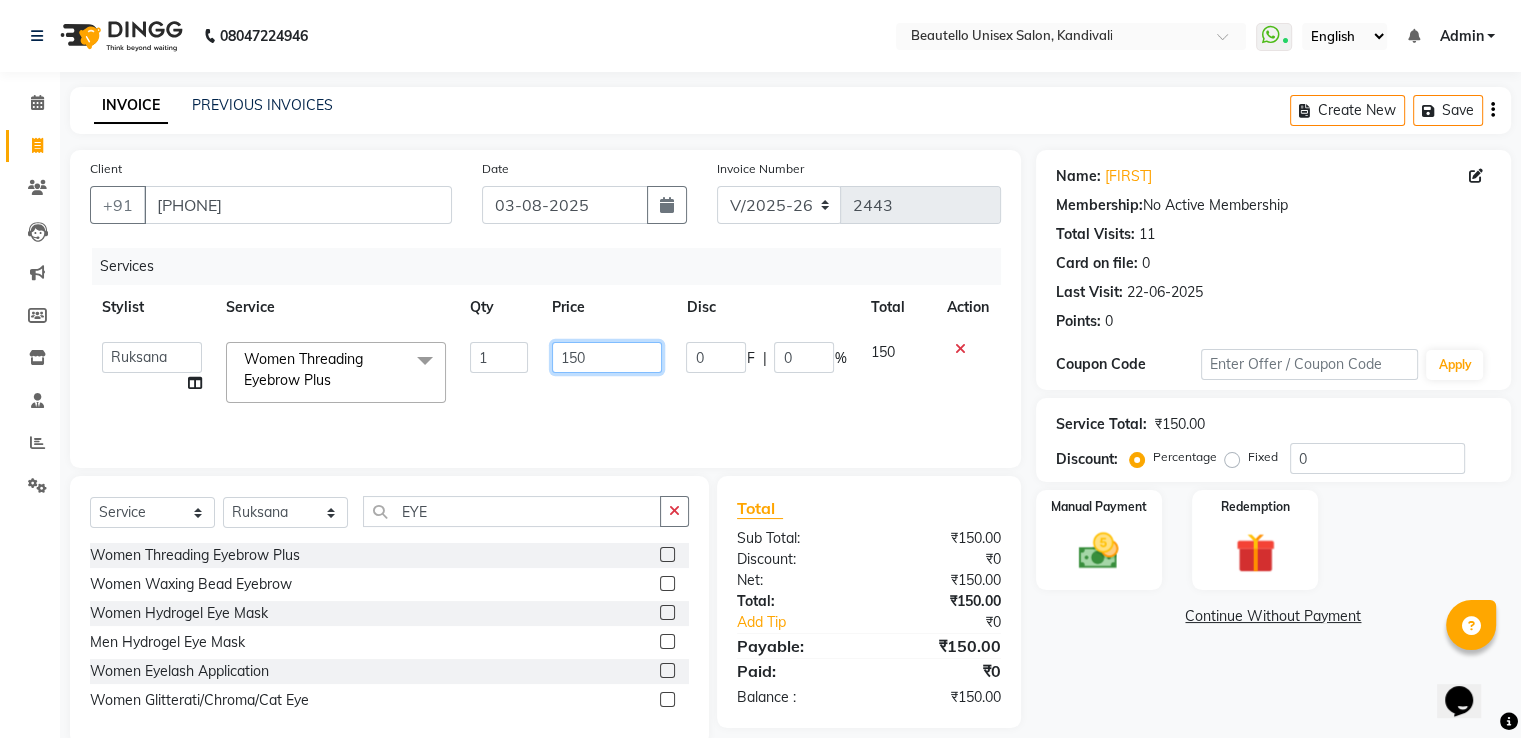 click on "150" 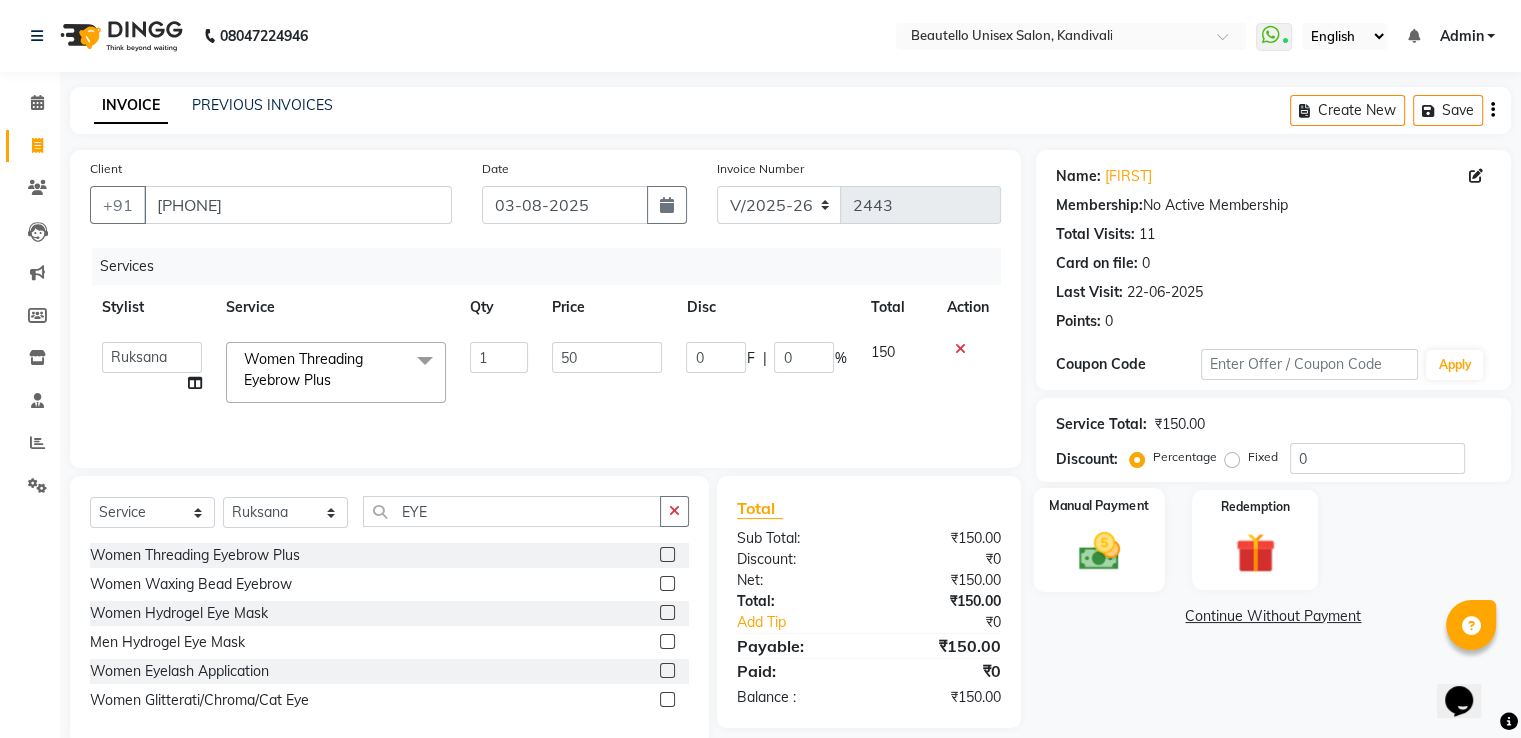 click 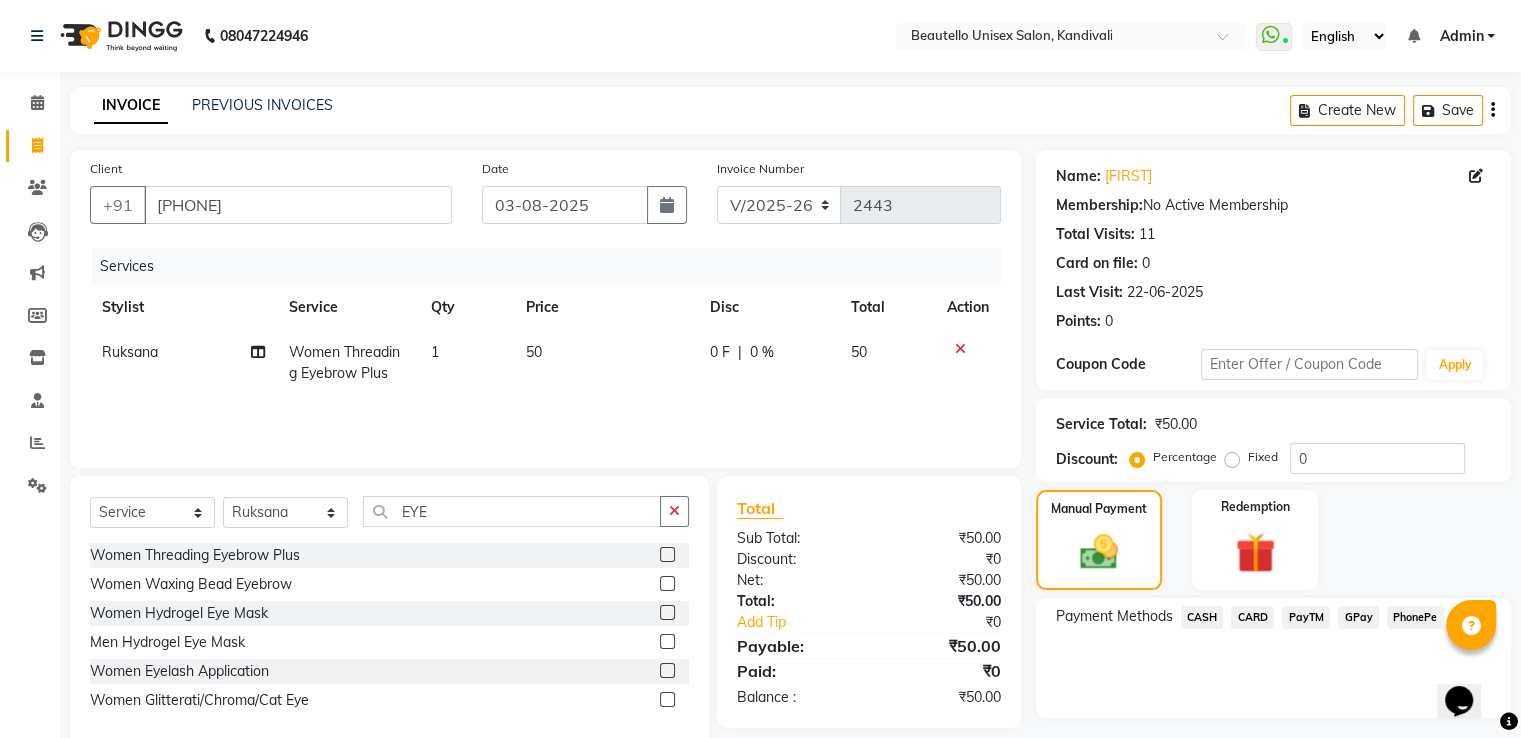 click on "PayTM" 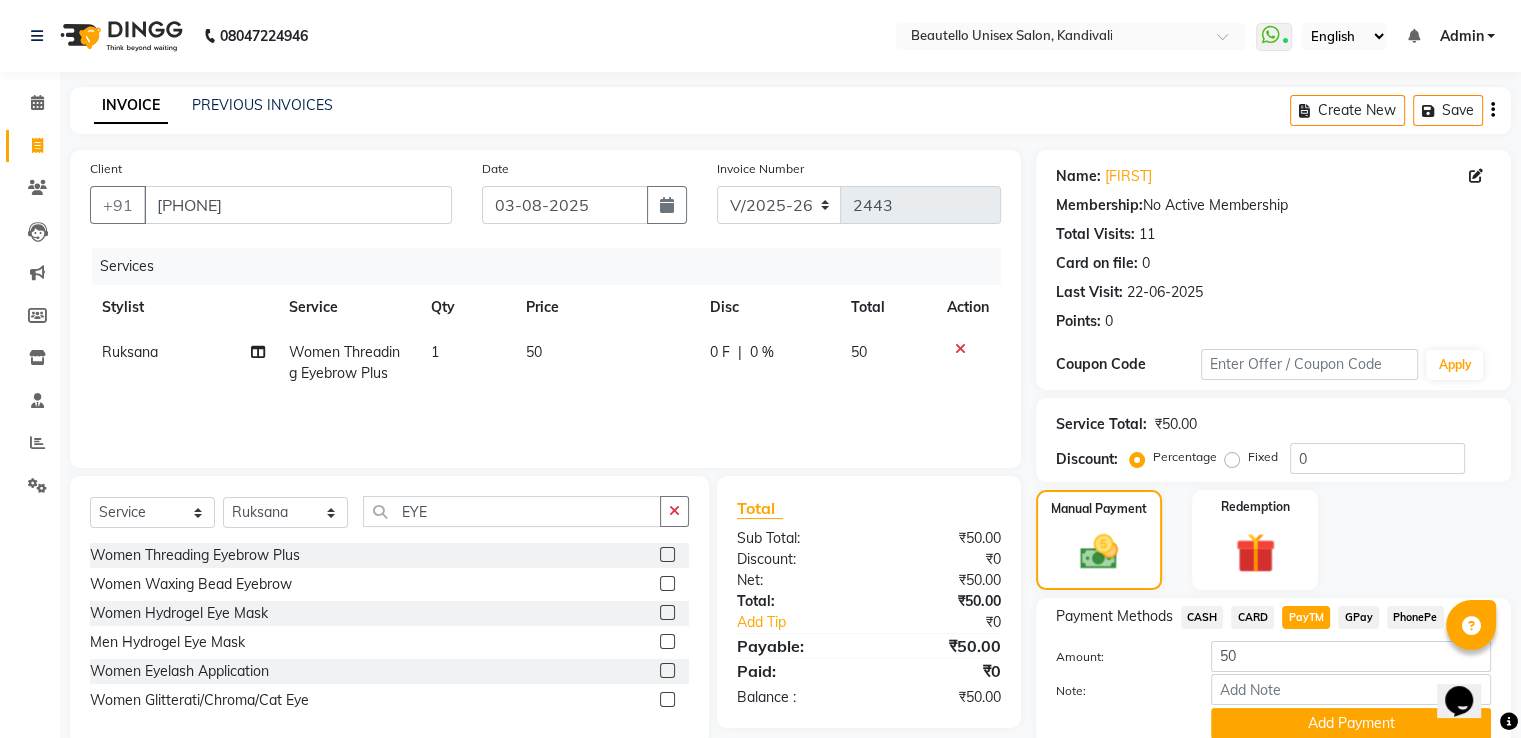 scroll, scrollTop: 81, scrollLeft: 0, axis: vertical 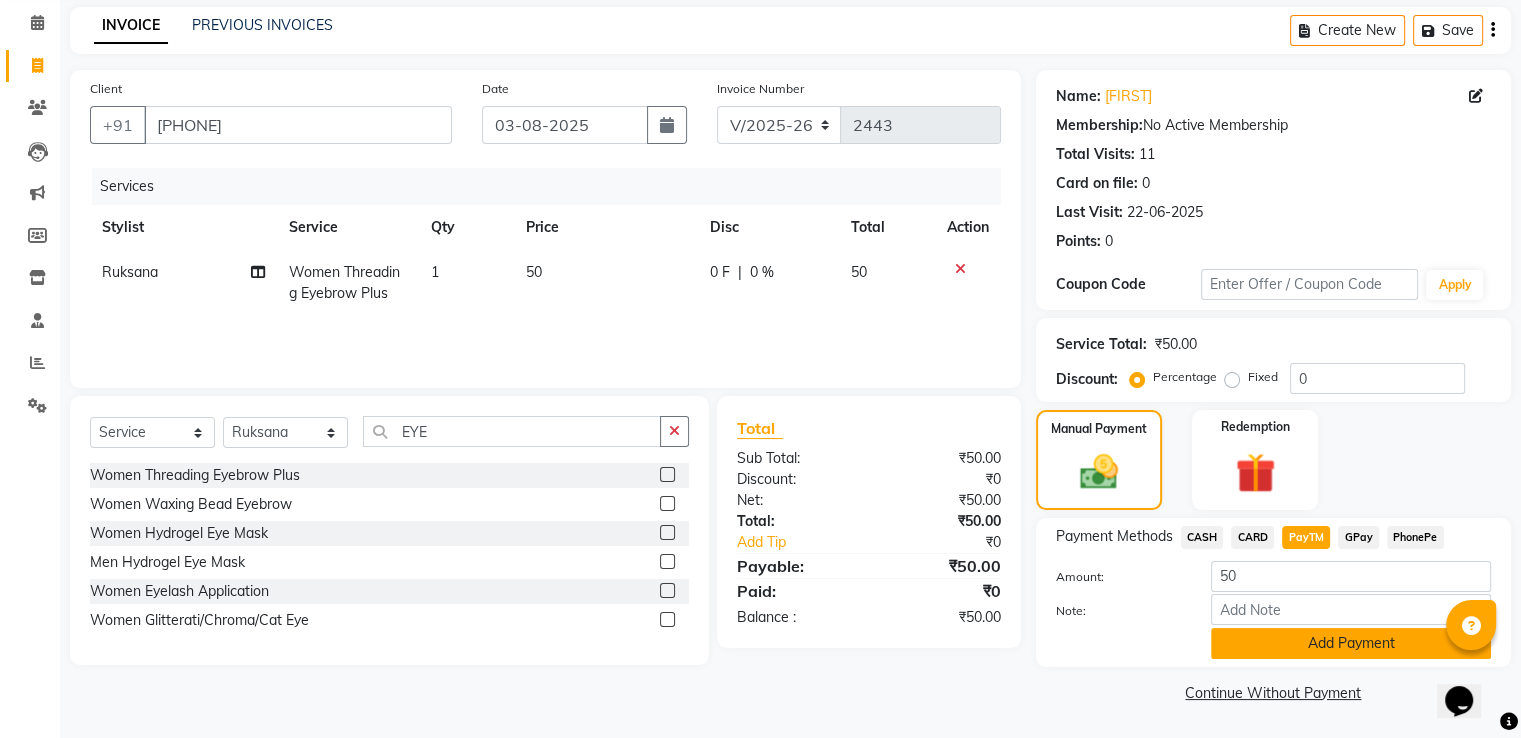 click on "Add Payment" 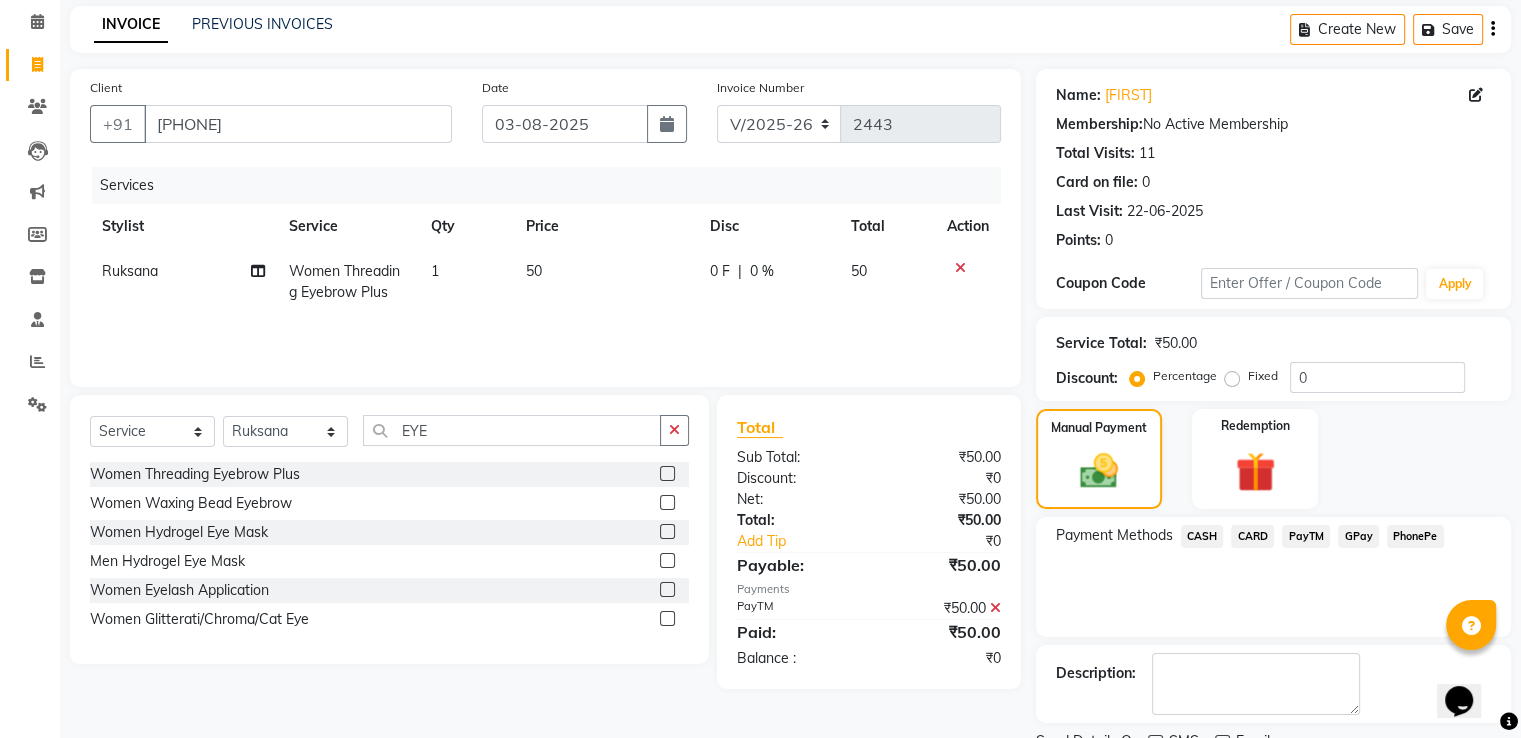 scroll, scrollTop: 163, scrollLeft: 0, axis: vertical 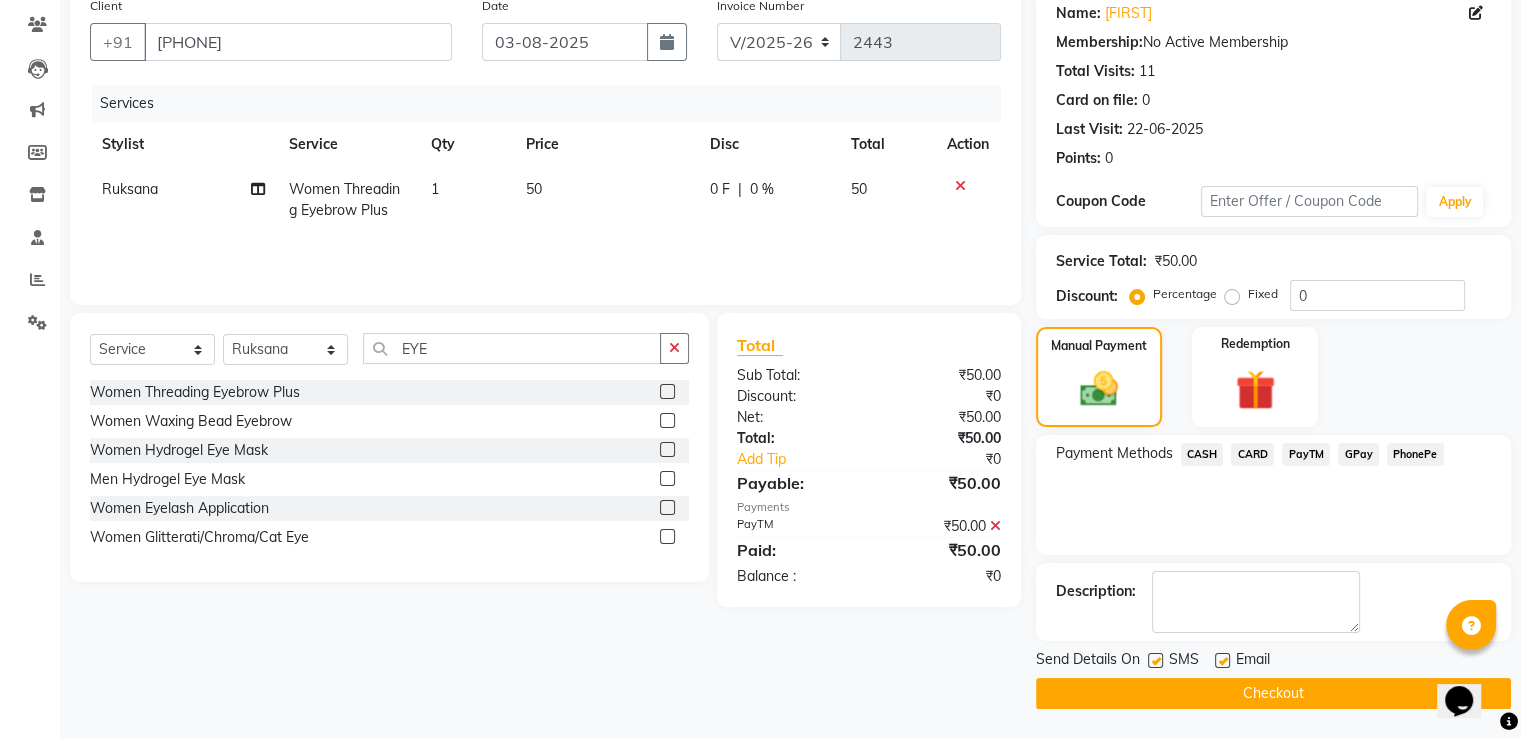 click 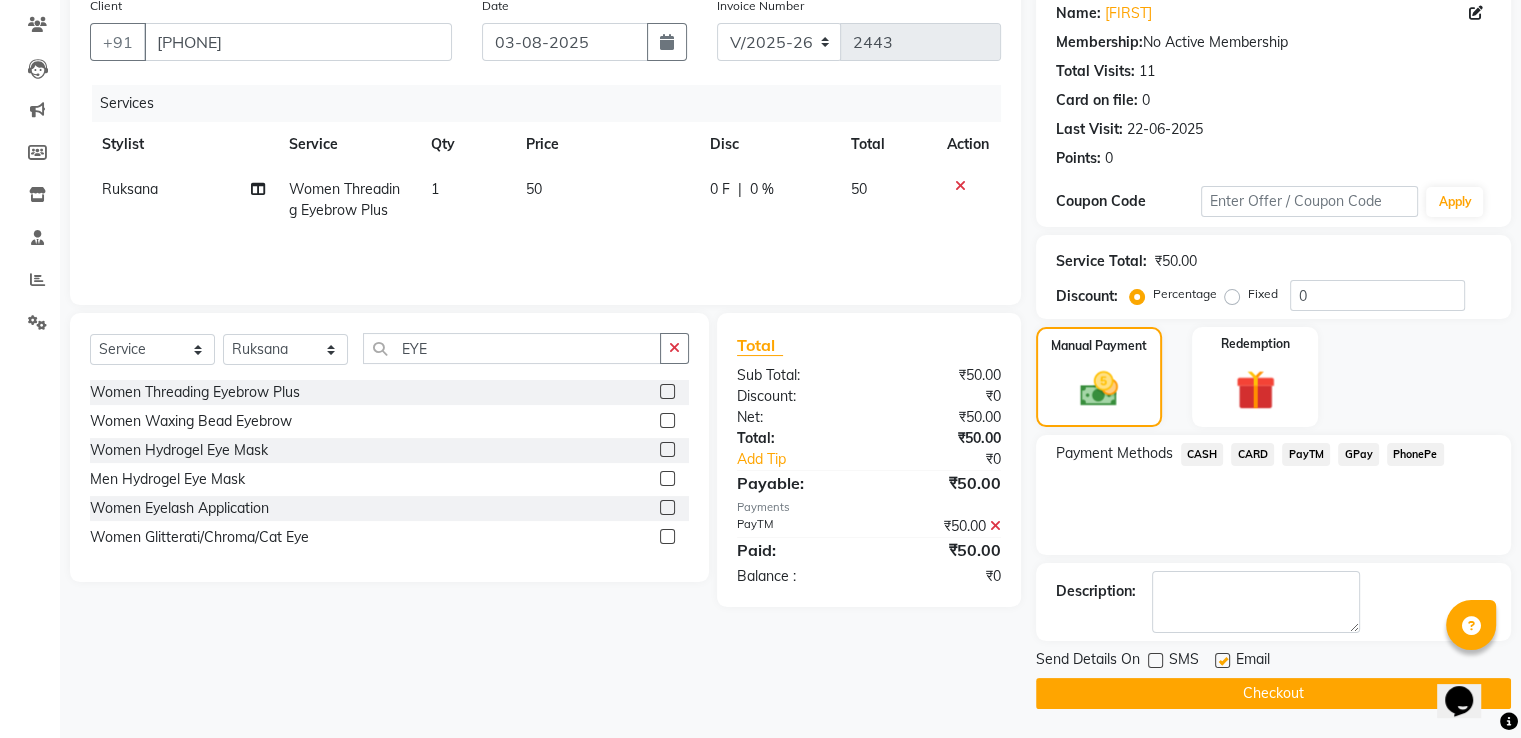 click on "Checkout" 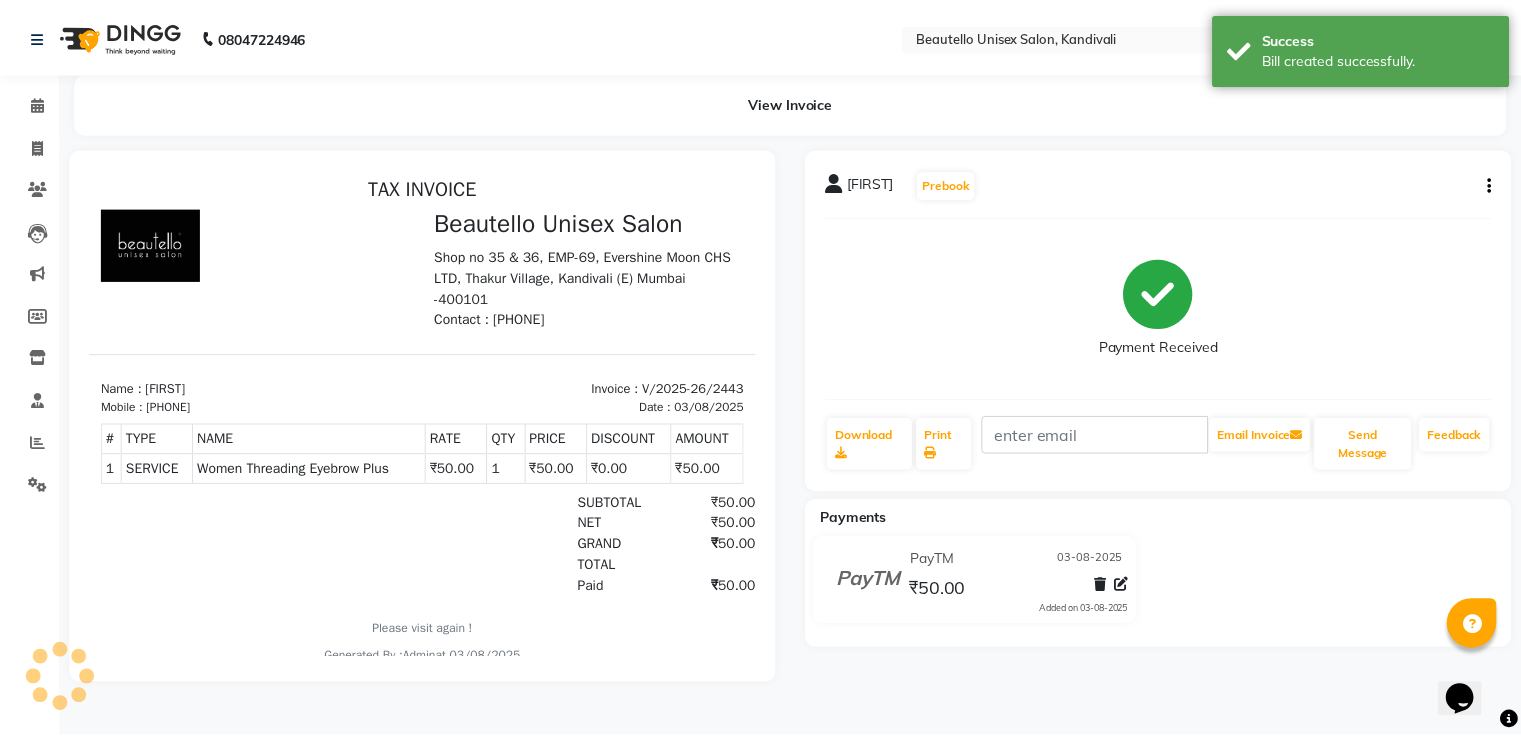 scroll, scrollTop: 0, scrollLeft: 0, axis: both 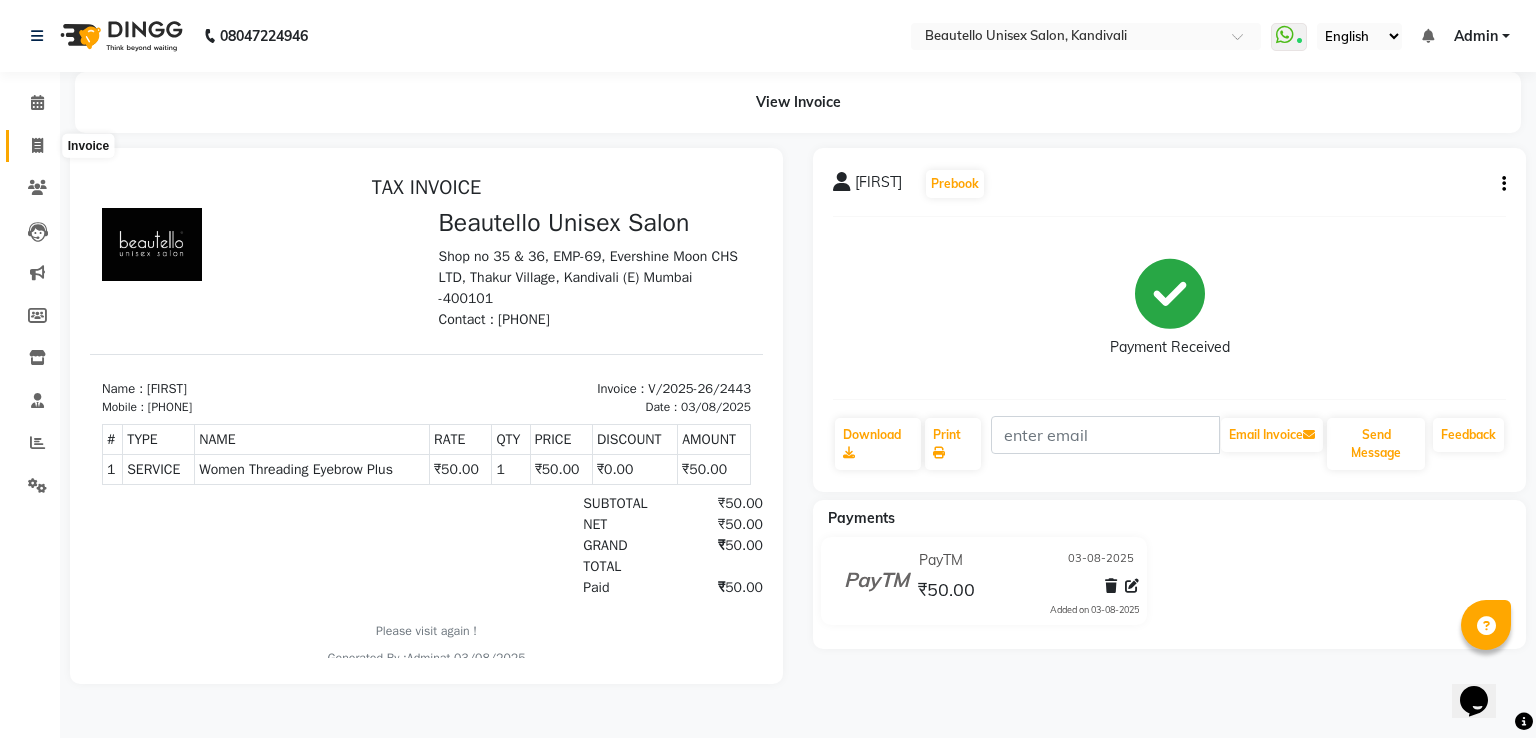 click 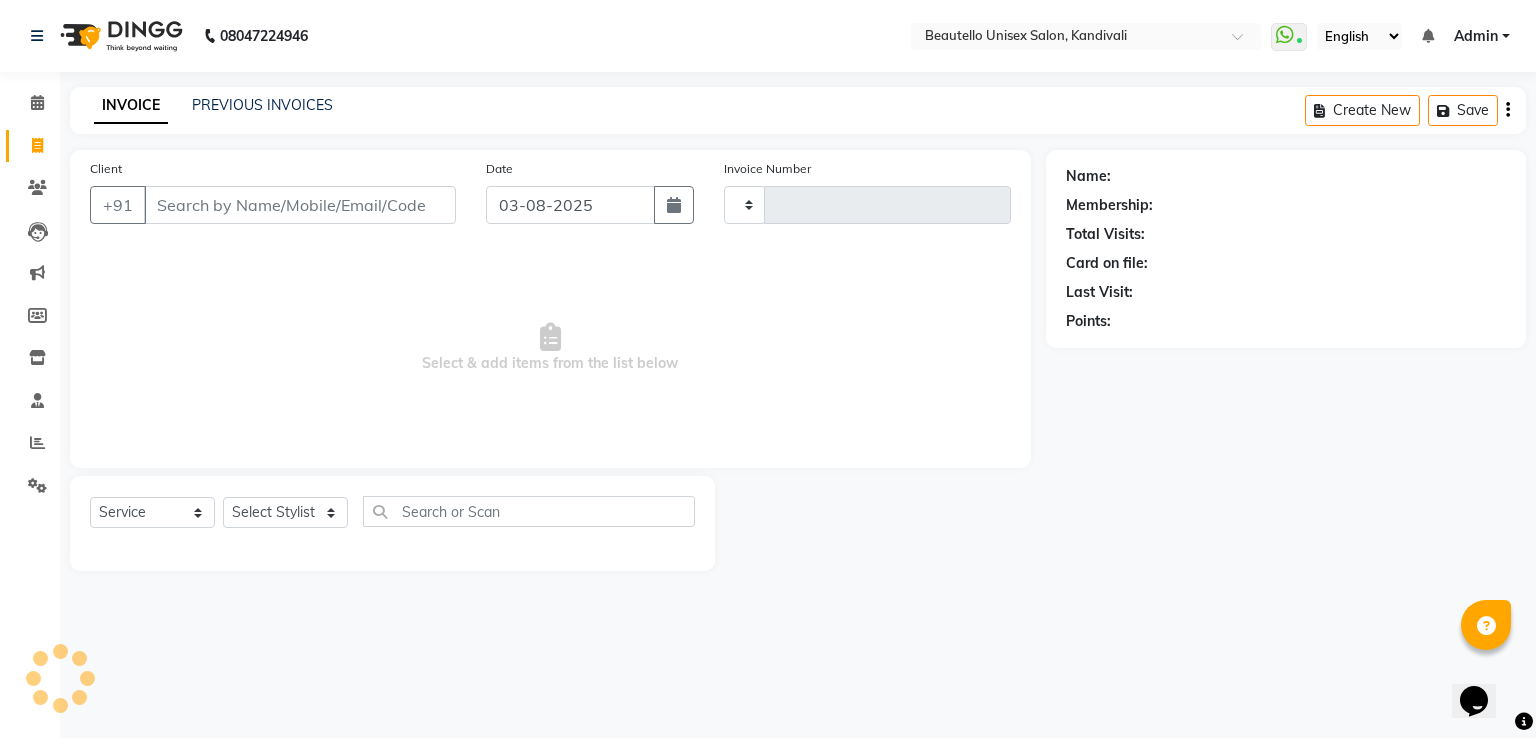 type on "2444" 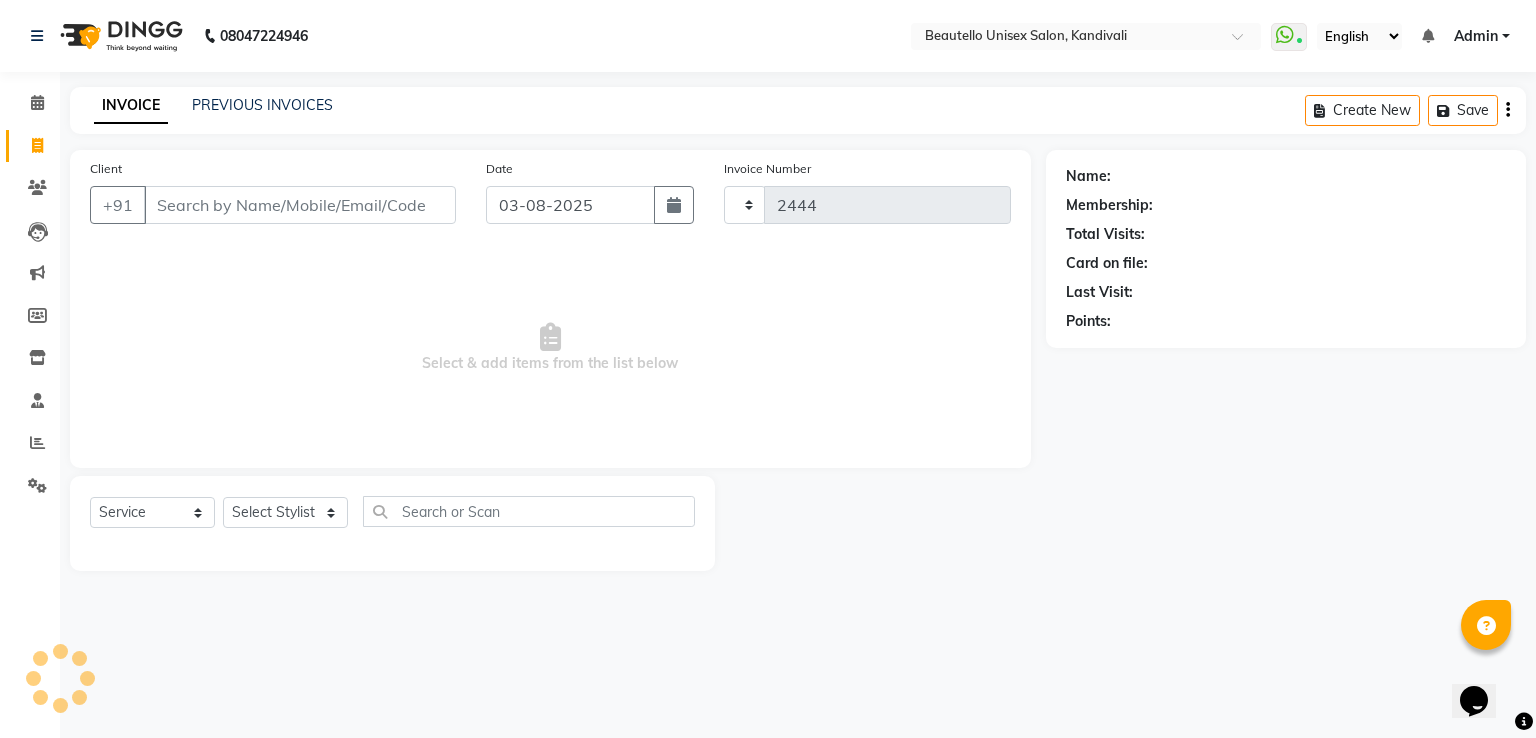 select on "5051" 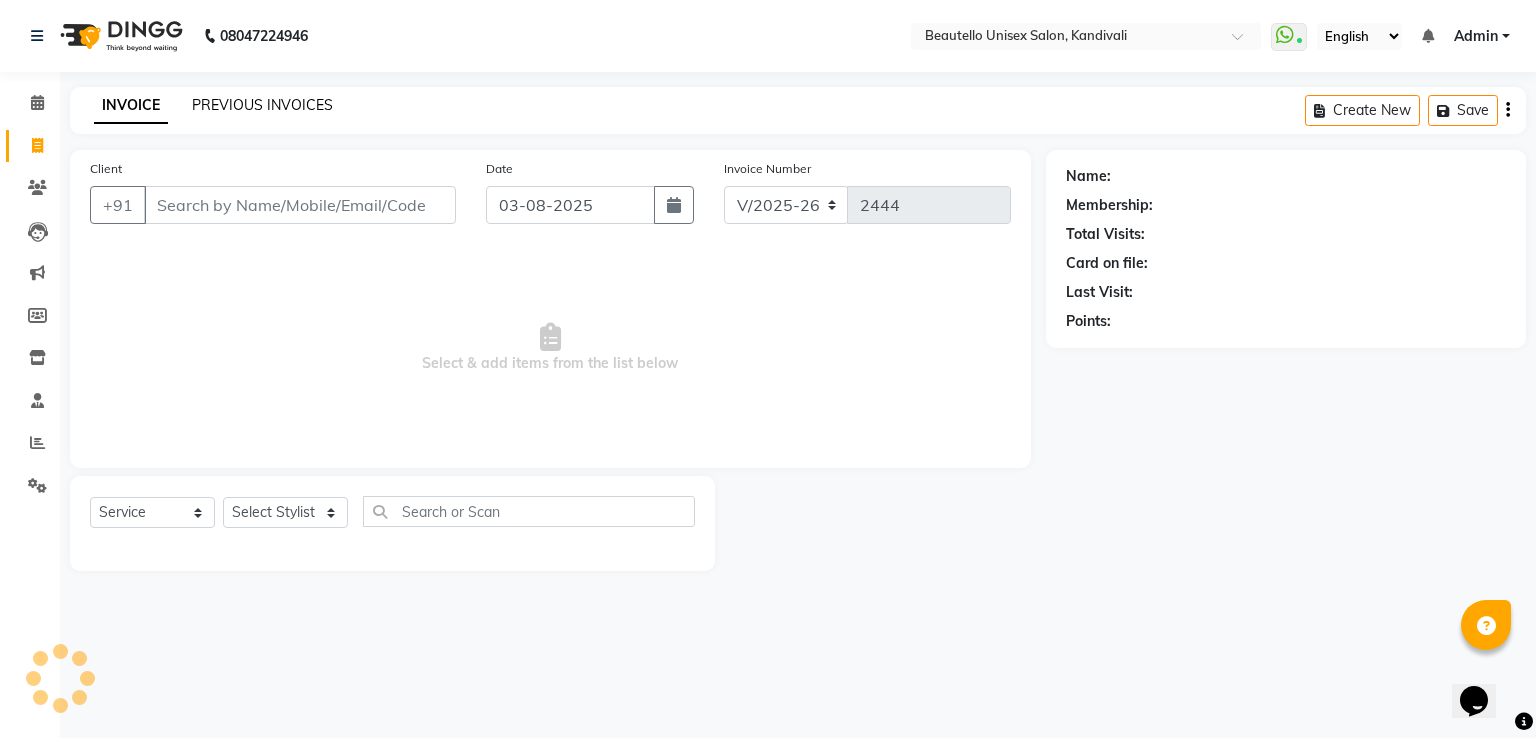 click on "PREVIOUS INVOICES" 